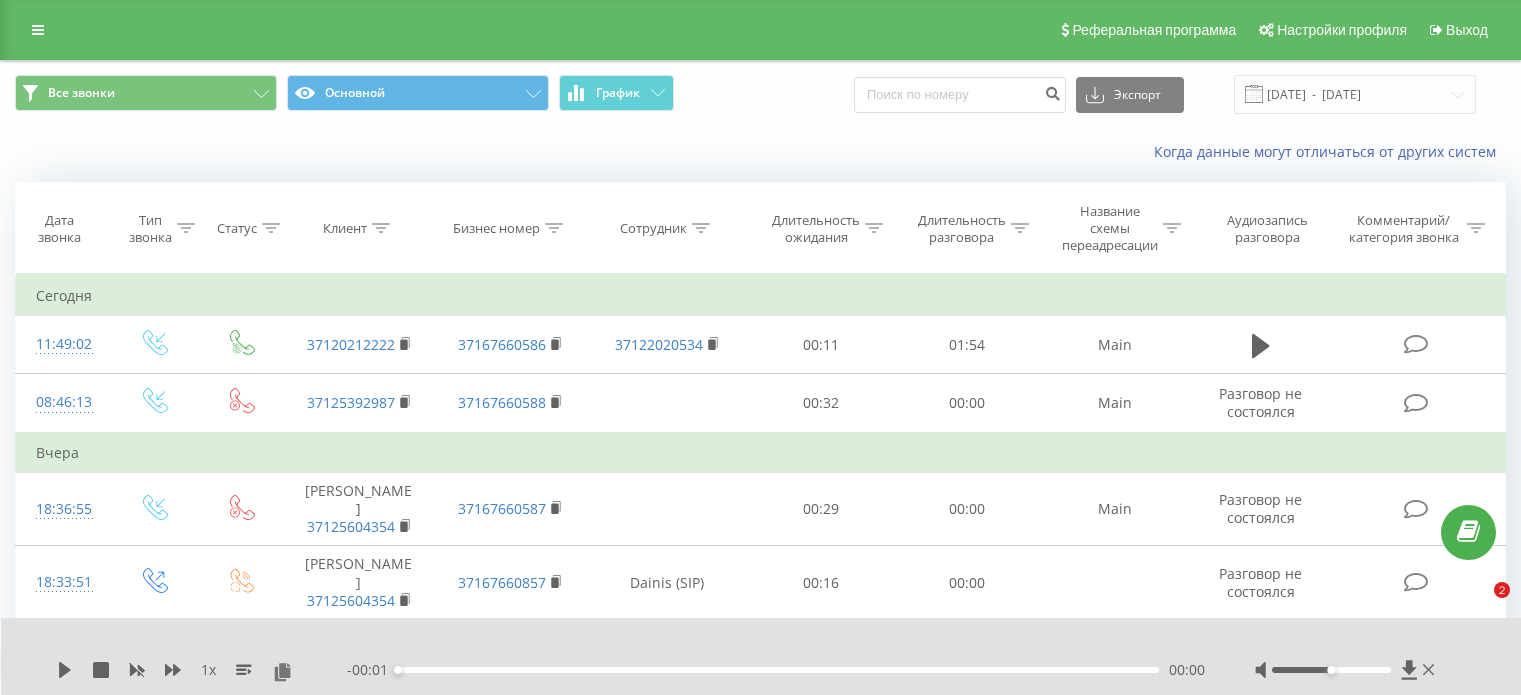 scroll, scrollTop: 60, scrollLeft: 0, axis: vertical 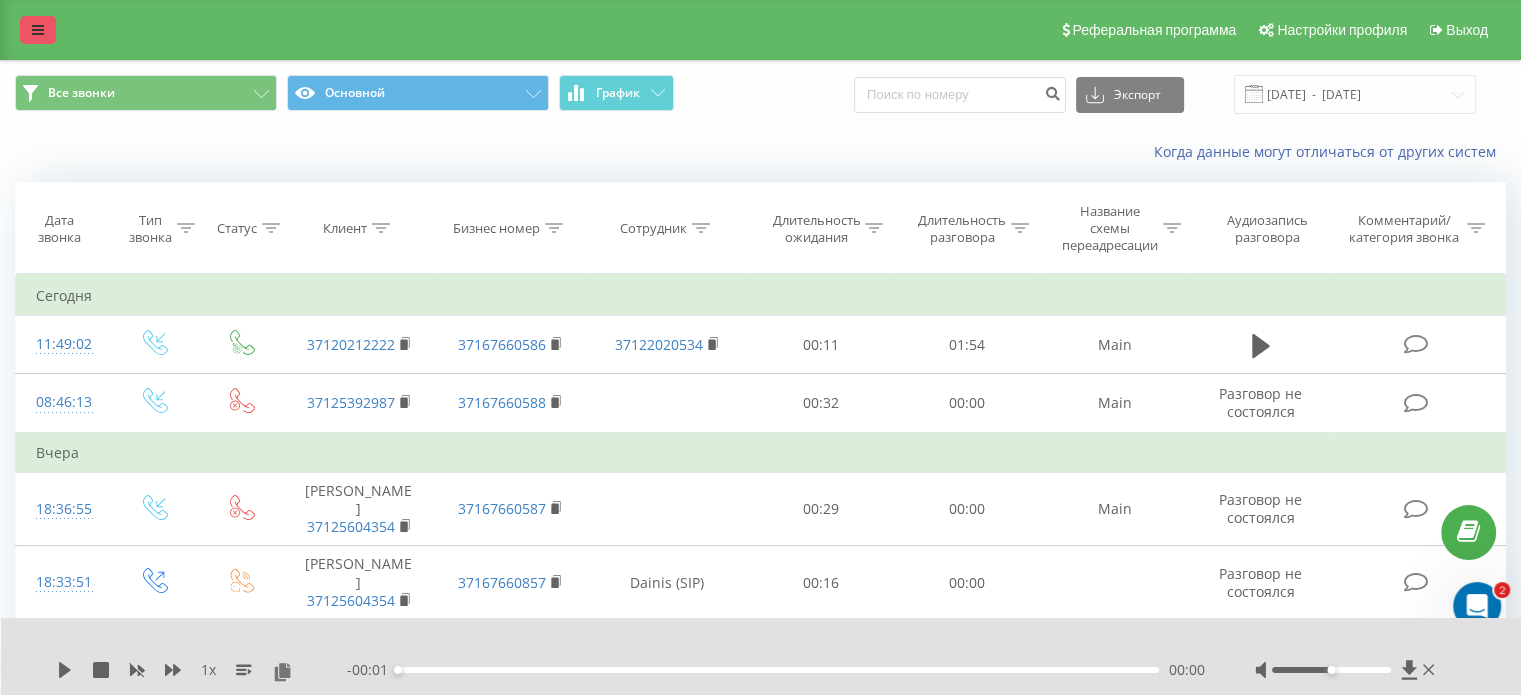 click at bounding box center (38, 30) 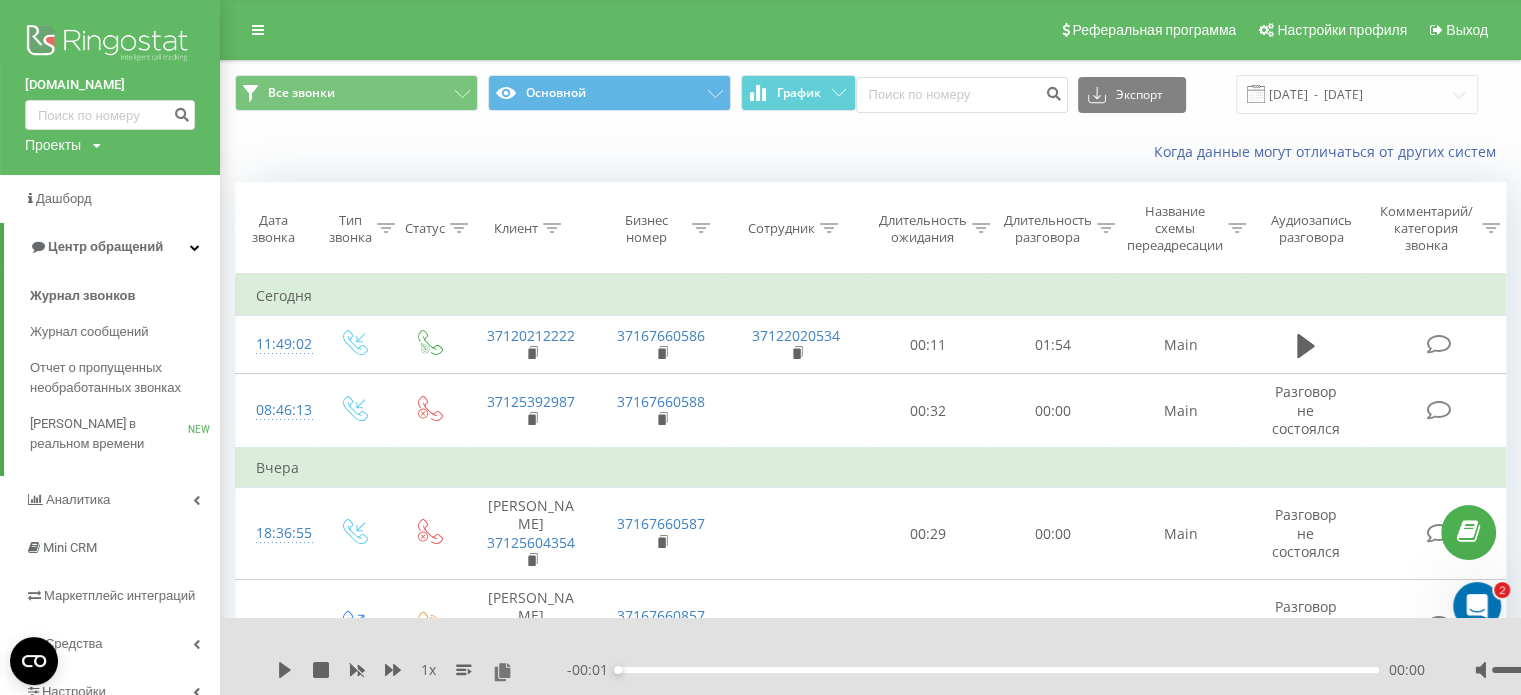 click at bounding box center (110, 45) 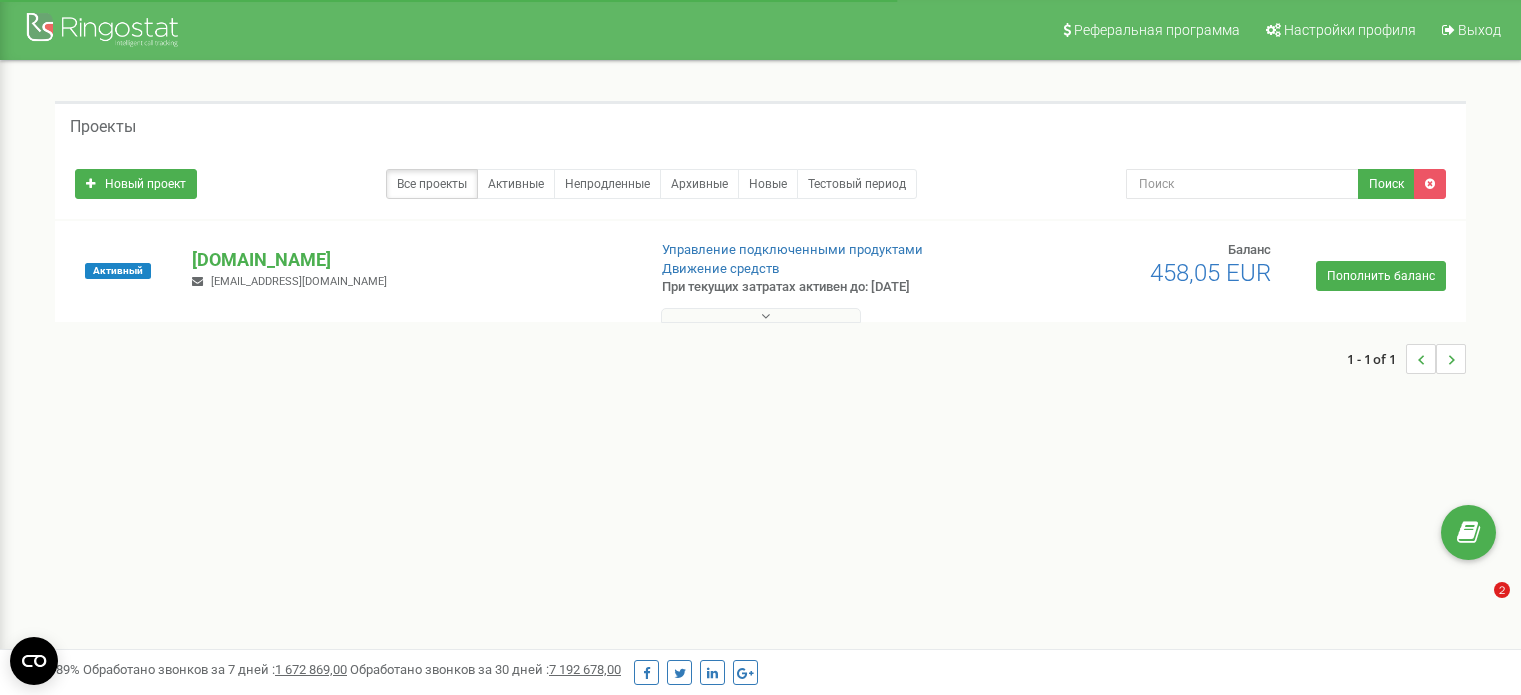 scroll, scrollTop: 0, scrollLeft: 0, axis: both 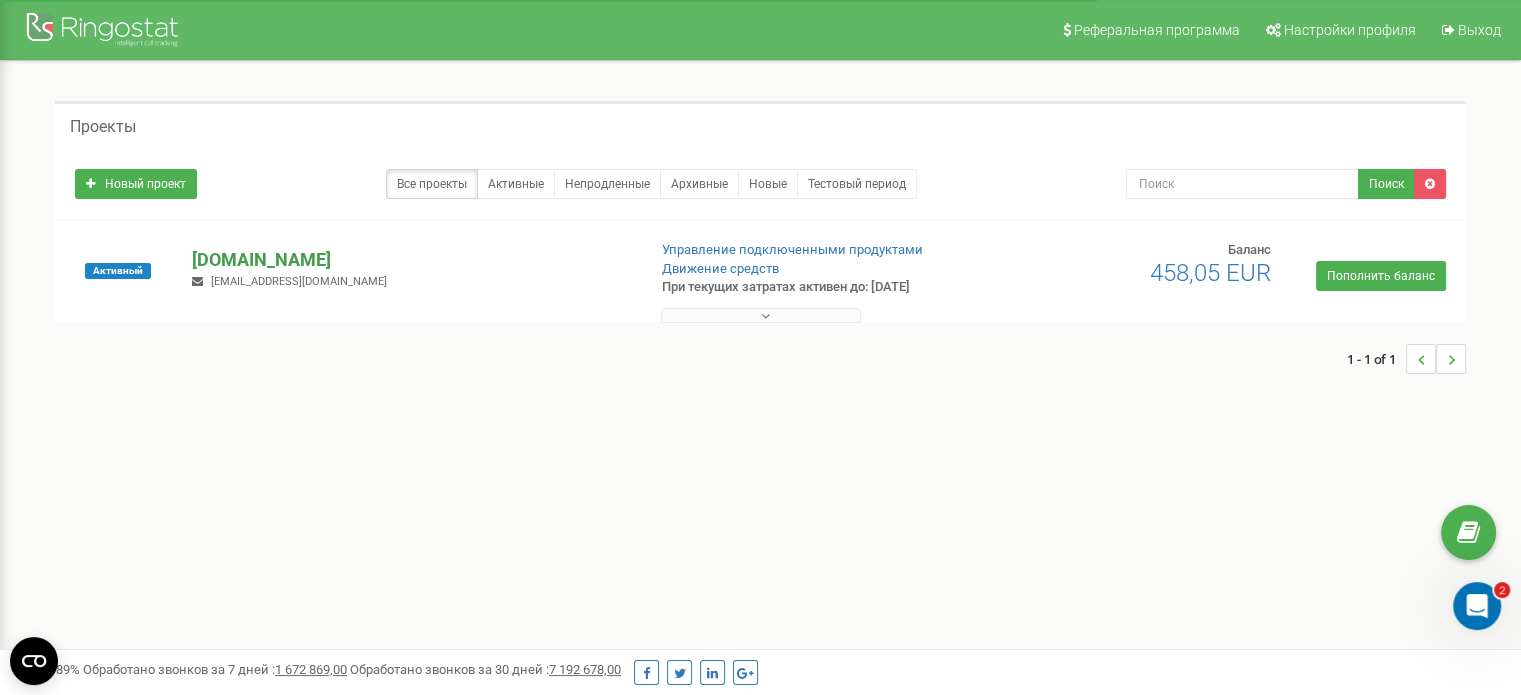 click on "[DOMAIN_NAME]" at bounding box center (410, 260) 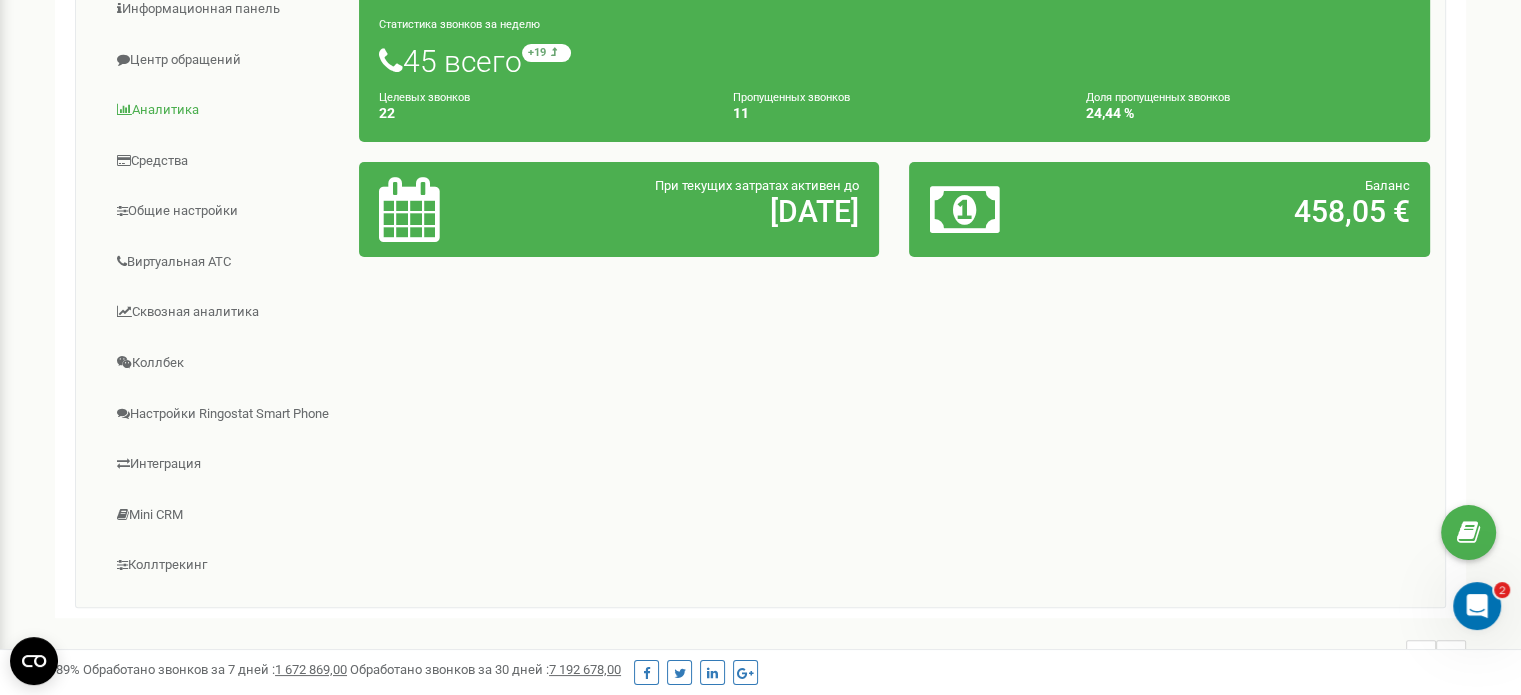 scroll, scrollTop: 304, scrollLeft: 0, axis: vertical 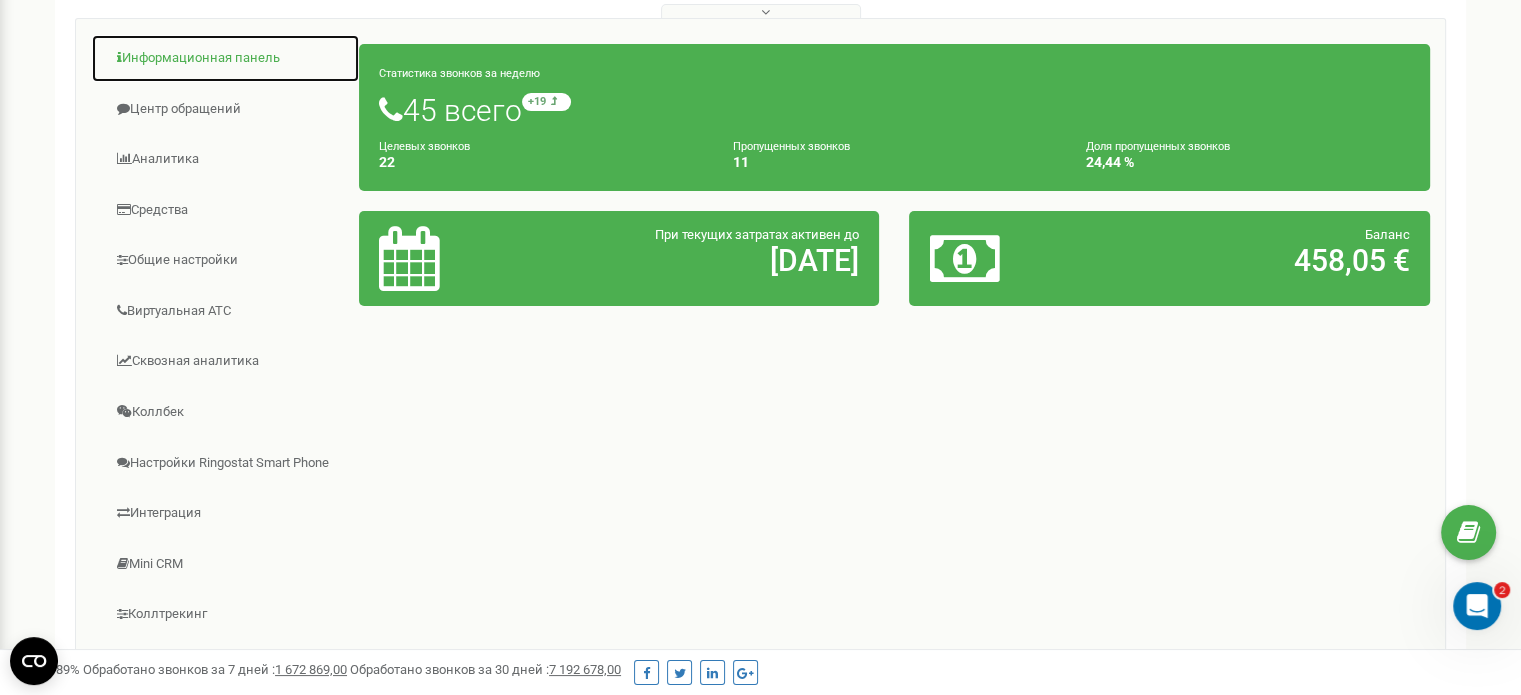 click on "Информационная панель" at bounding box center (225, 58) 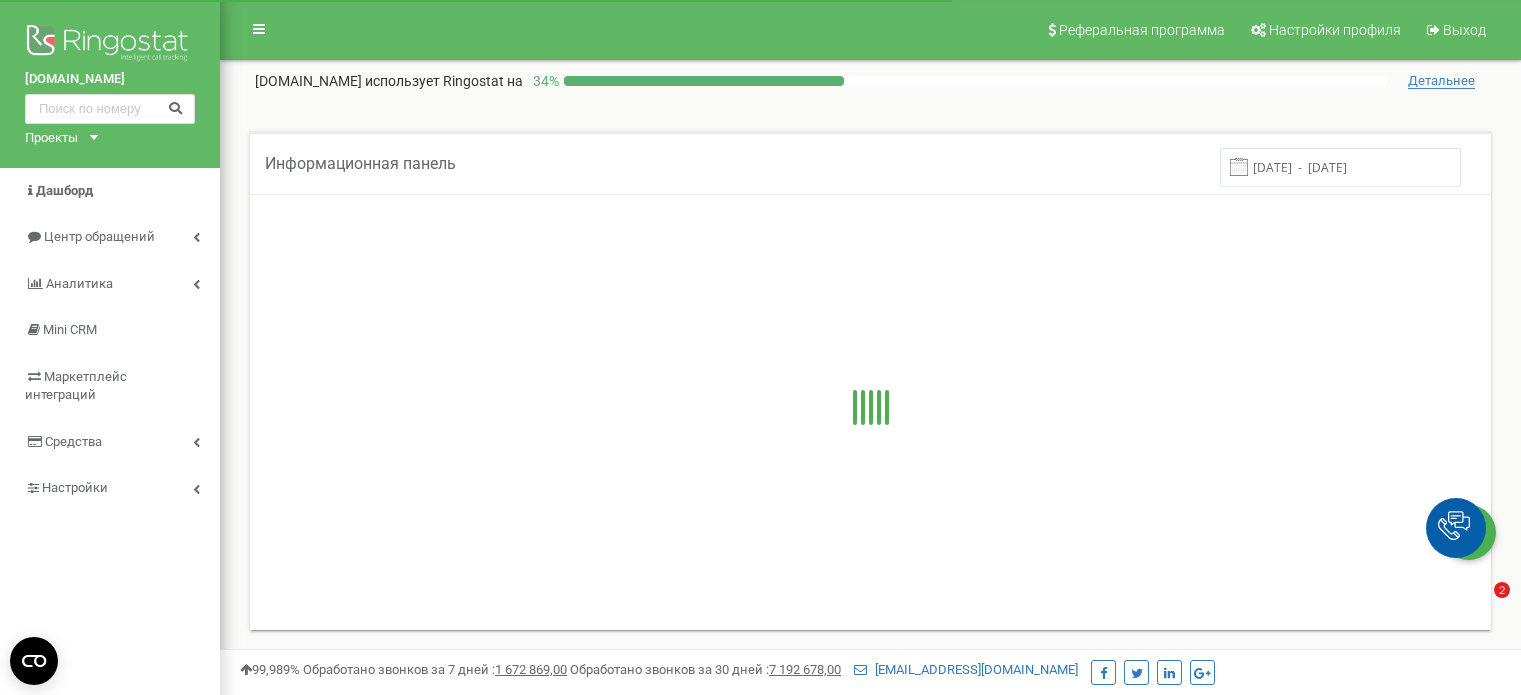 scroll, scrollTop: 0, scrollLeft: 0, axis: both 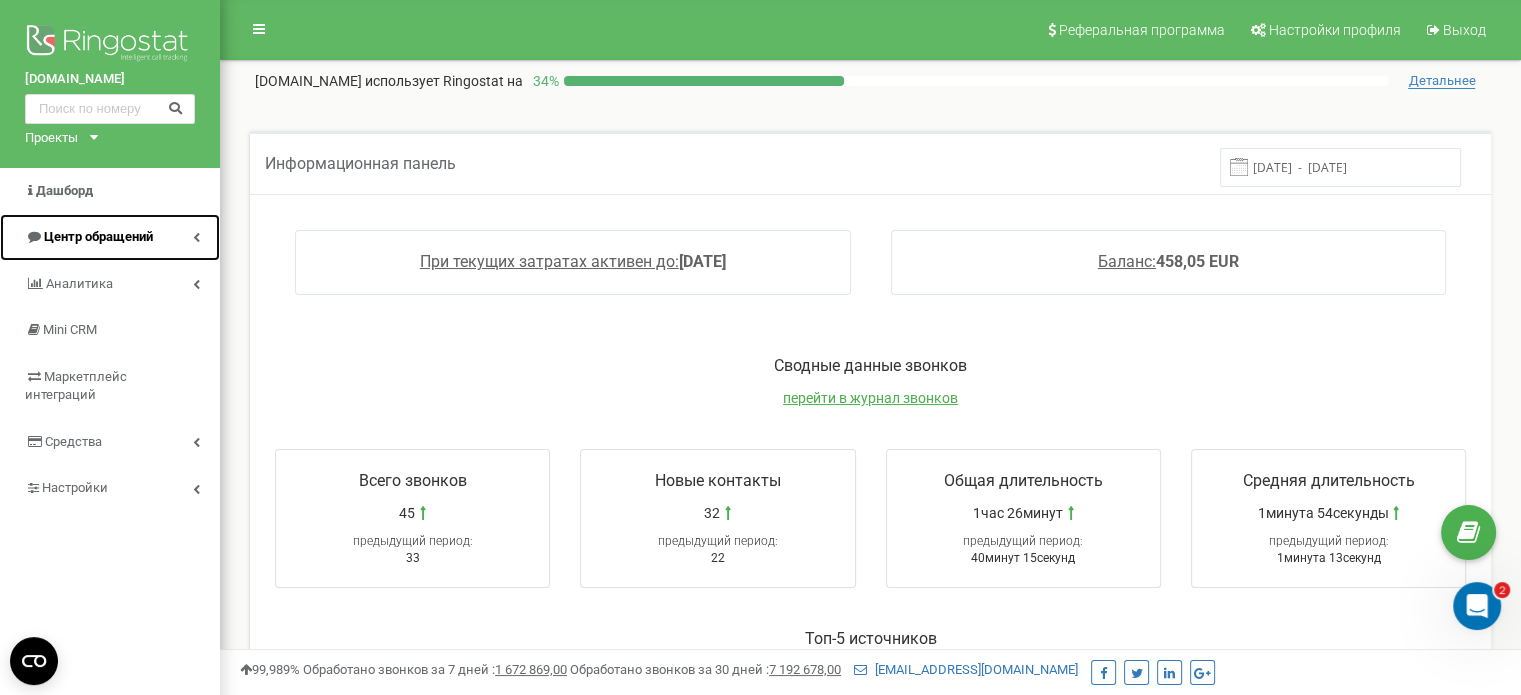 click on "Центр обращений" at bounding box center (98, 236) 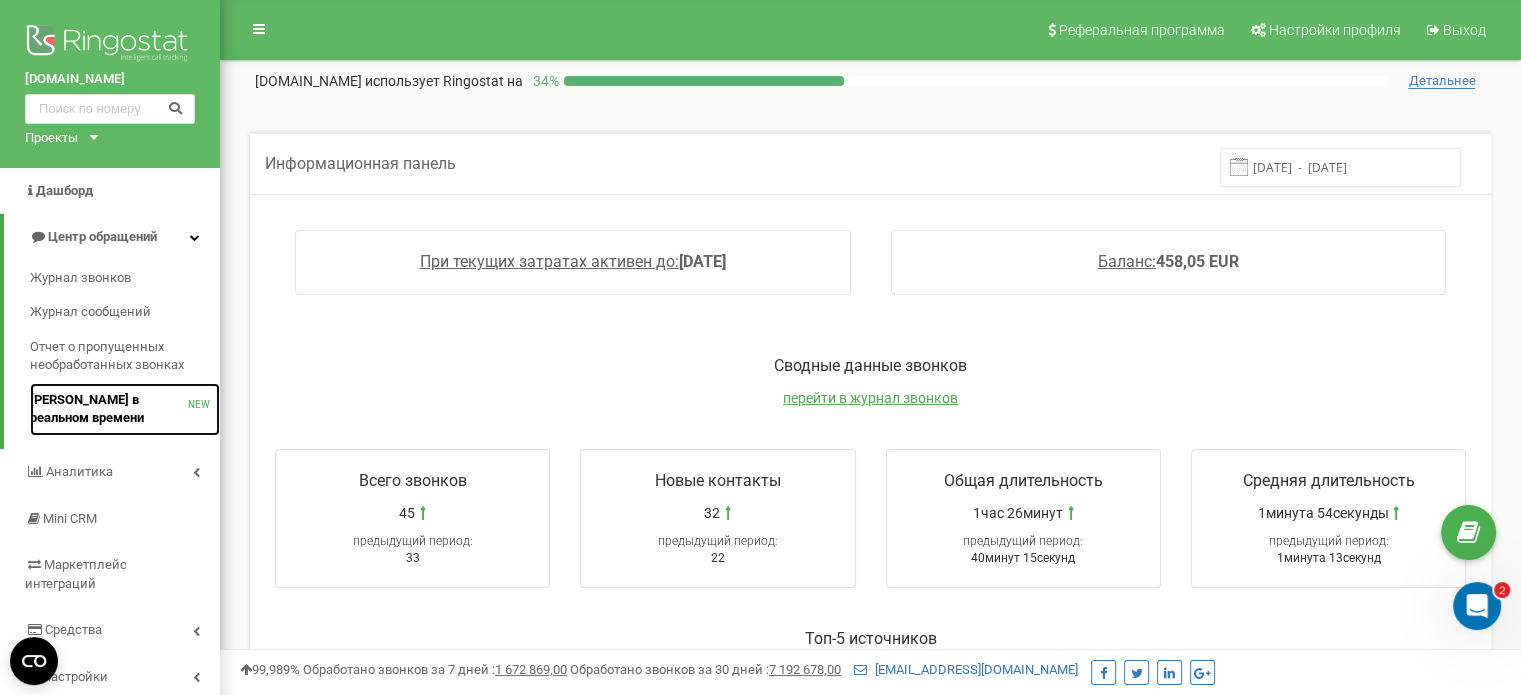 click on "[PERSON_NAME] в реальном времени" at bounding box center [109, 409] 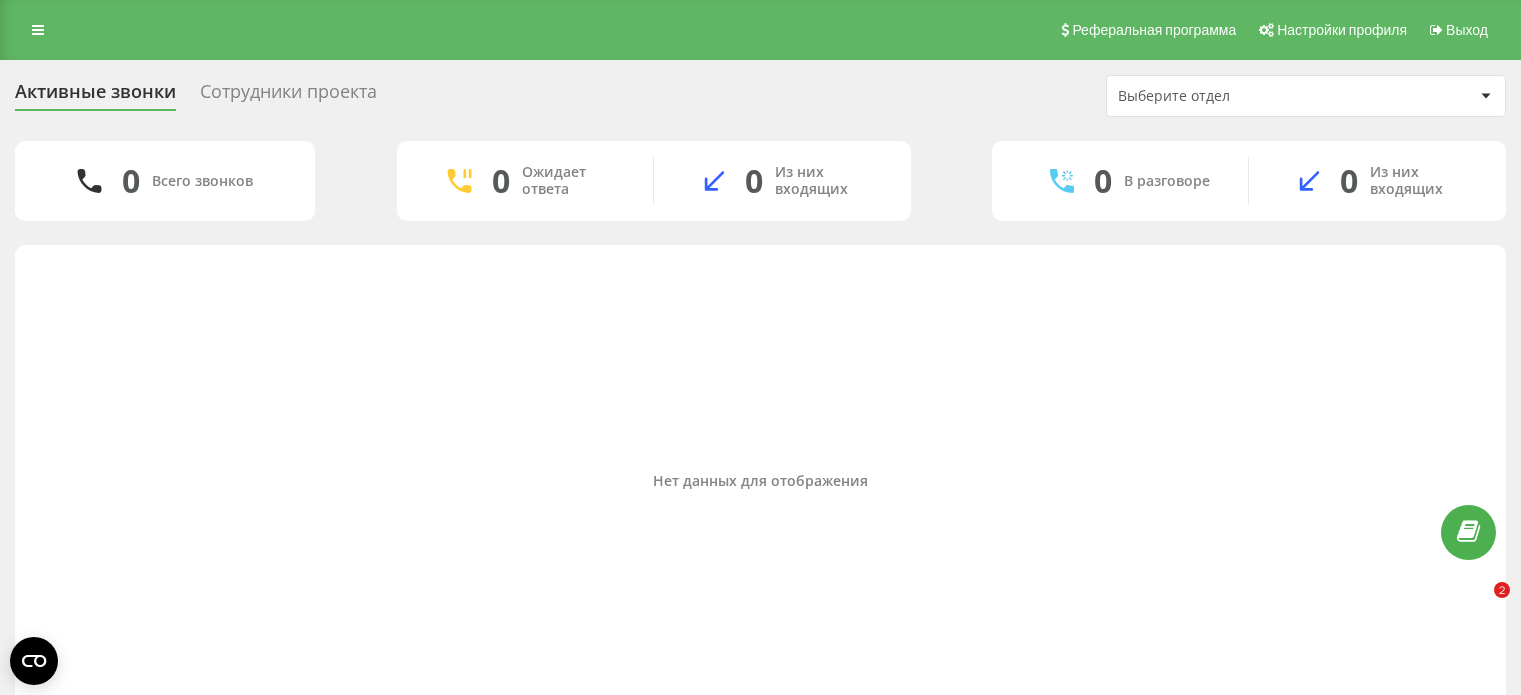 scroll, scrollTop: 0, scrollLeft: 0, axis: both 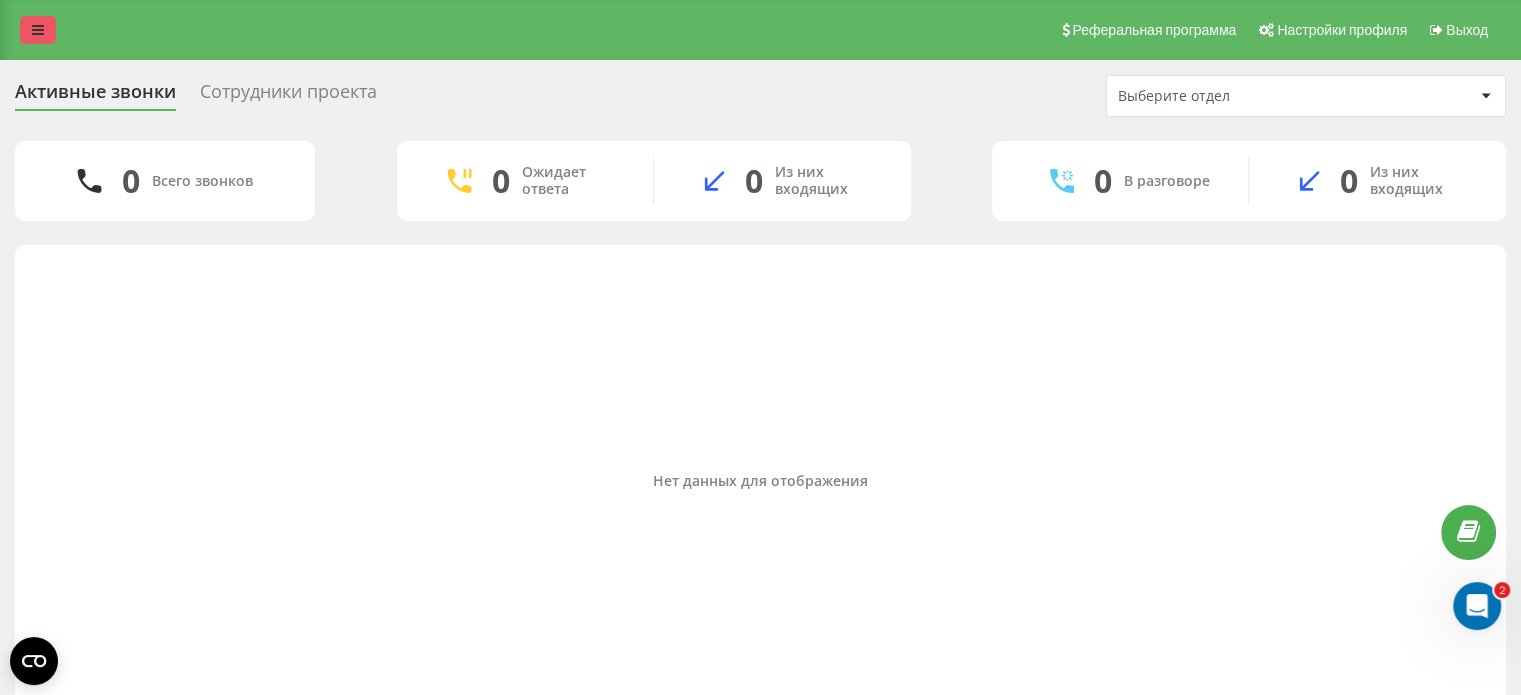 click at bounding box center [38, 30] 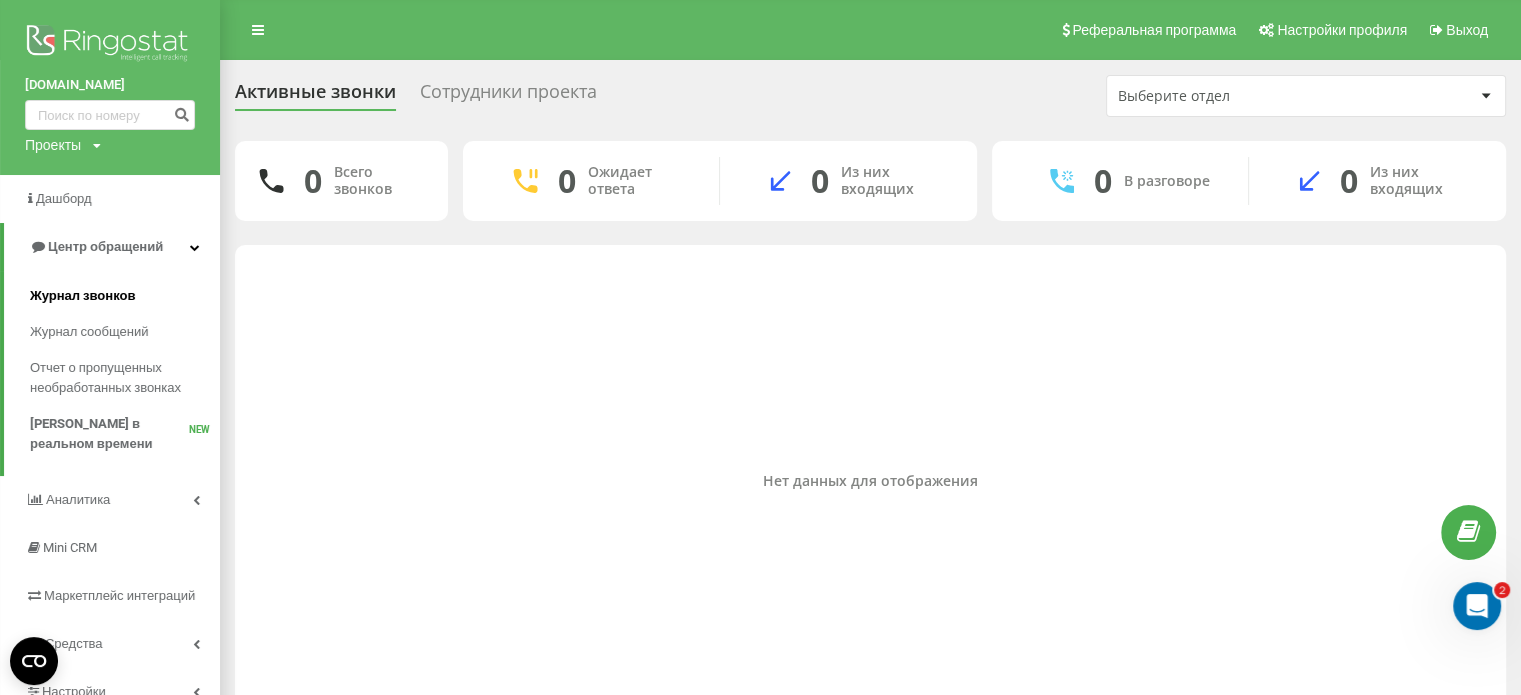 click on "Журнал звонков" at bounding box center [82, 296] 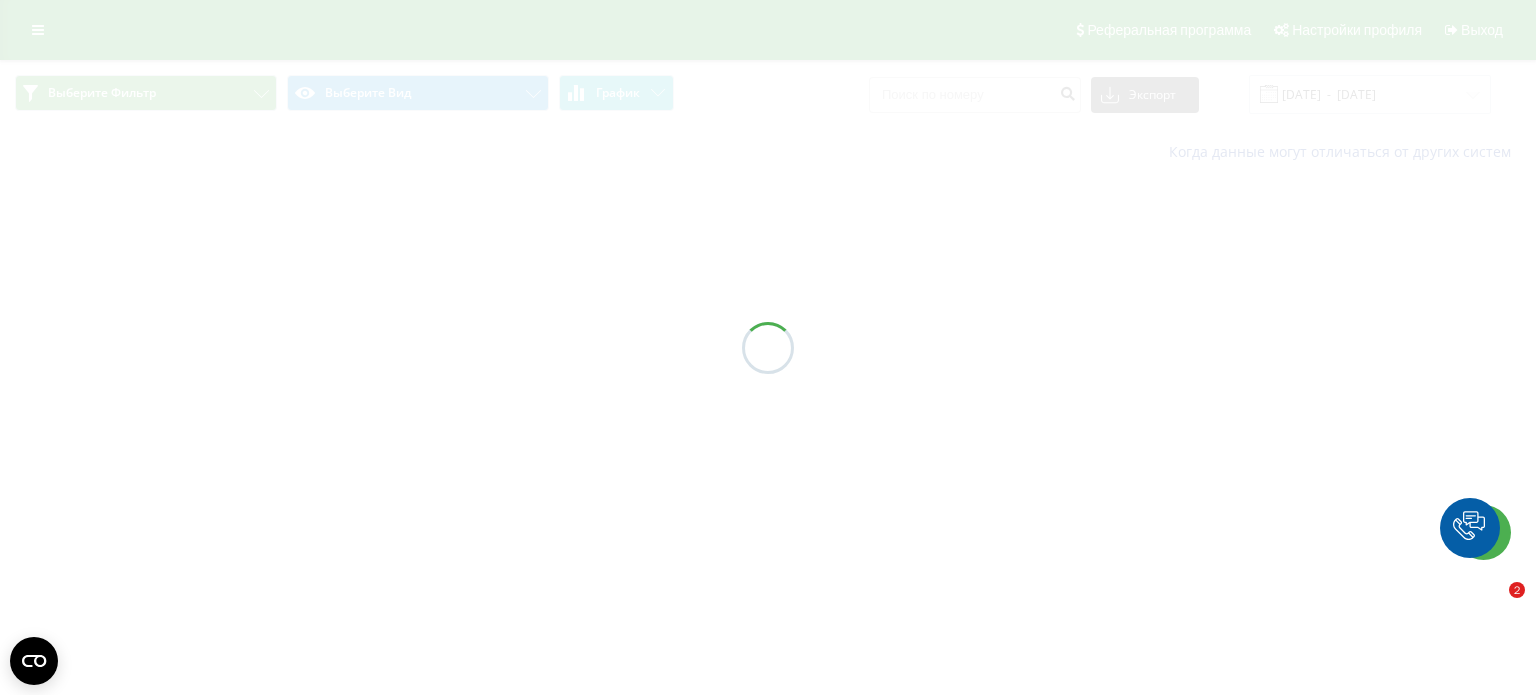 scroll, scrollTop: 0, scrollLeft: 0, axis: both 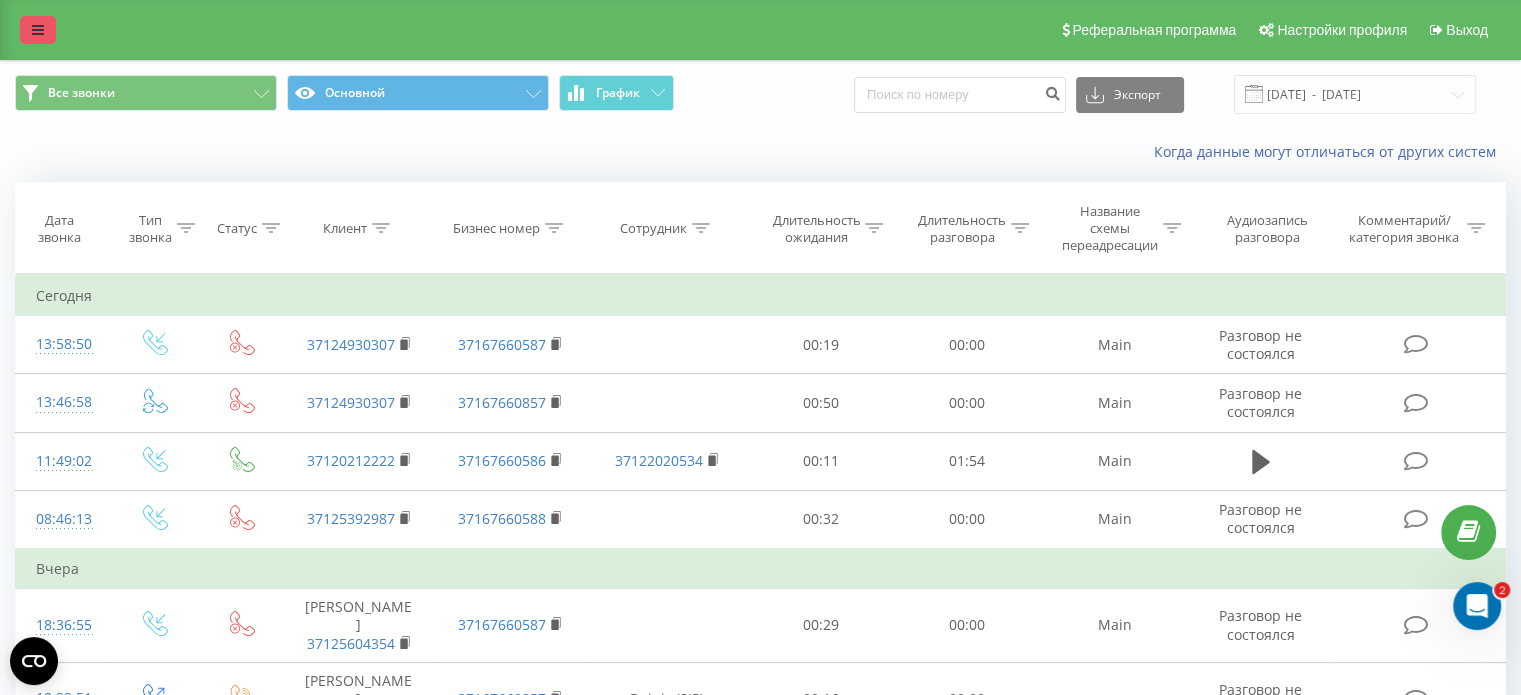 click at bounding box center [38, 30] 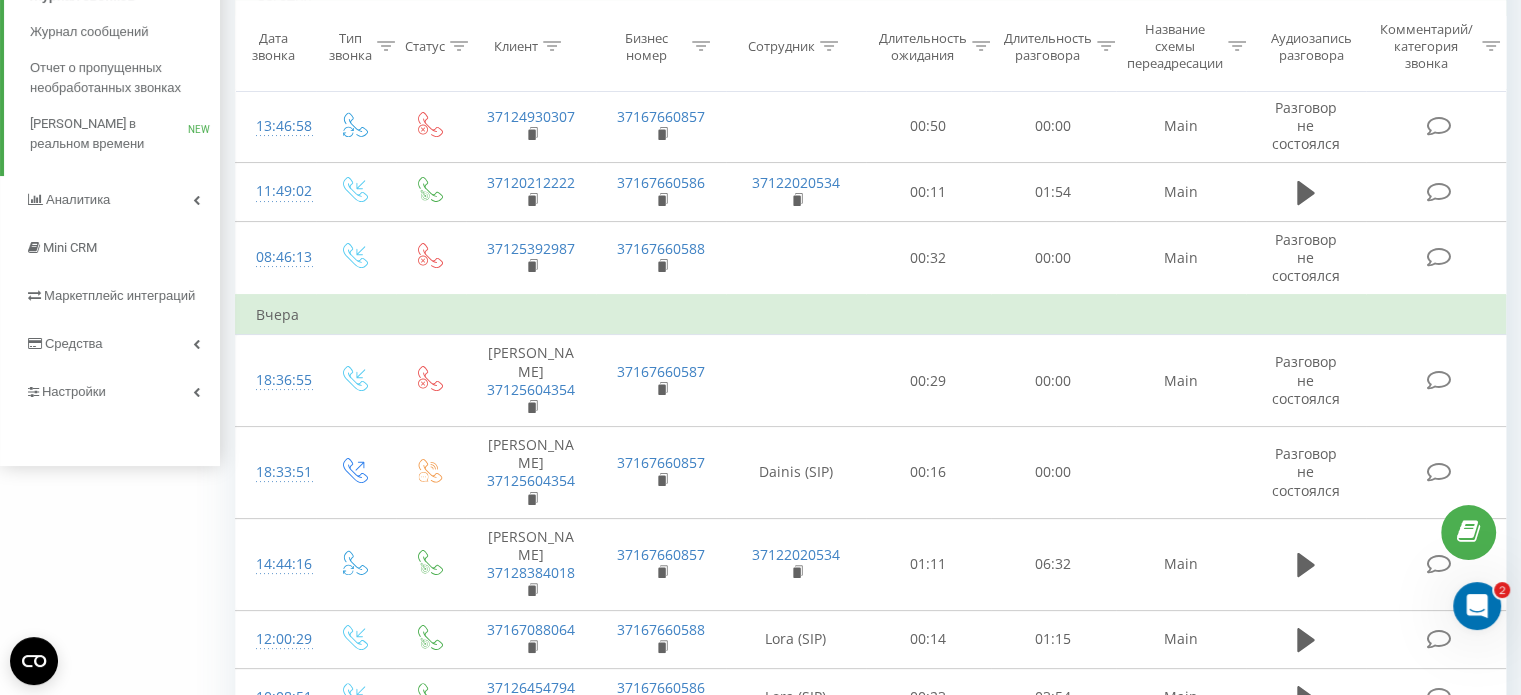 scroll, scrollTop: 0, scrollLeft: 0, axis: both 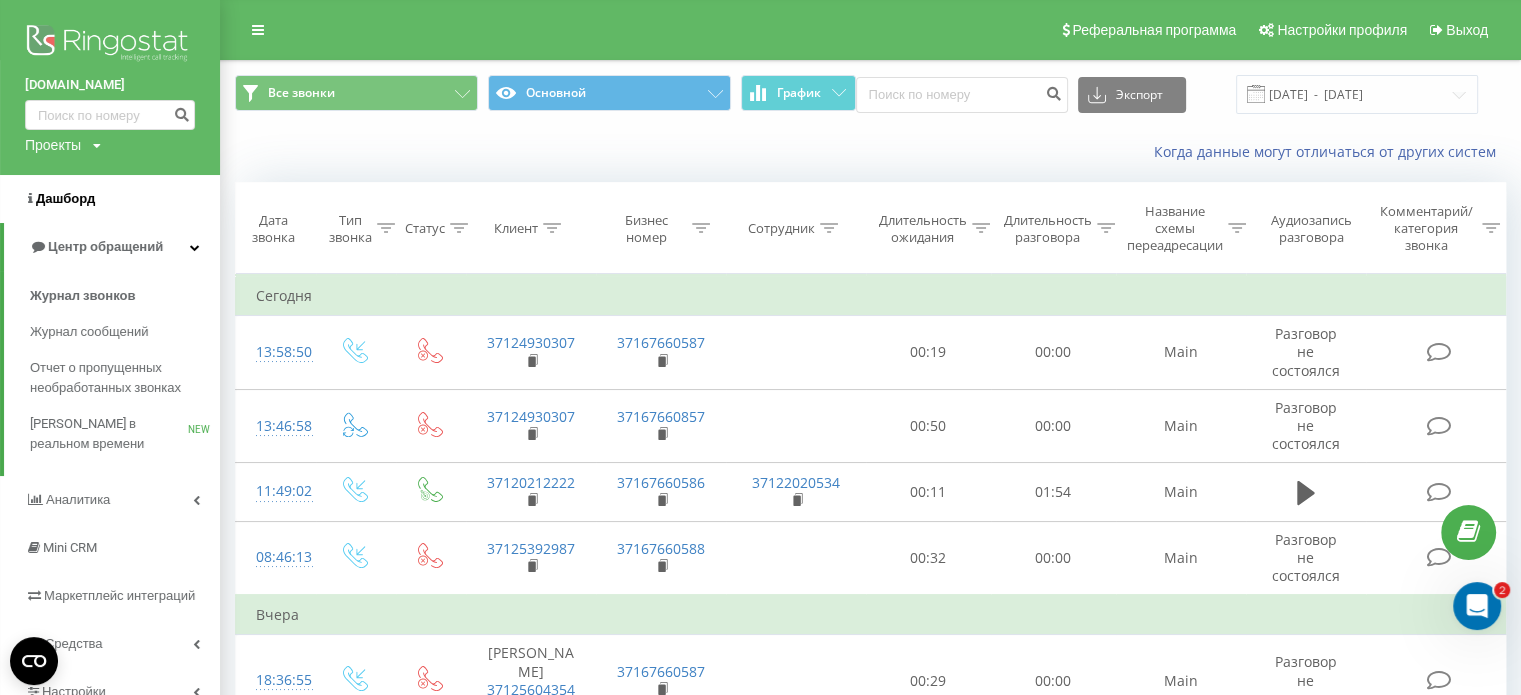 click on "Дашборд" at bounding box center [65, 198] 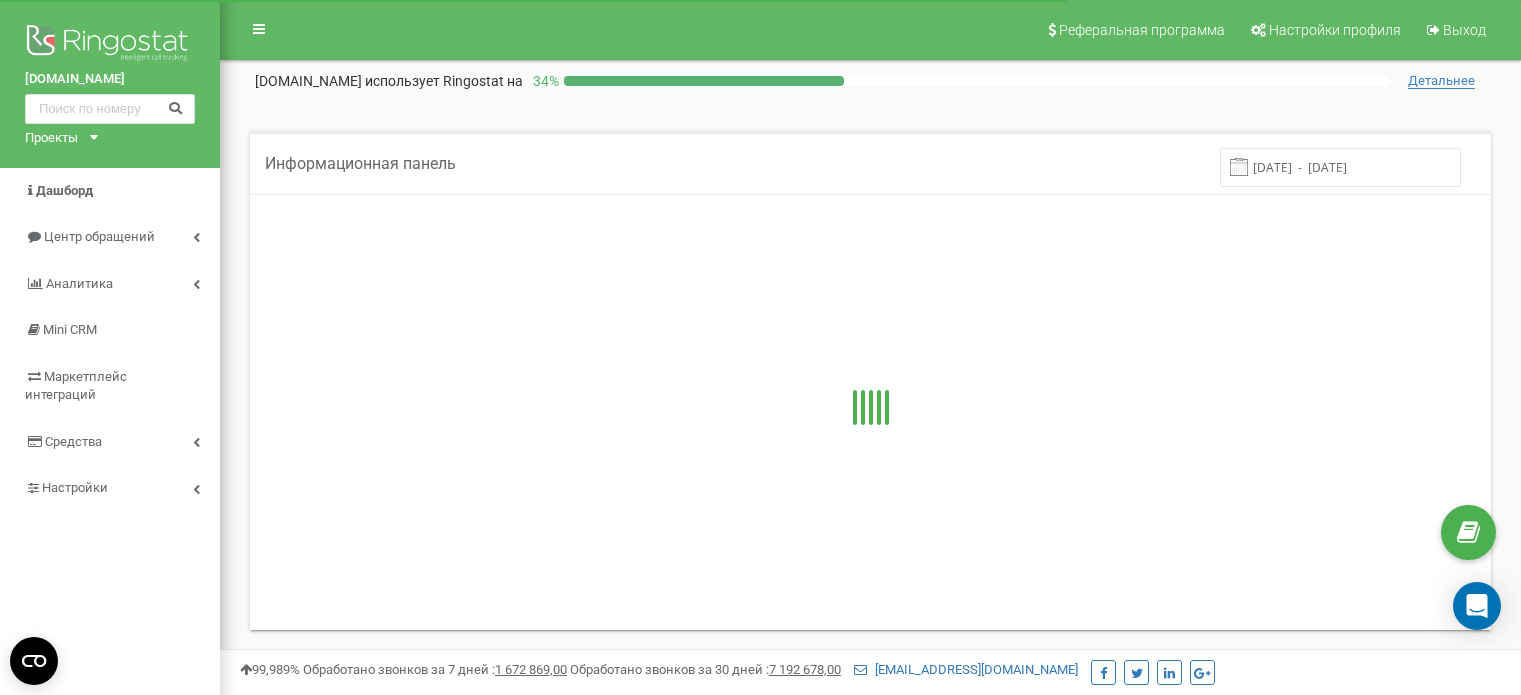 scroll, scrollTop: 0, scrollLeft: 0, axis: both 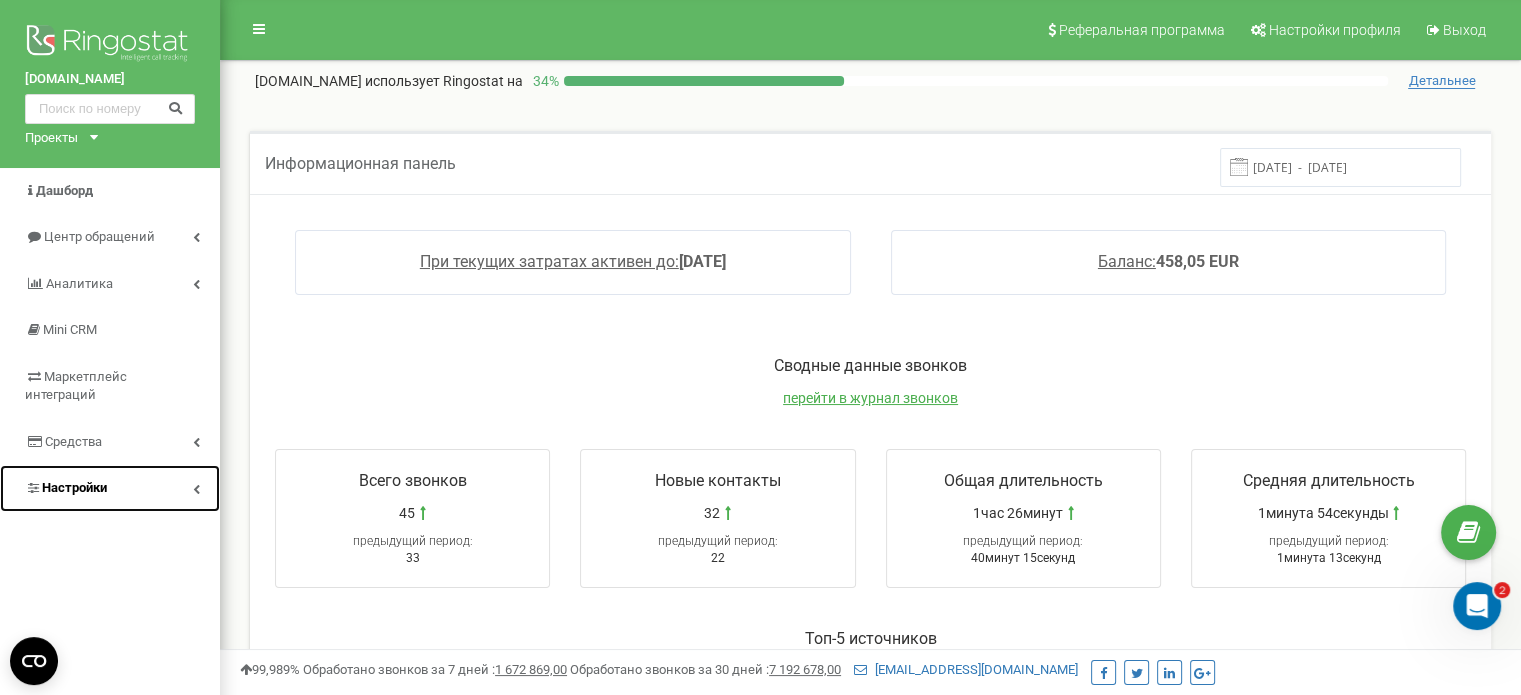 click on "Настройки" at bounding box center [110, 488] 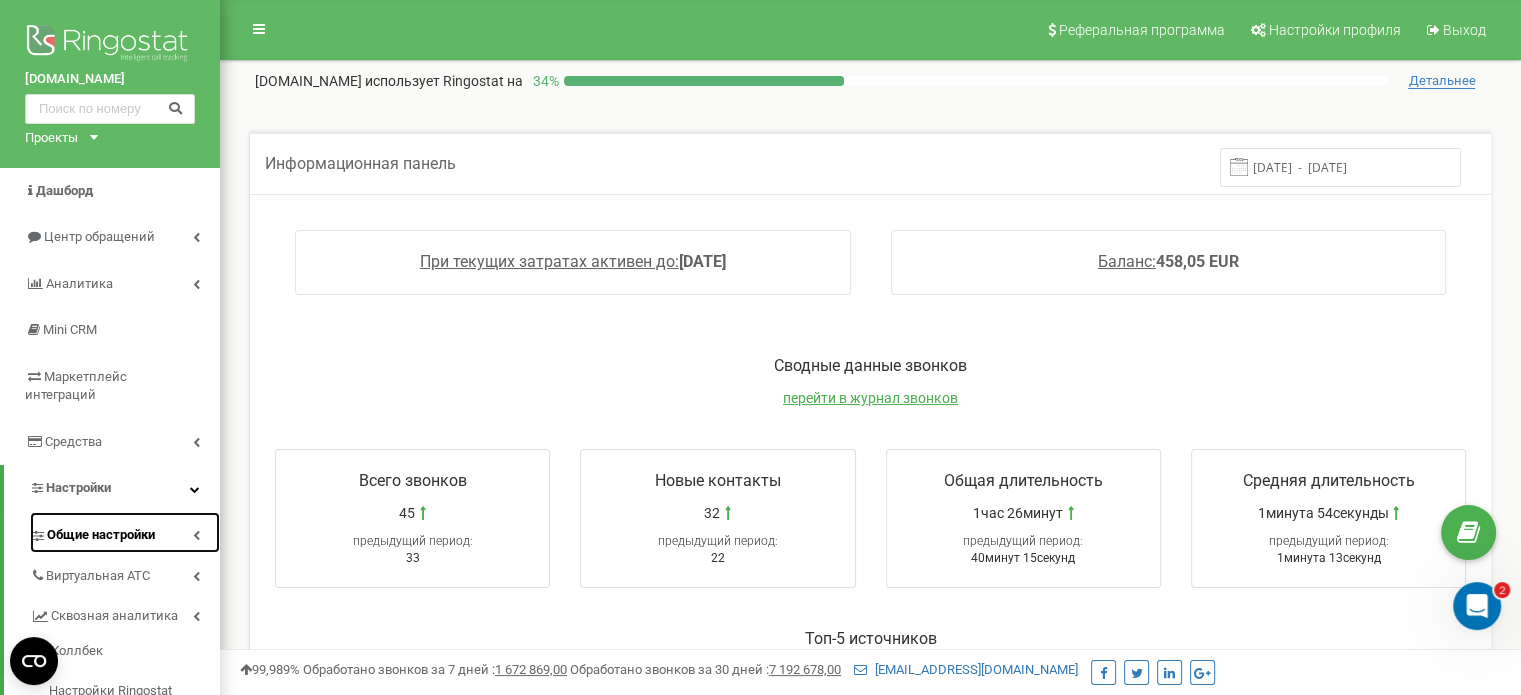 click on "Общие настройки" at bounding box center (125, 532) 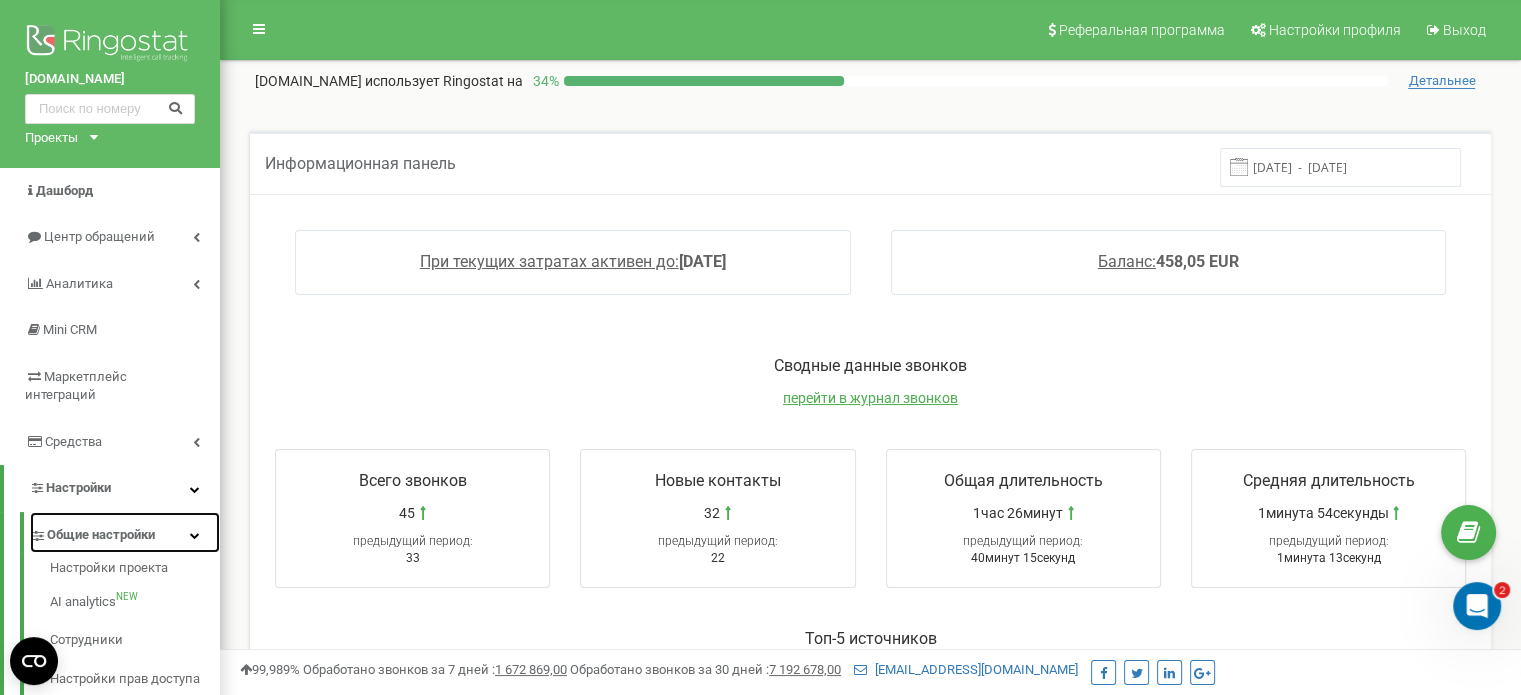 scroll, scrollTop: 200, scrollLeft: 0, axis: vertical 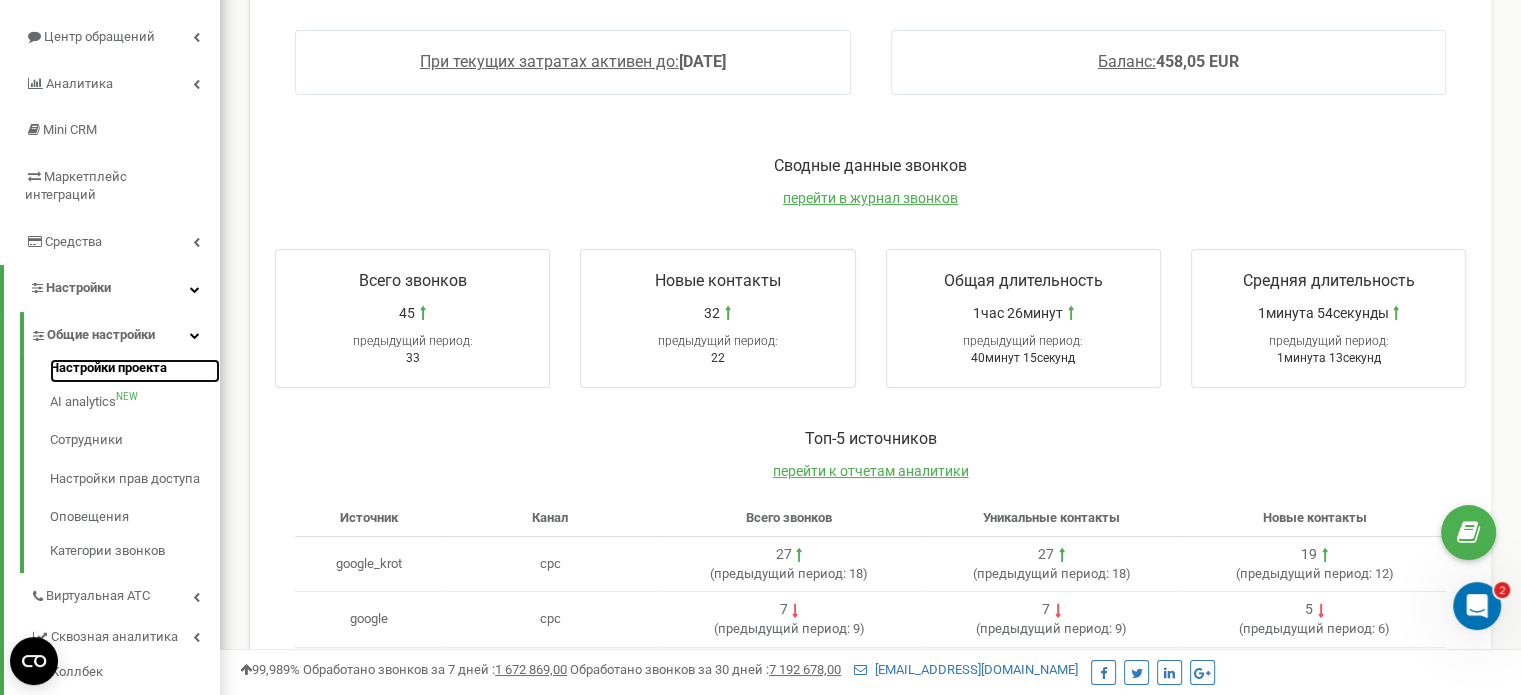 click on "Настройки проекта" at bounding box center (135, 371) 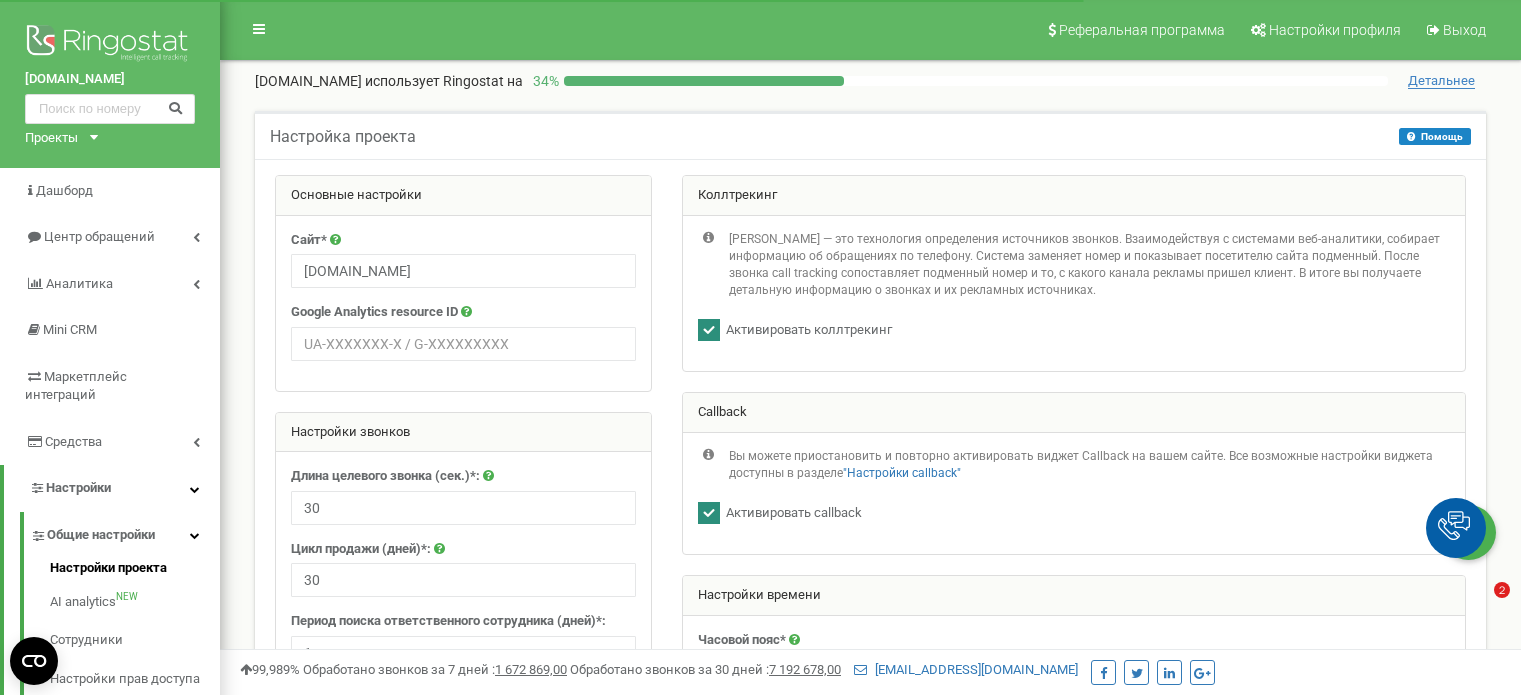 scroll, scrollTop: 0, scrollLeft: 0, axis: both 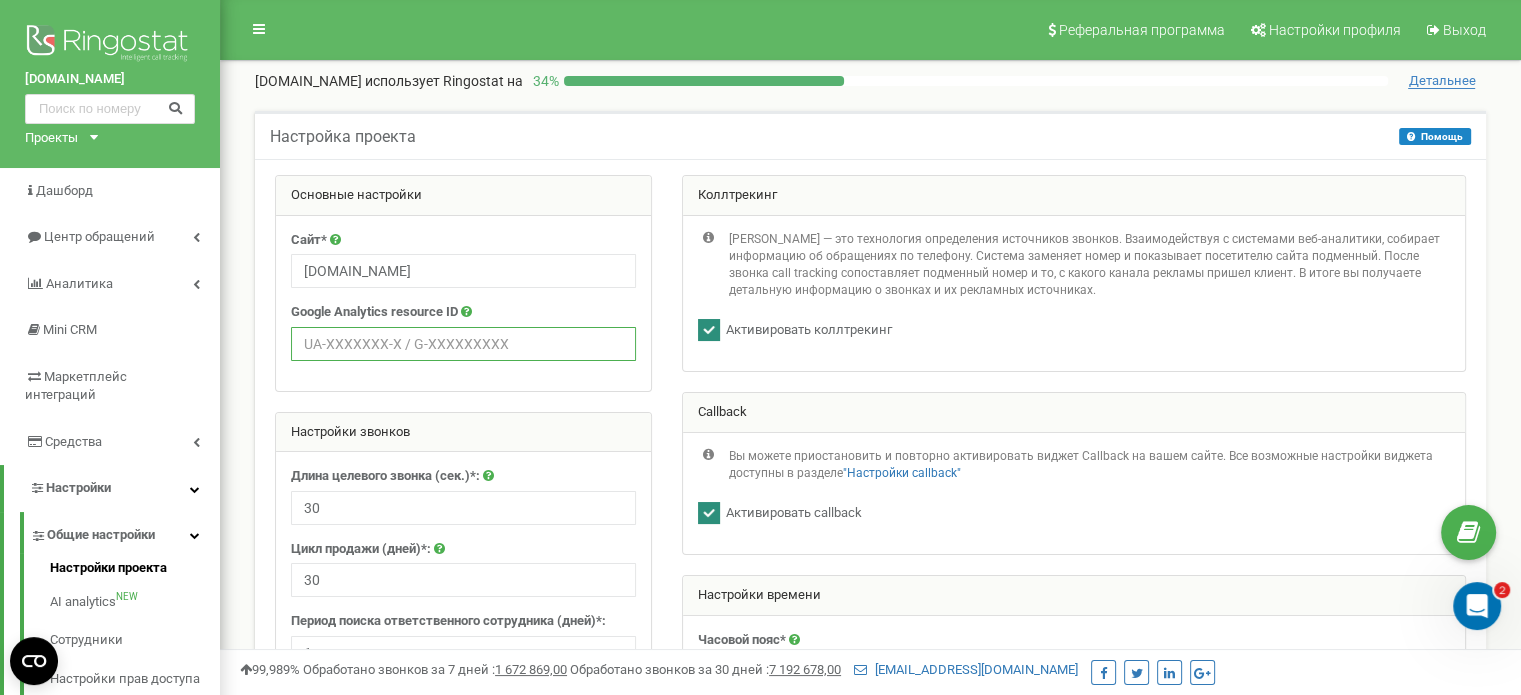 click at bounding box center (463, 344) 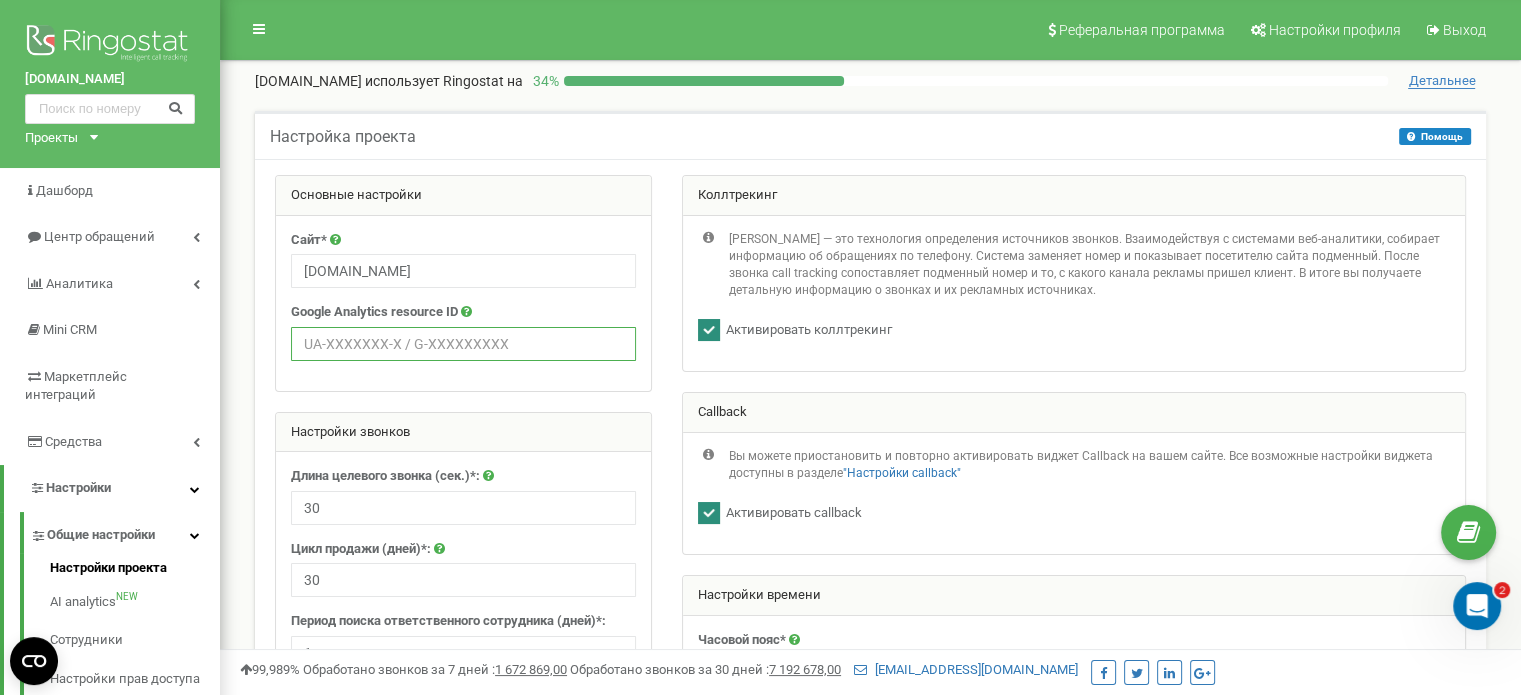 paste on "321384298" 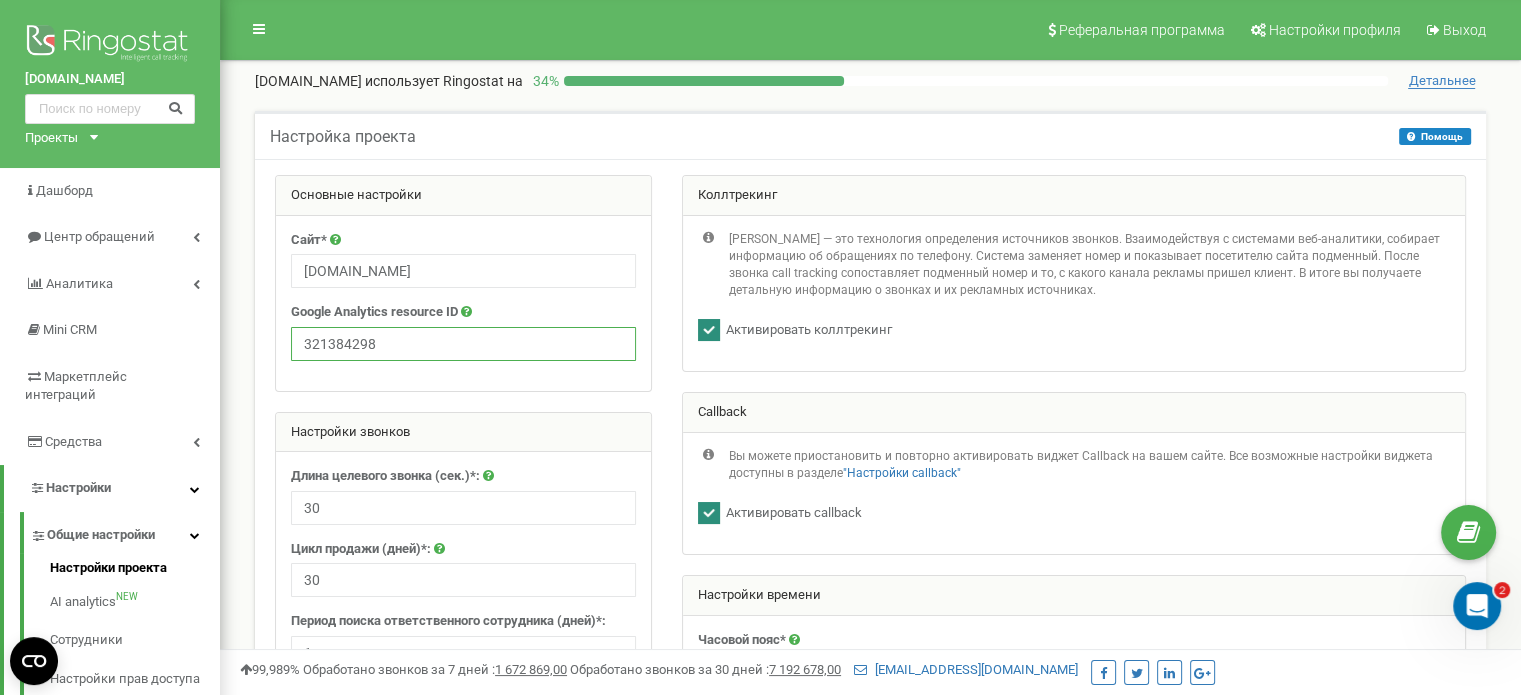 type on "321384298" 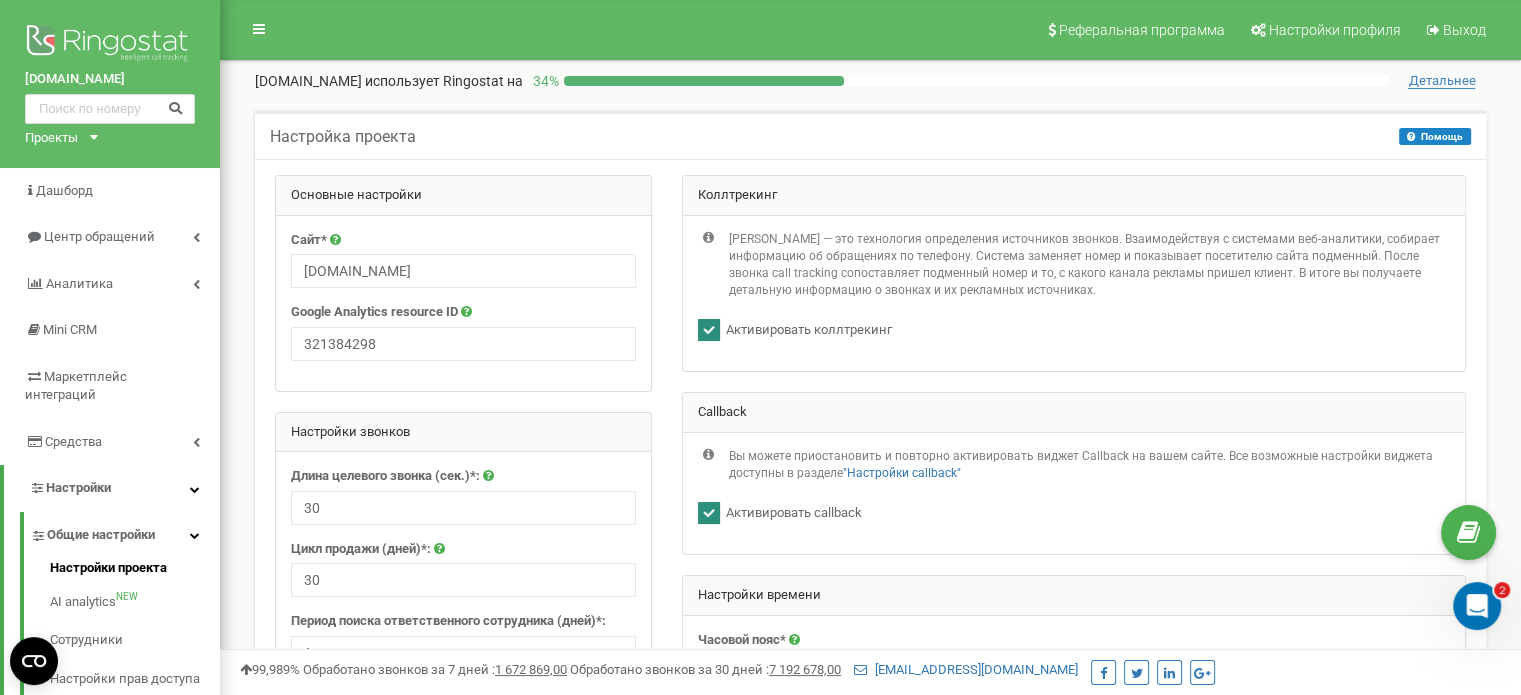 click on "Сайт*
latgaleslogs.lv
Google Analytics resource ID
321384298" at bounding box center [463, 303] 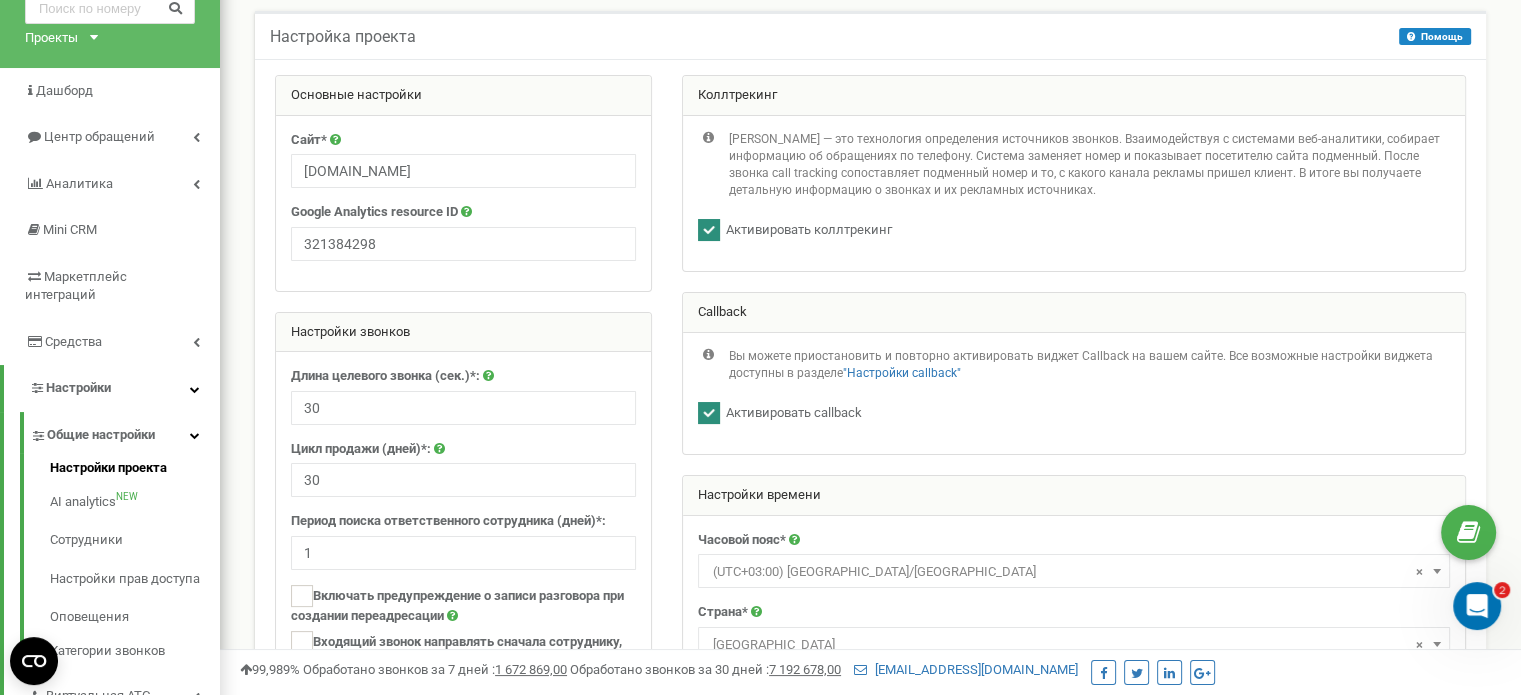 scroll, scrollTop: 200, scrollLeft: 0, axis: vertical 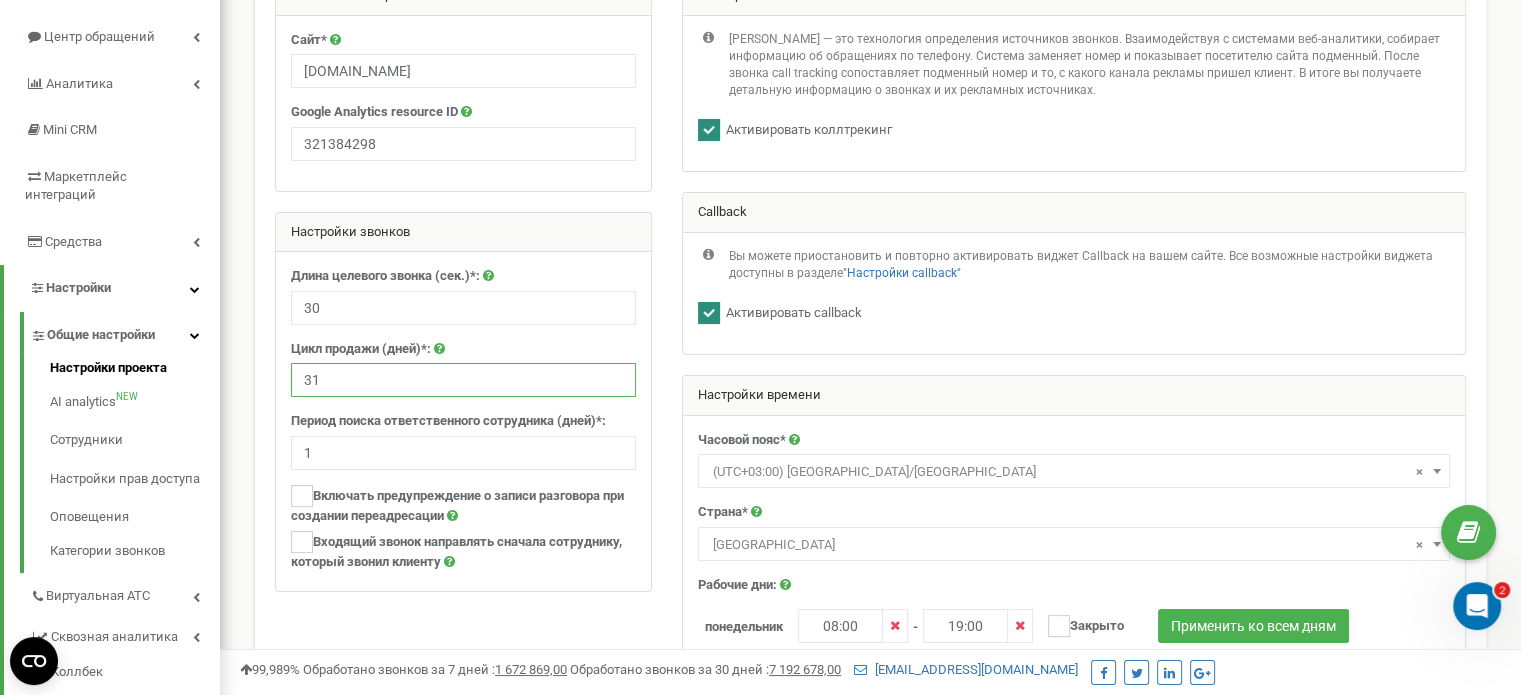 click on "31" at bounding box center [463, 380] 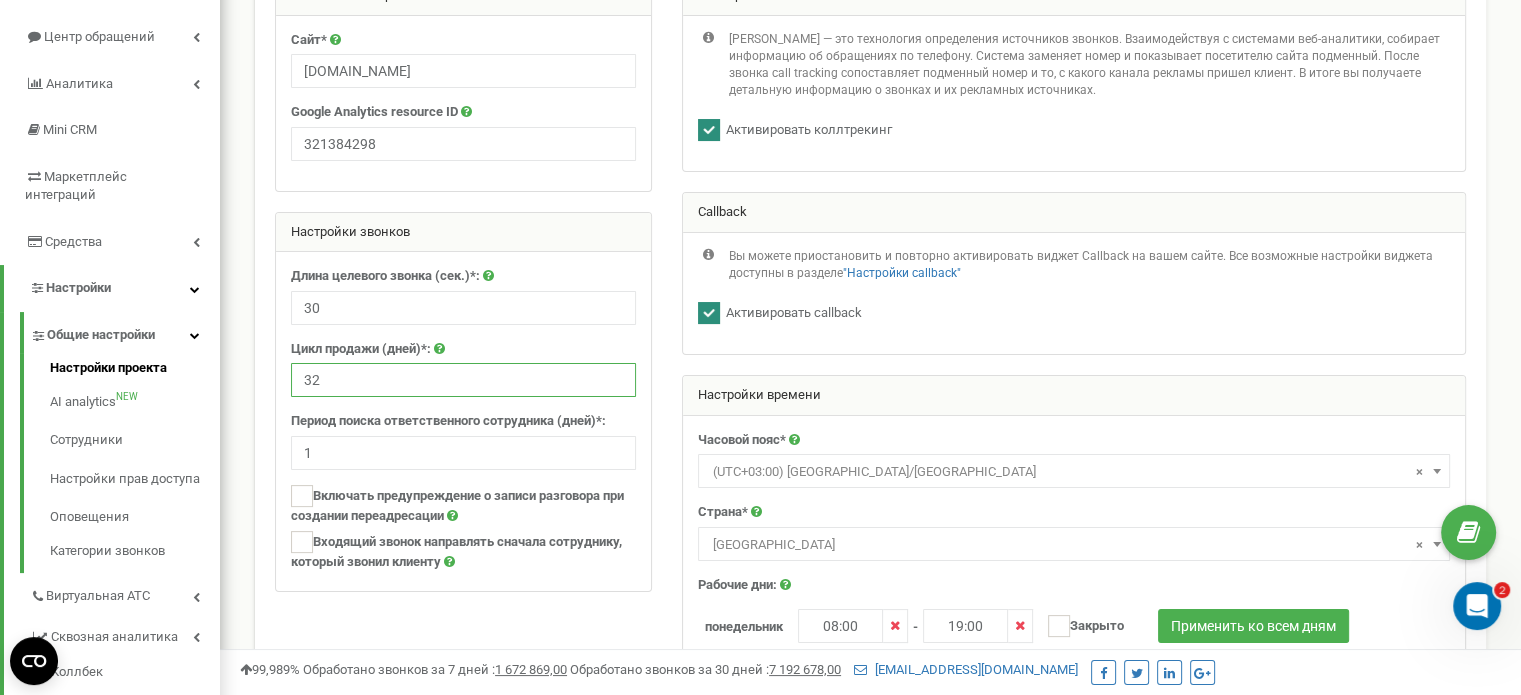 click on "32" at bounding box center [463, 380] 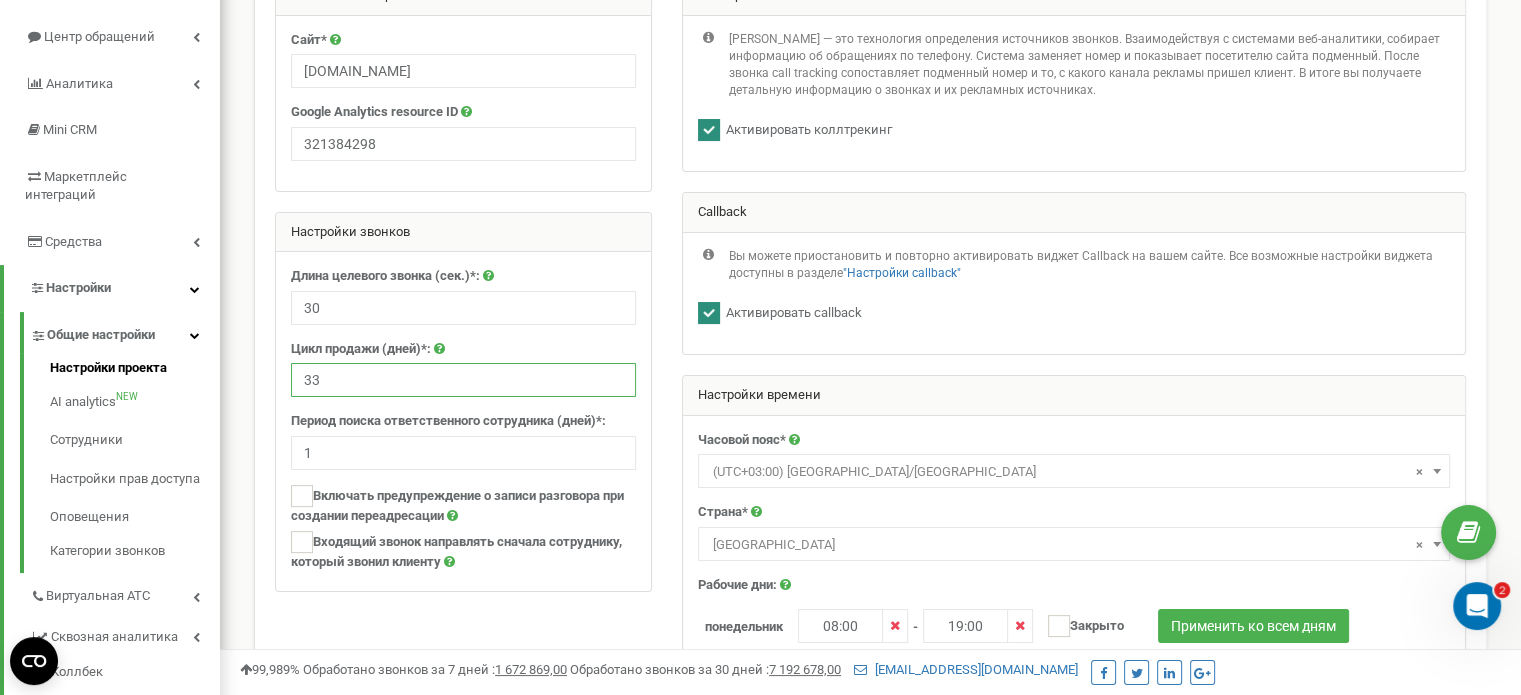 click on "33" at bounding box center [463, 380] 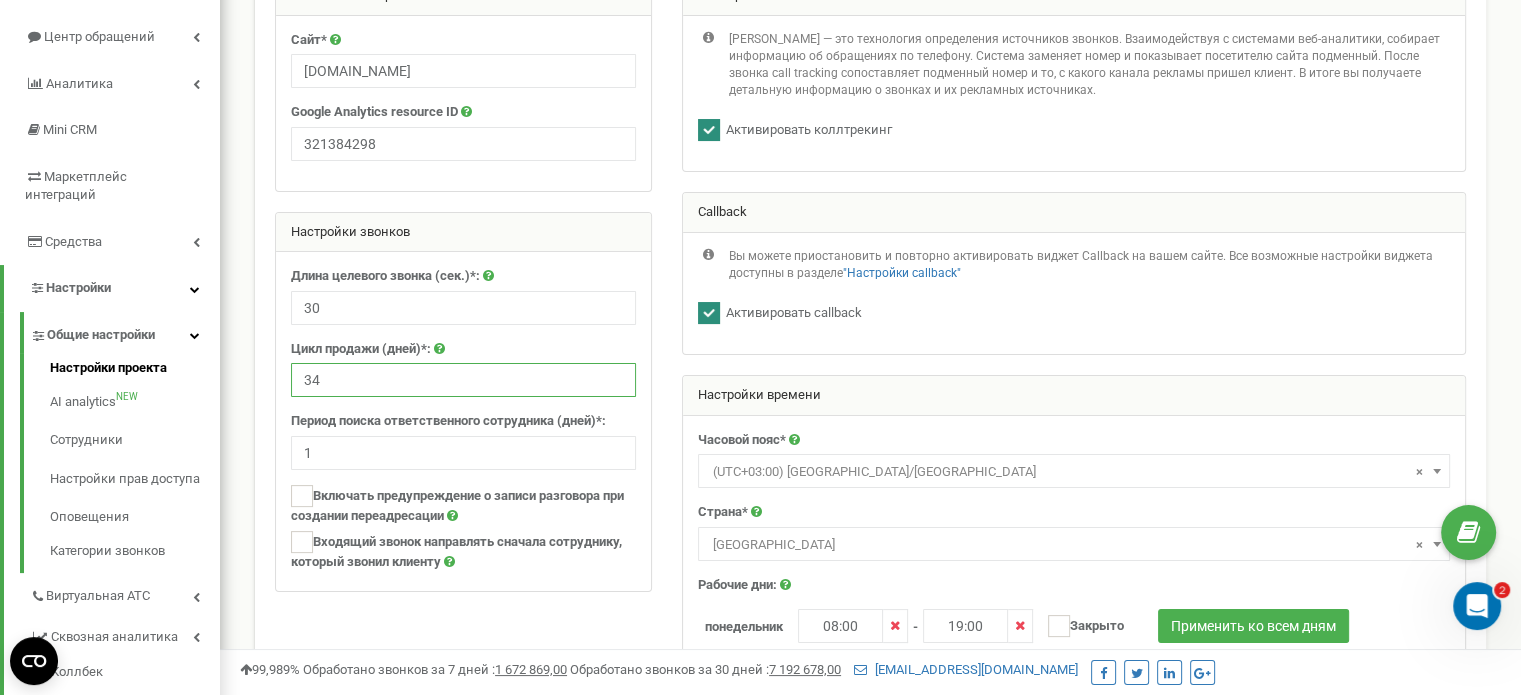 click on "34" at bounding box center [463, 380] 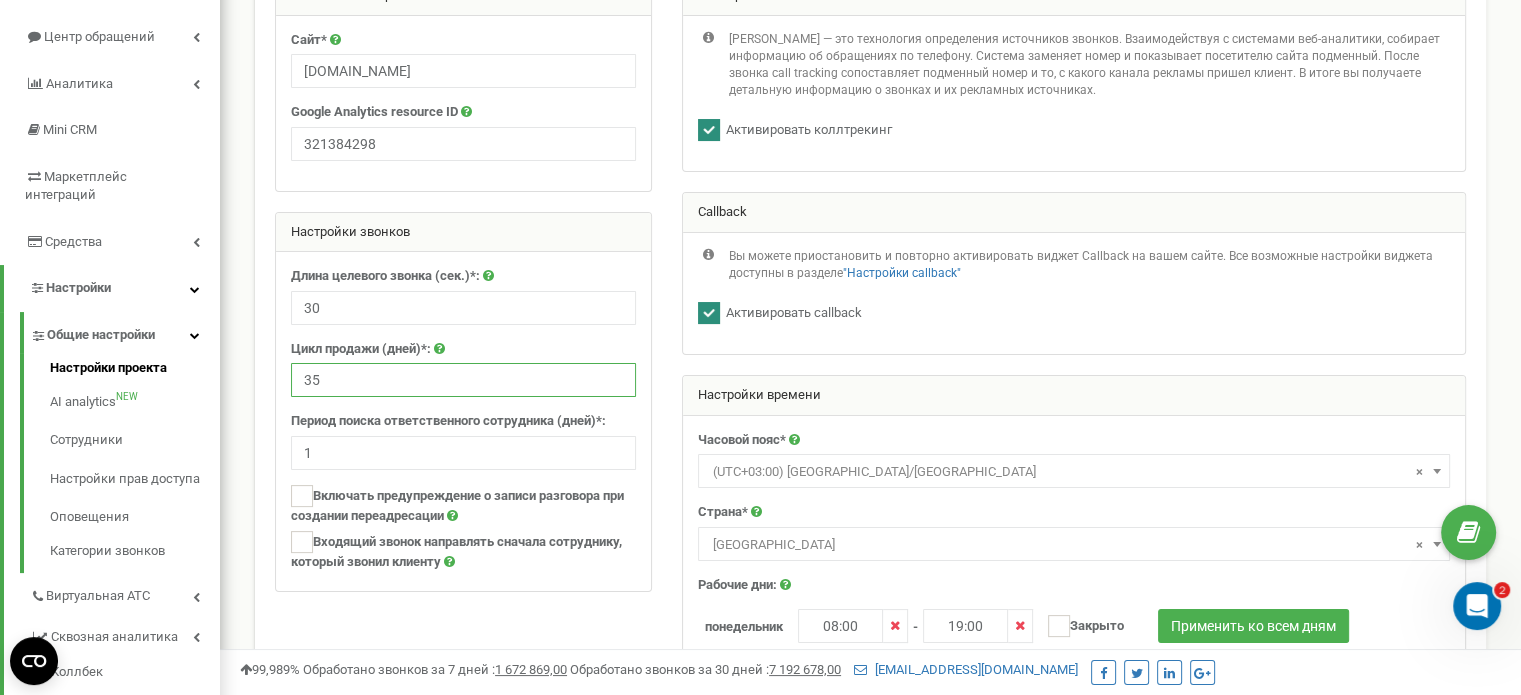 click on "35" at bounding box center [463, 380] 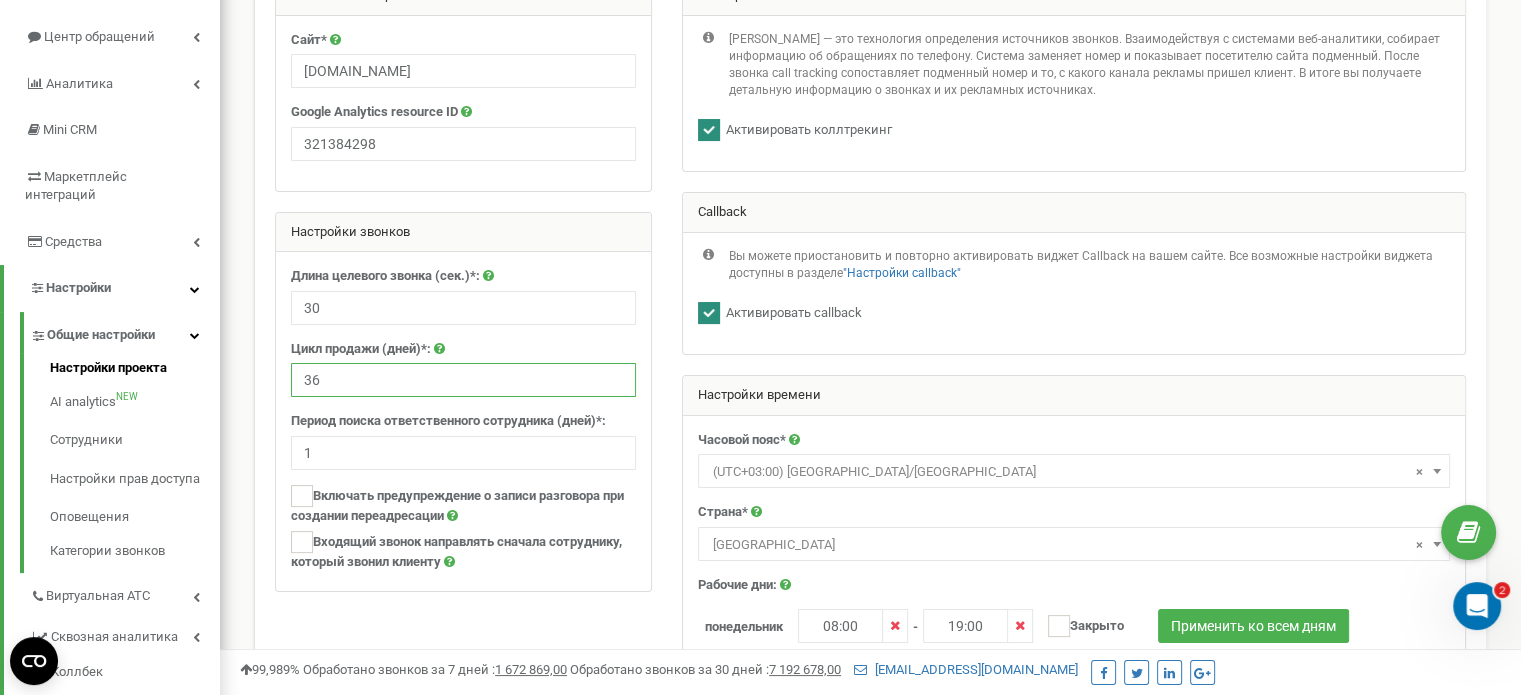 click on "36" at bounding box center [463, 380] 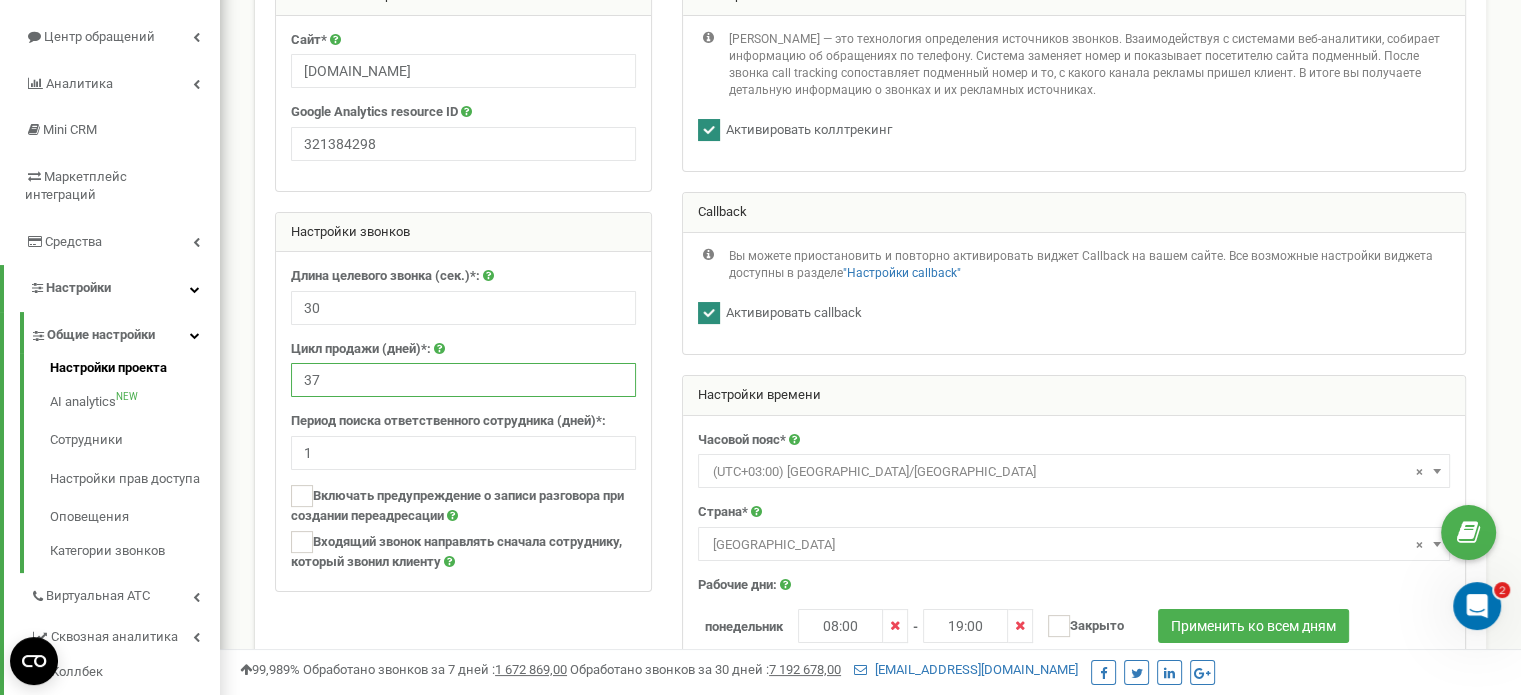 click on "37" at bounding box center [463, 380] 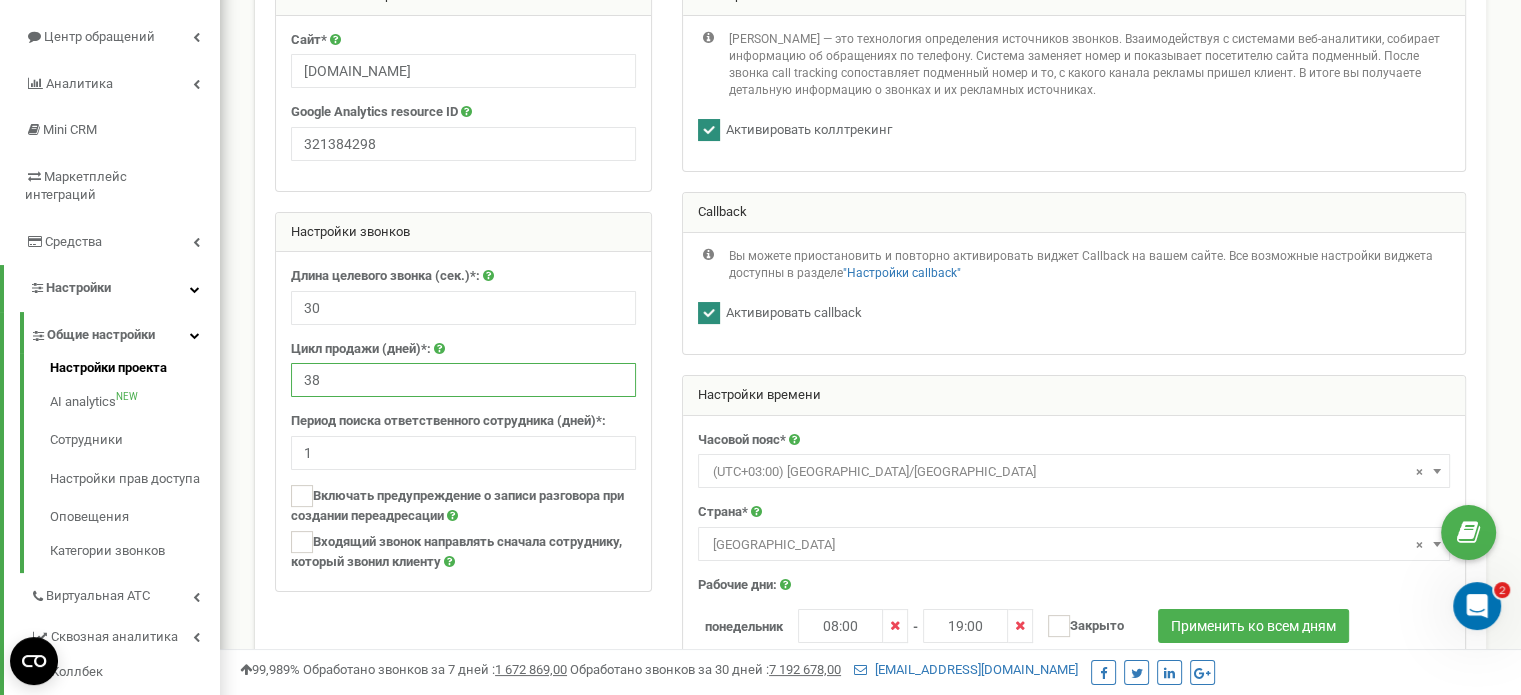 click on "38" at bounding box center [463, 380] 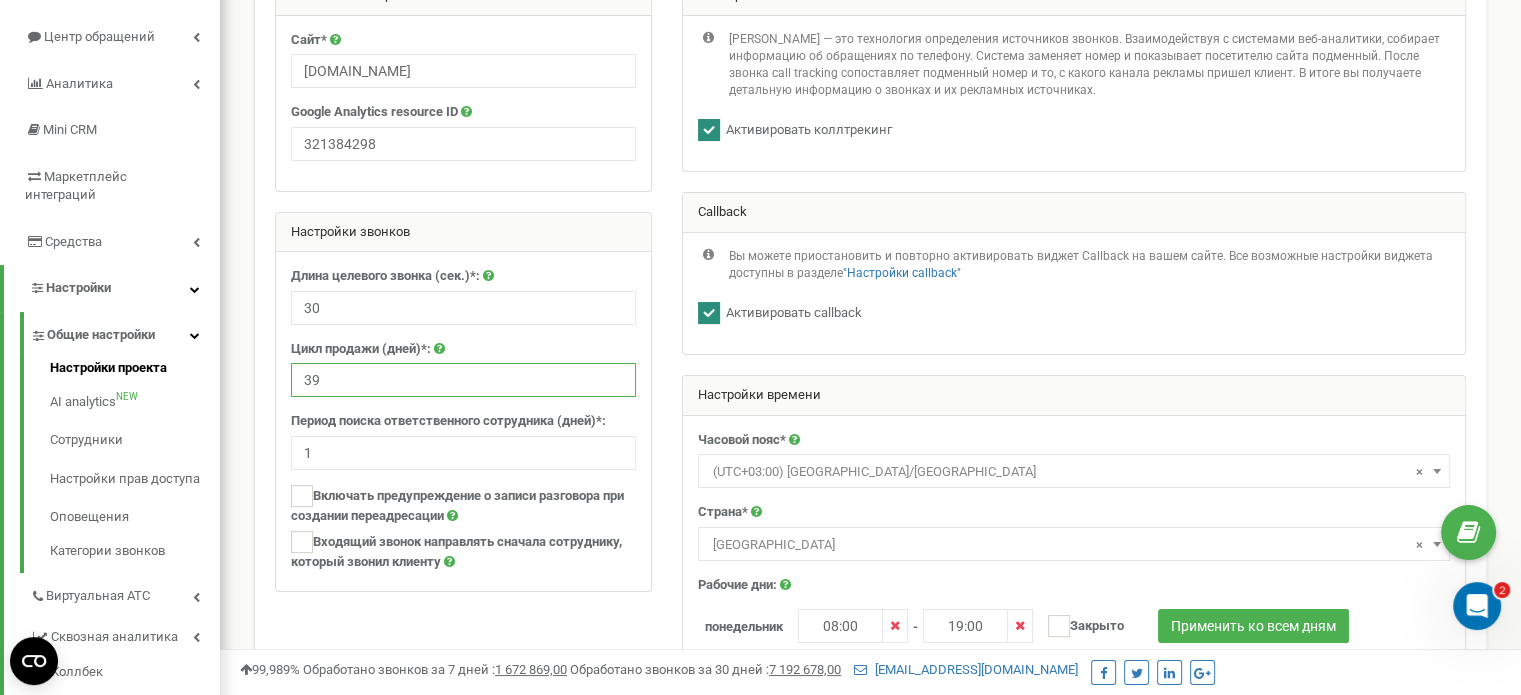 click on "39" at bounding box center (463, 380) 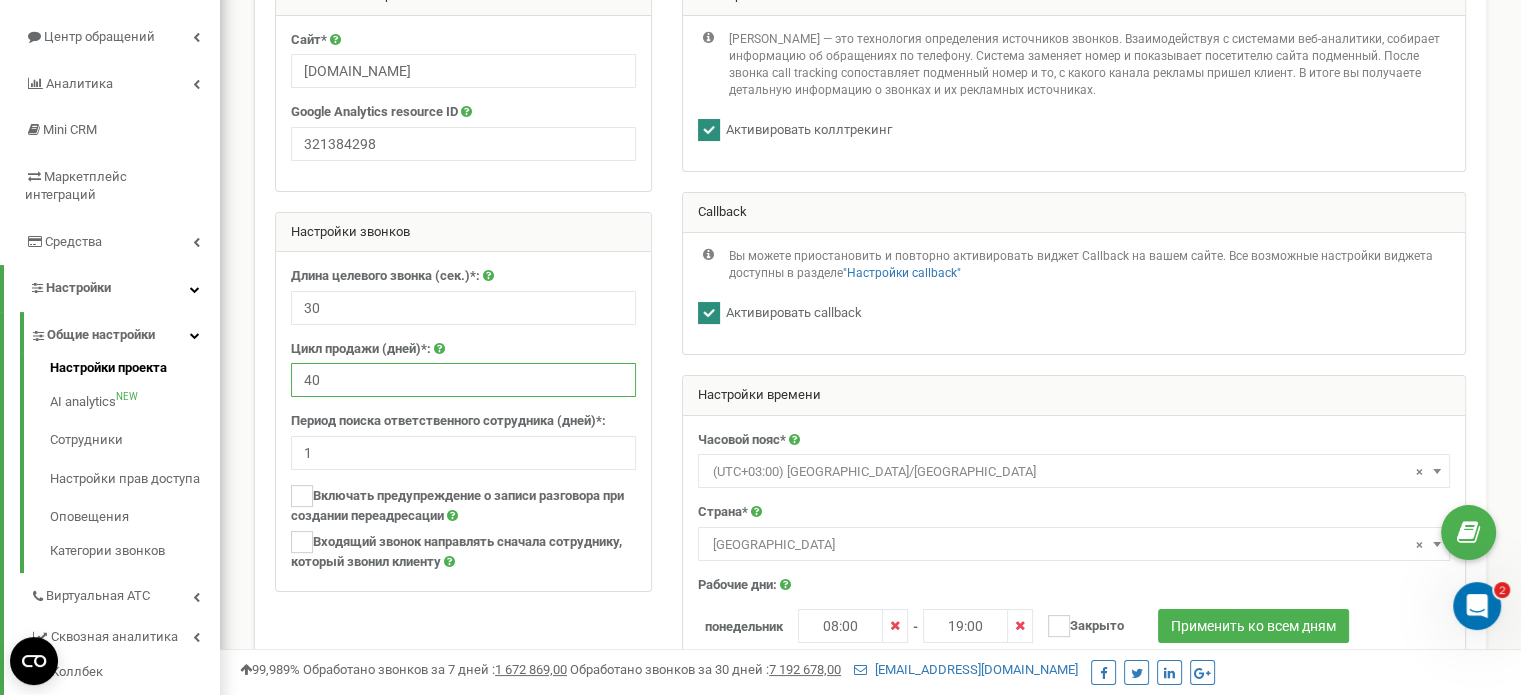click on "40" at bounding box center (463, 380) 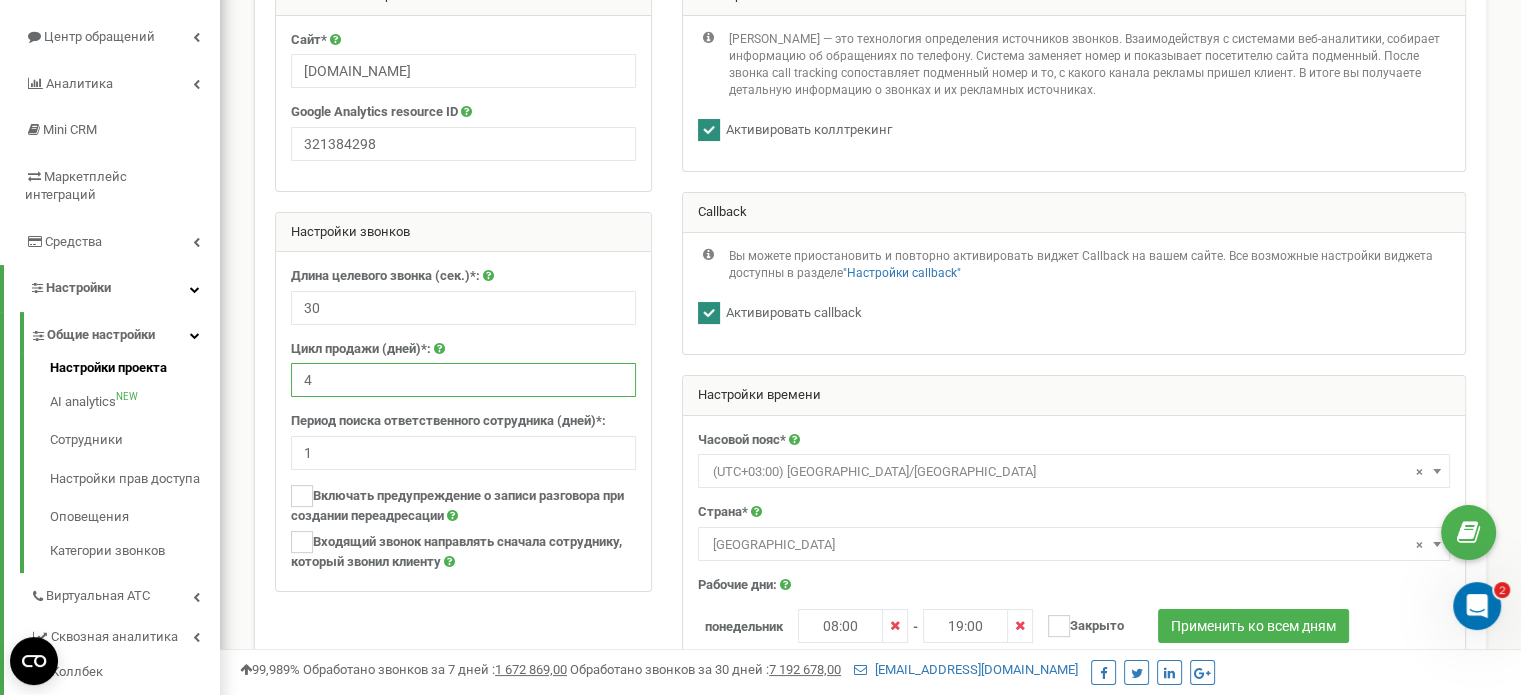 type on "42" 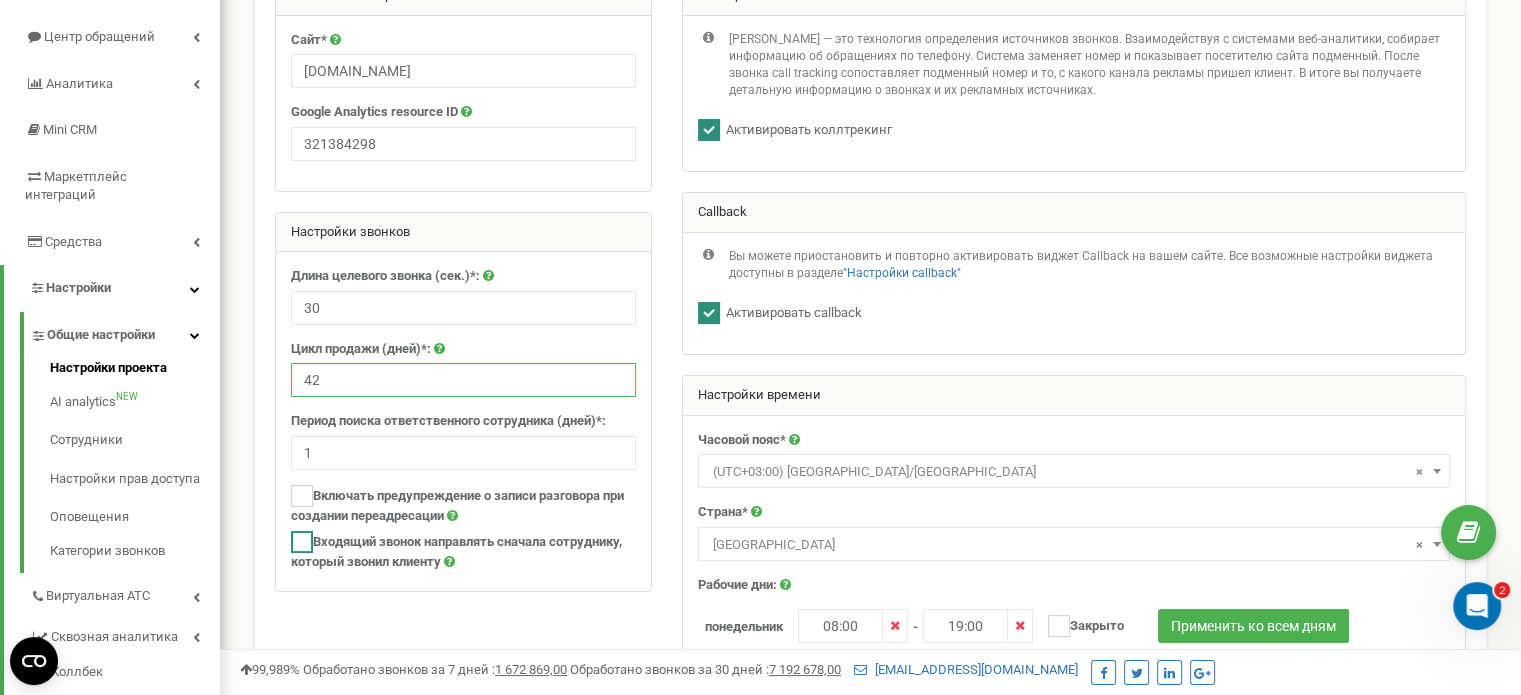 click at bounding box center [302, 542] 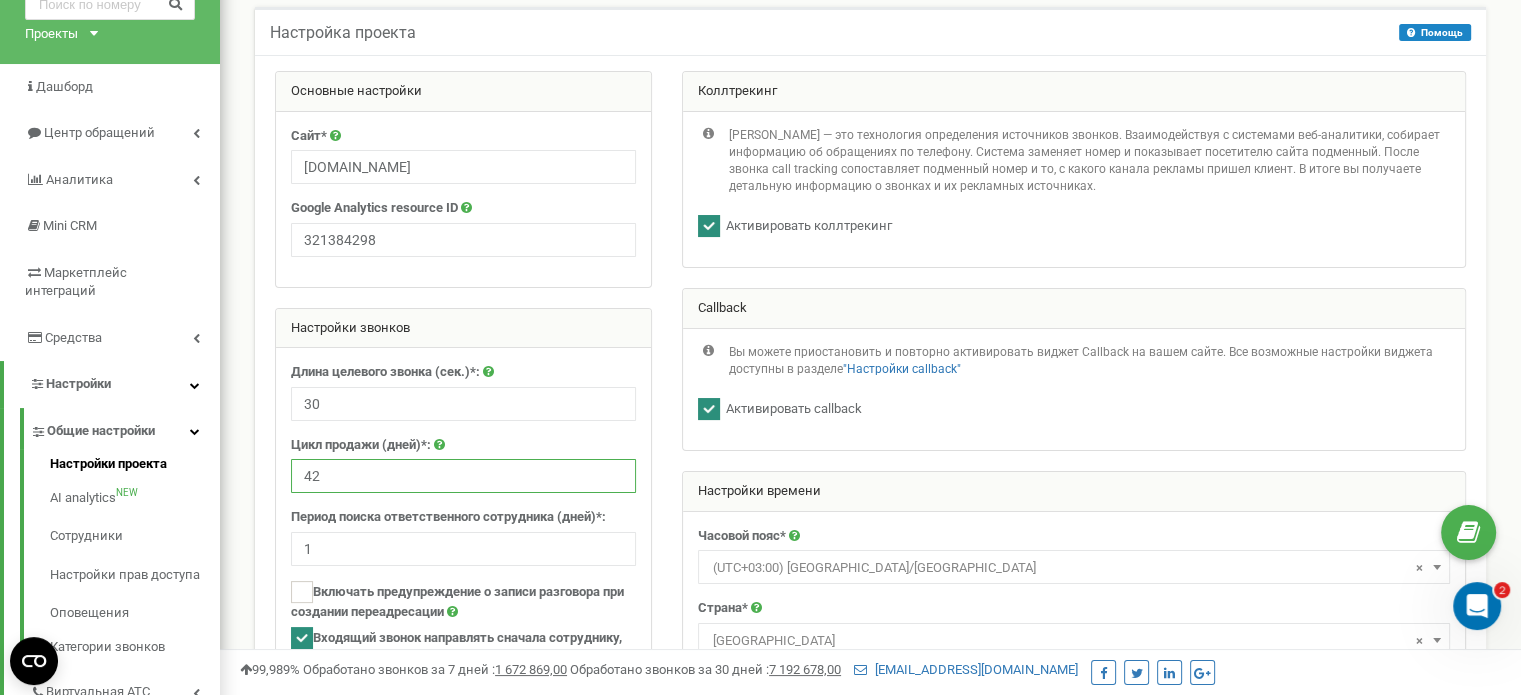 scroll, scrollTop: 41, scrollLeft: 0, axis: vertical 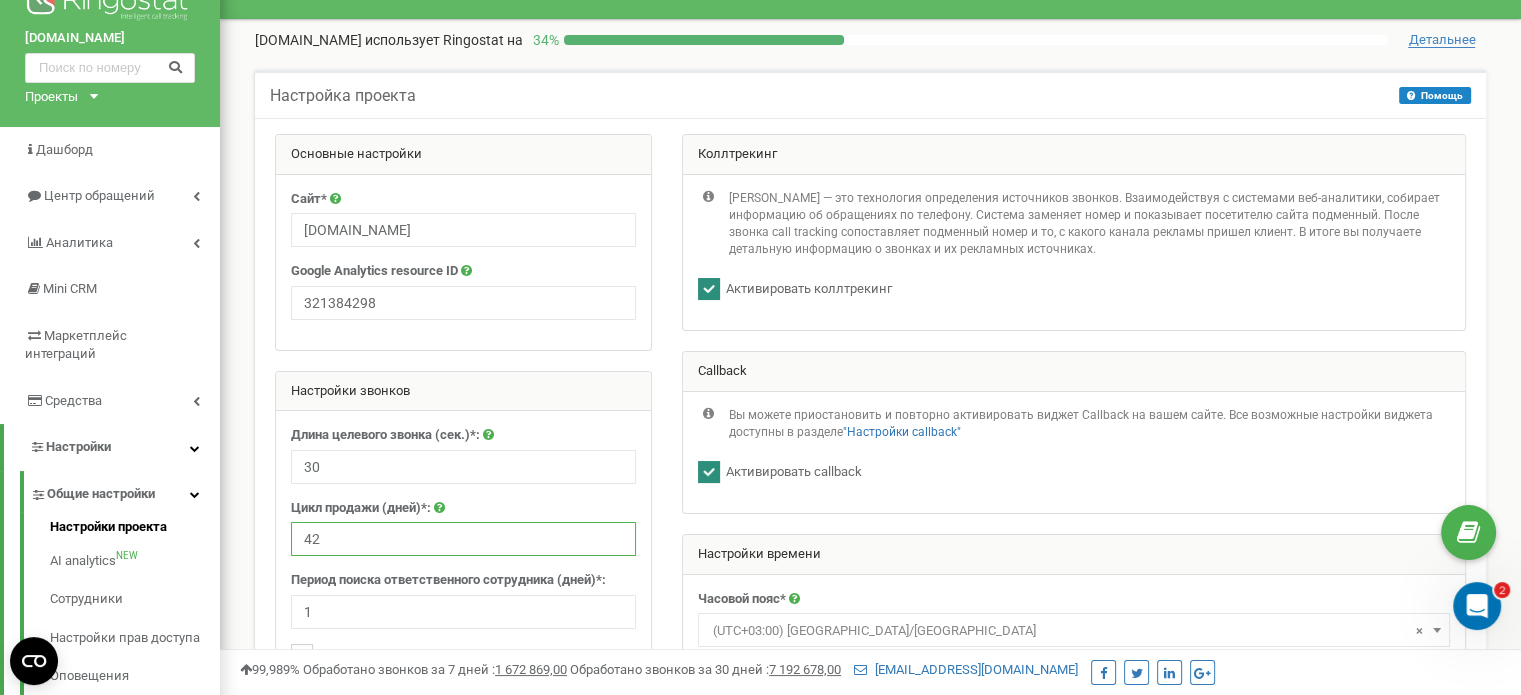 type on "42" 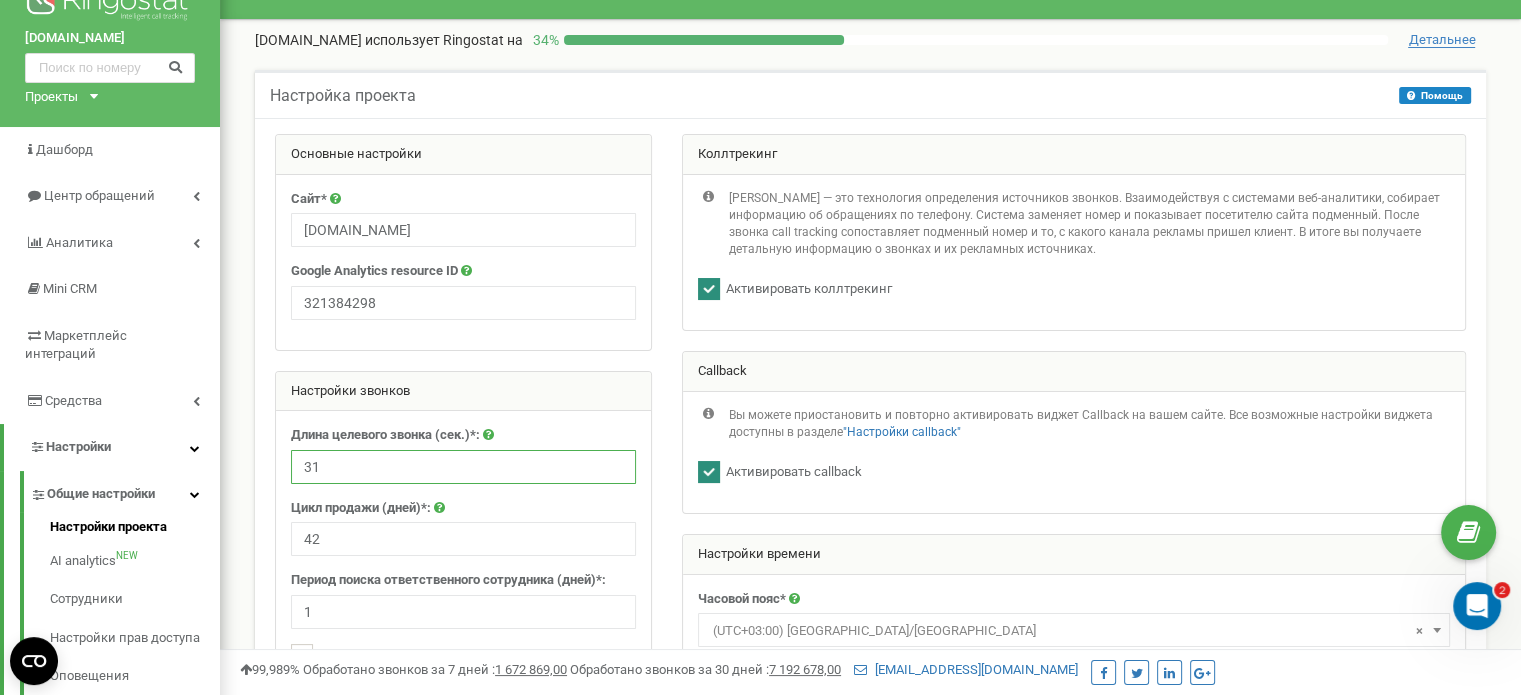 click on "31" at bounding box center (463, 467) 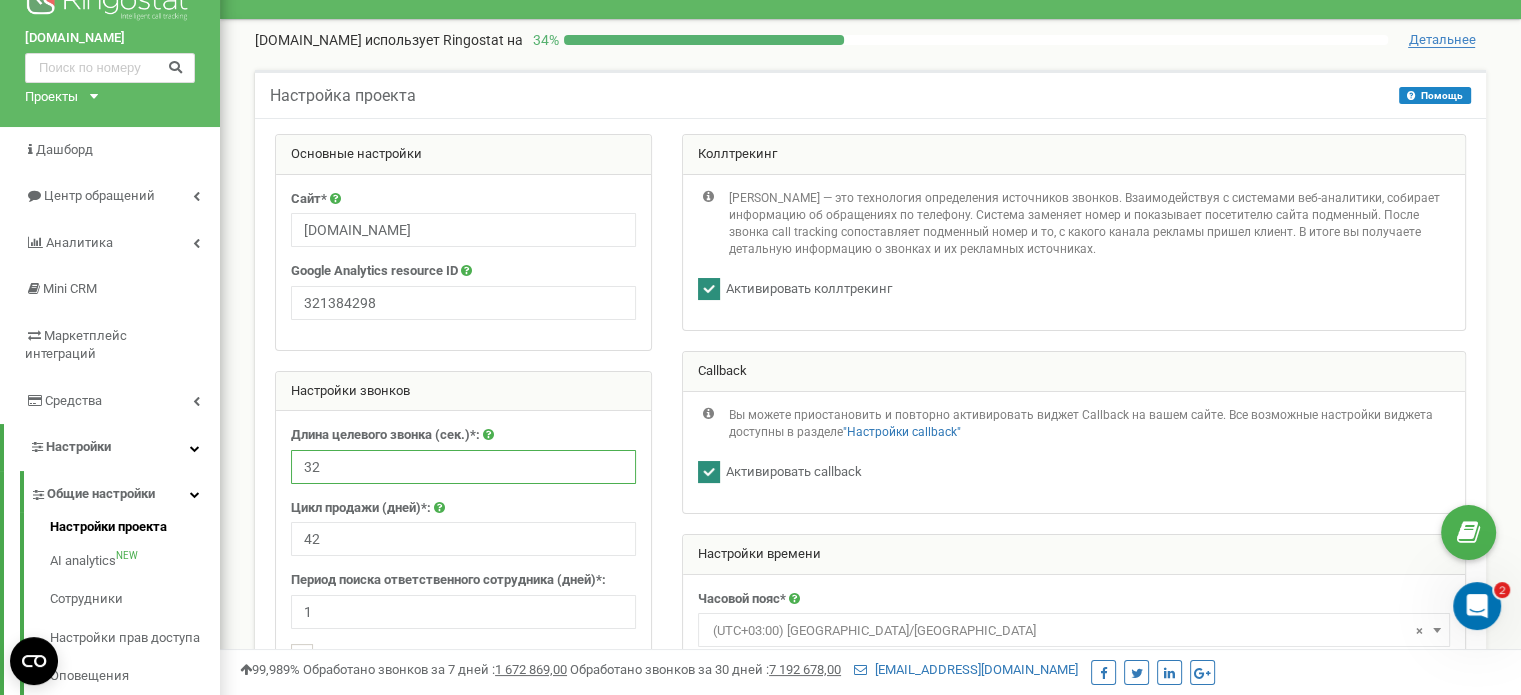 click on "32" at bounding box center (463, 467) 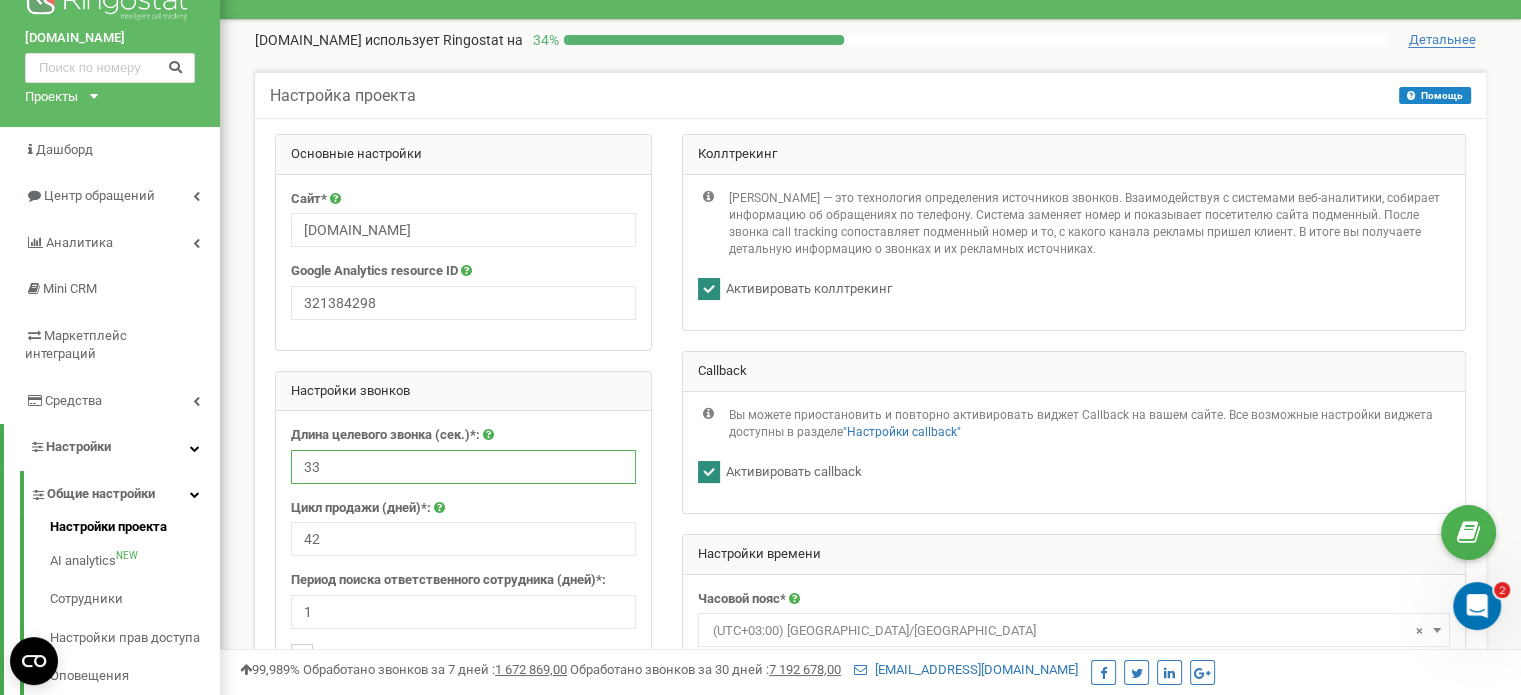 click on "33" at bounding box center [463, 467] 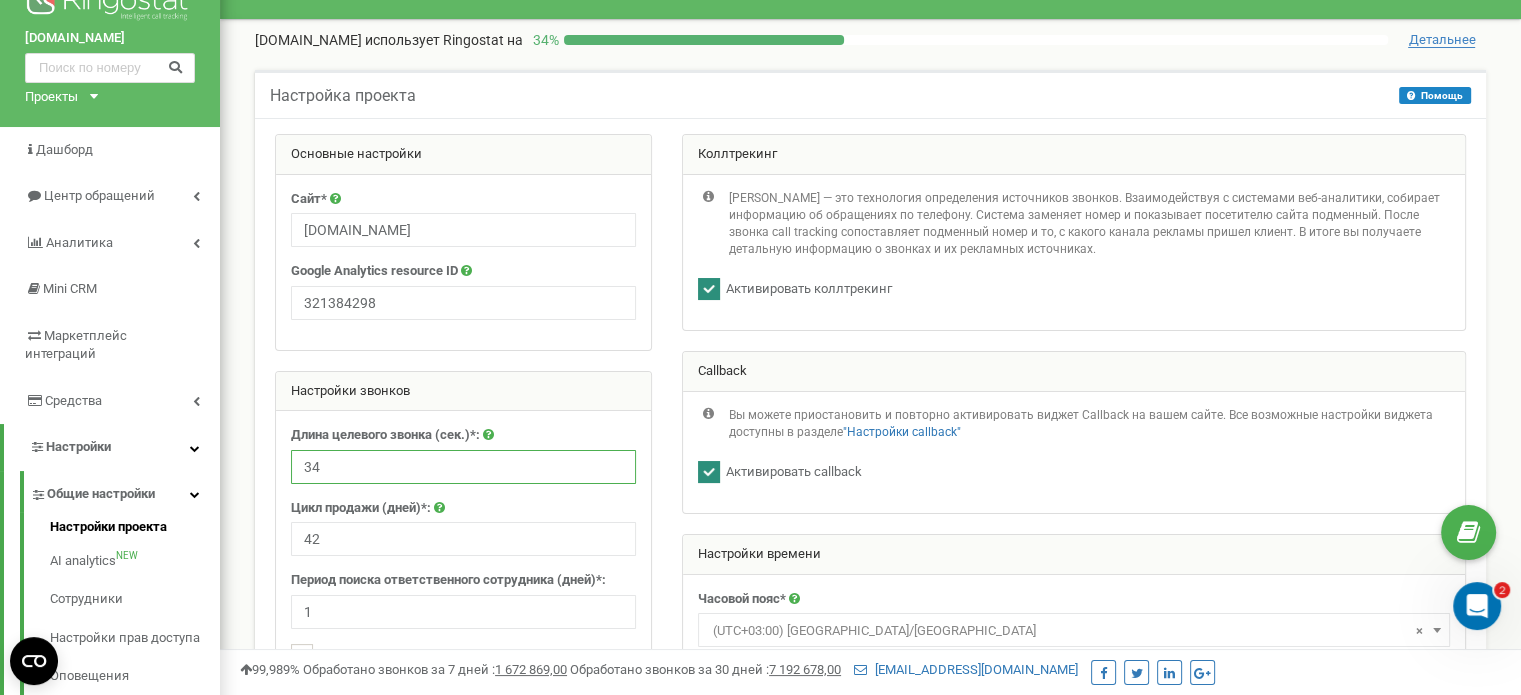 click on "34" at bounding box center (463, 467) 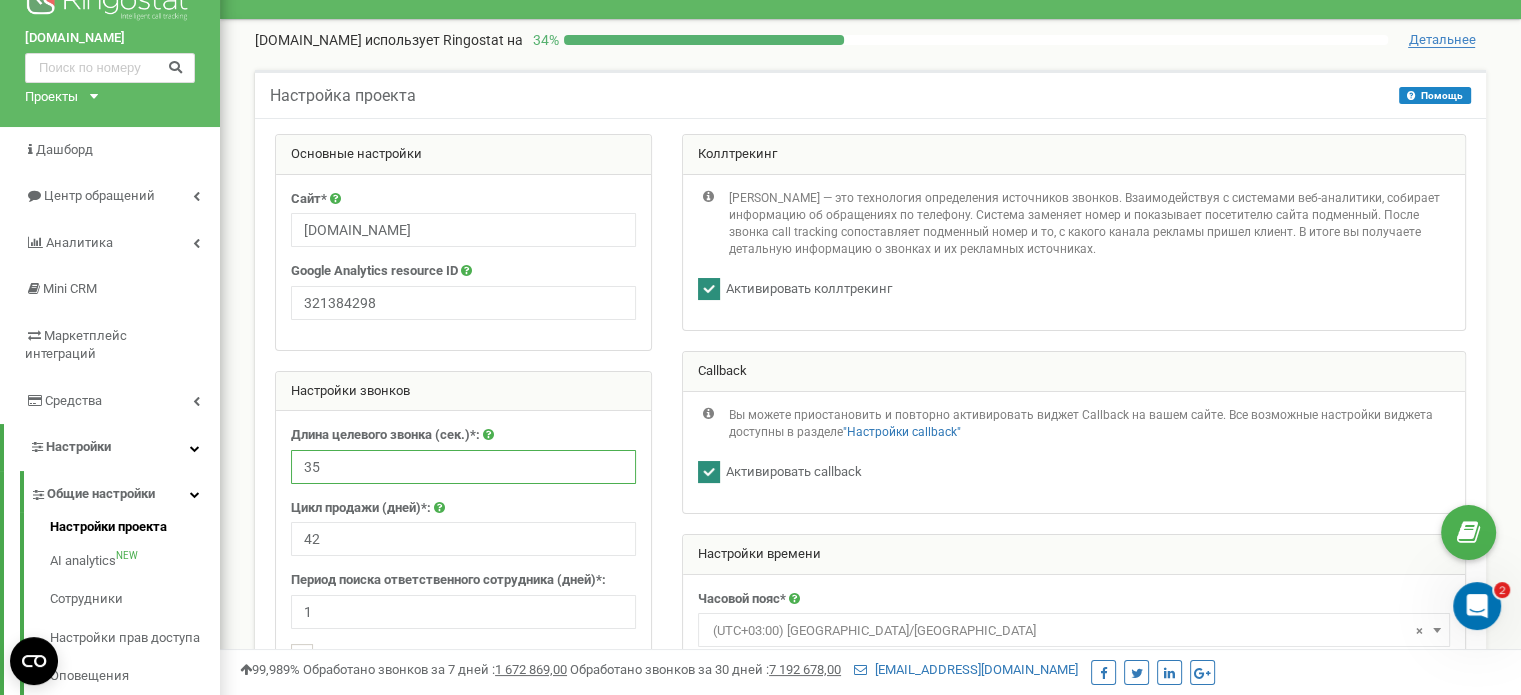 click on "35" at bounding box center [463, 467] 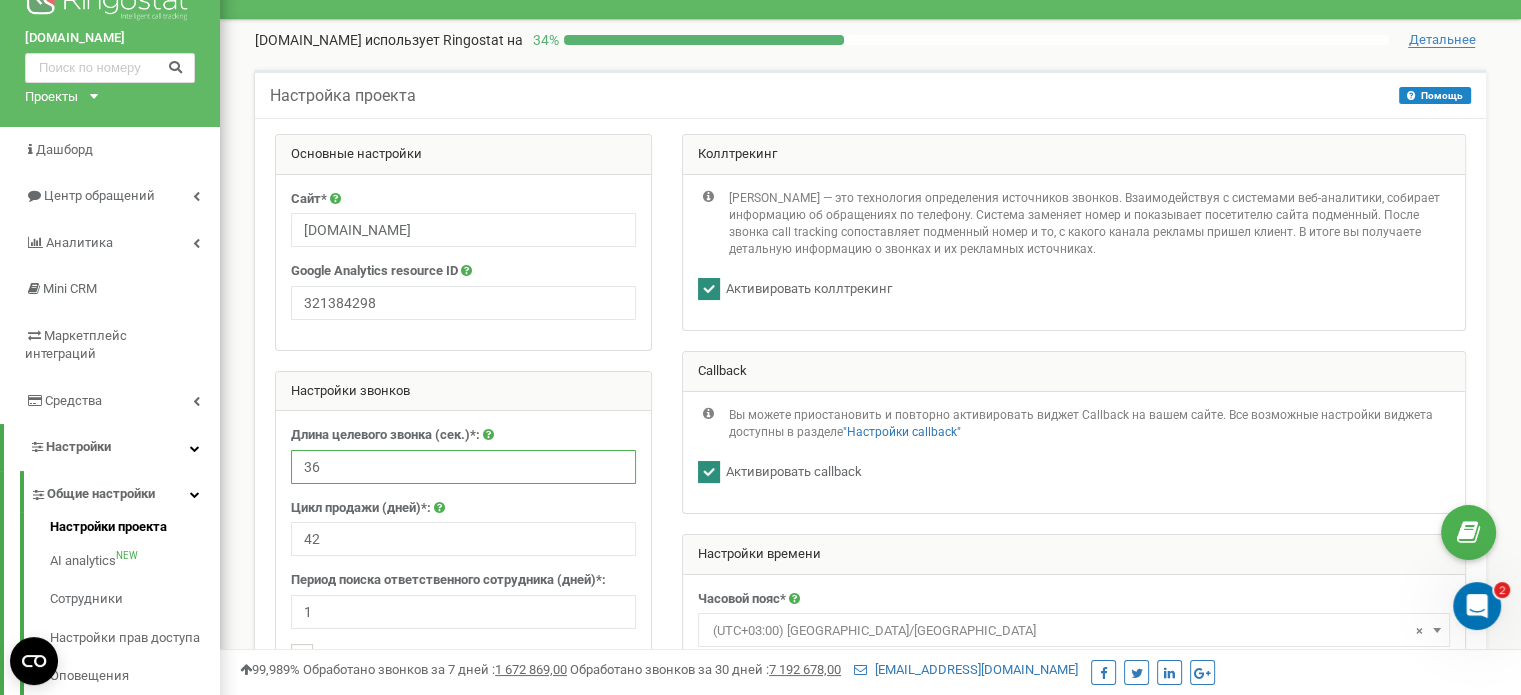 click on "36" at bounding box center (463, 467) 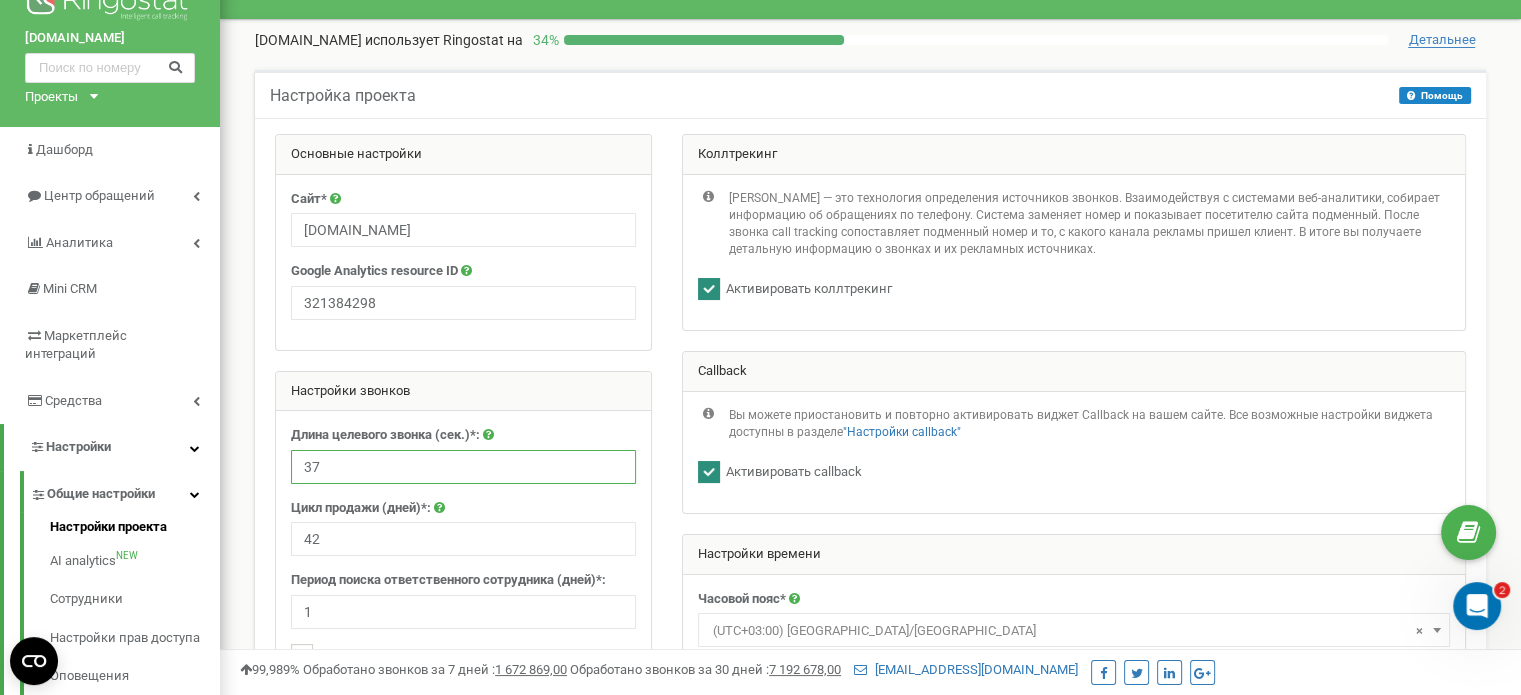 click on "37" at bounding box center (463, 467) 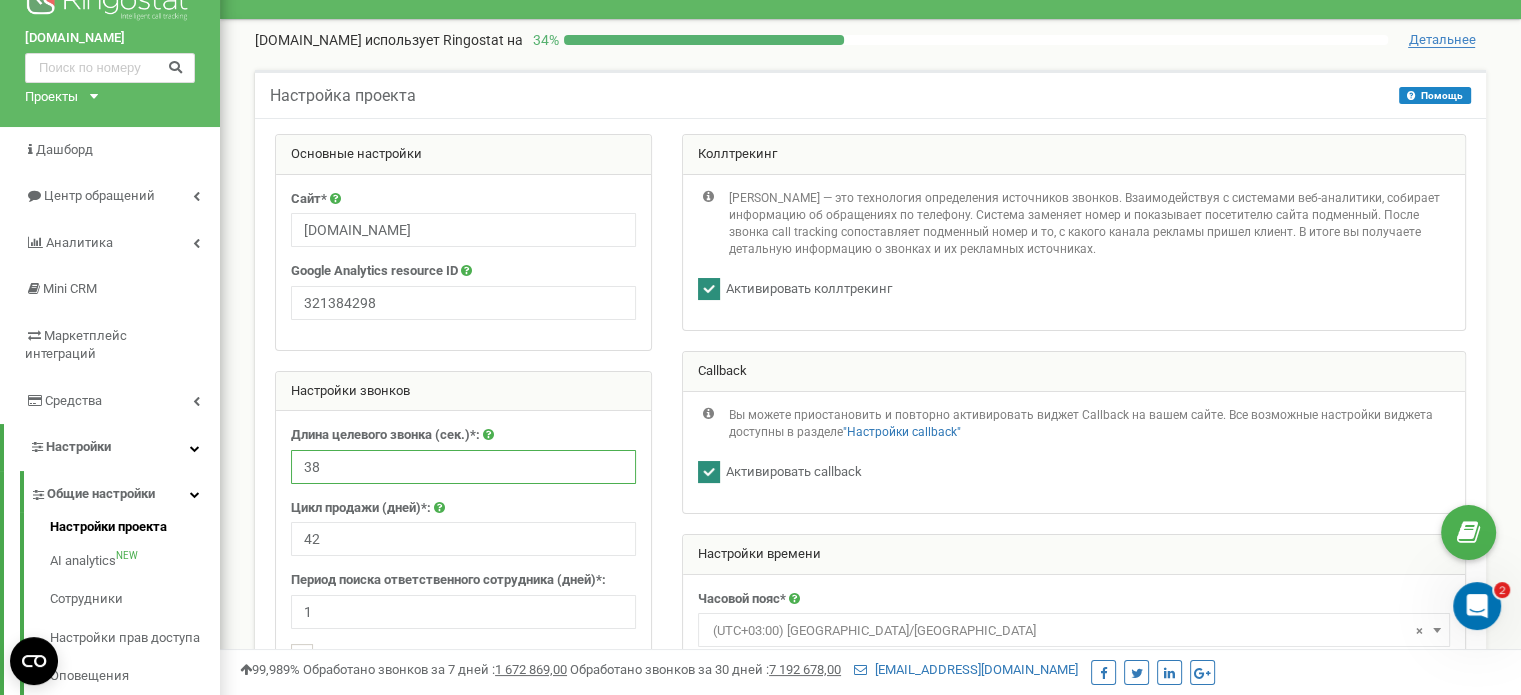 click on "38" at bounding box center [463, 467] 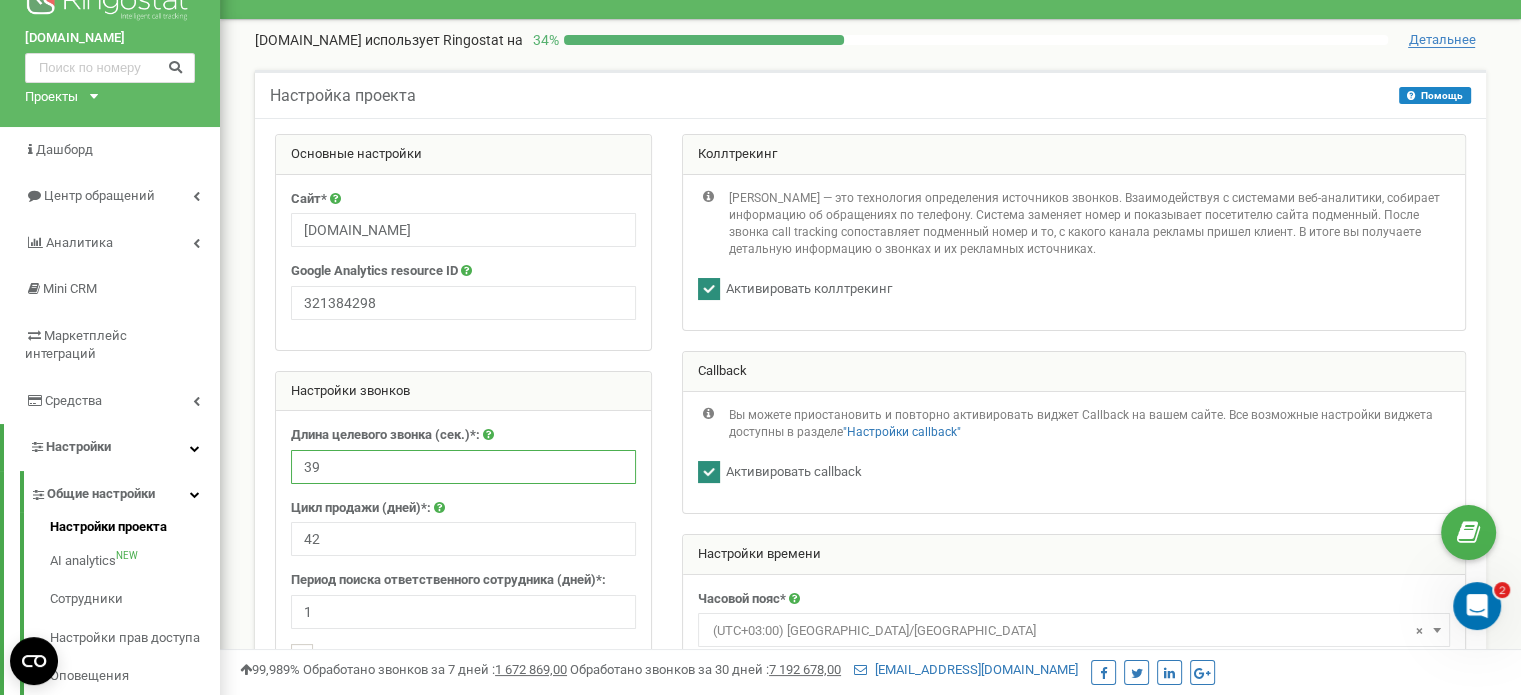 click on "39" at bounding box center [463, 467] 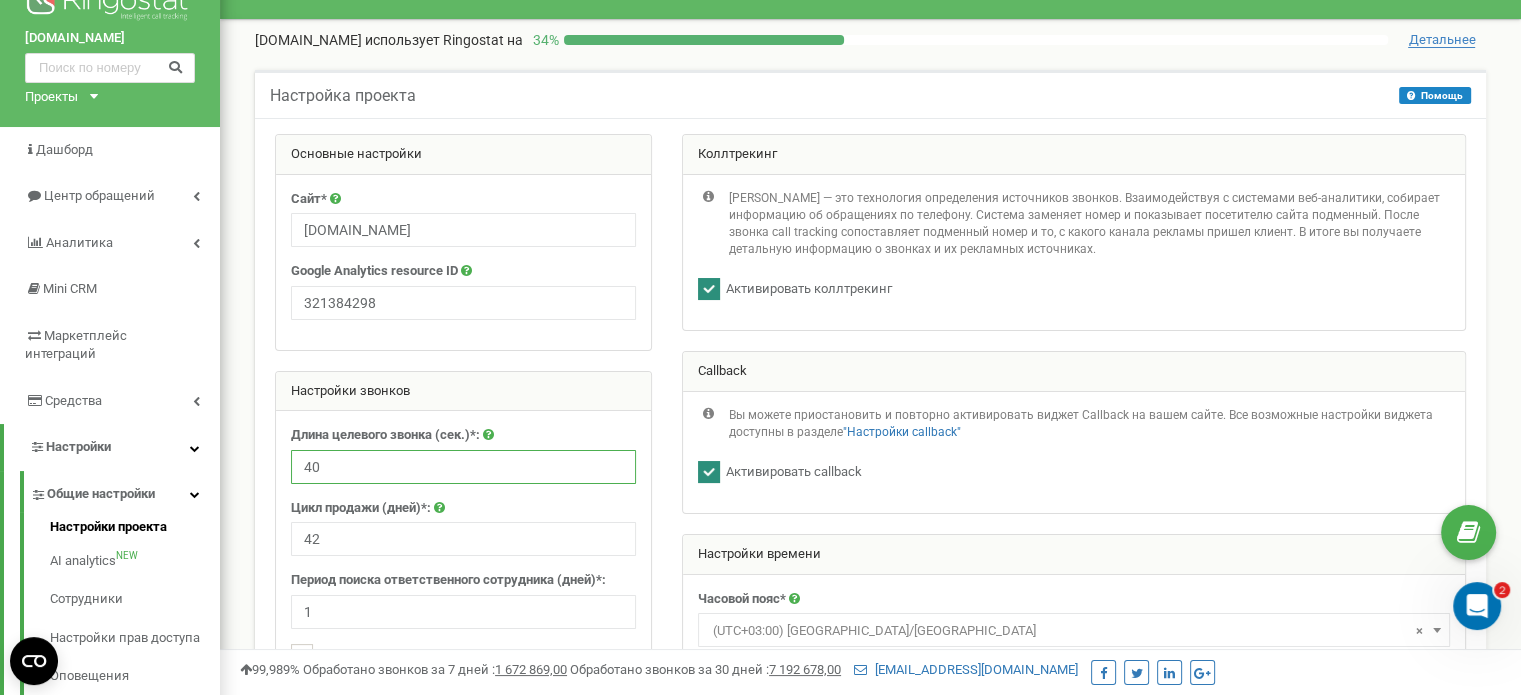 click on "40" at bounding box center (463, 467) 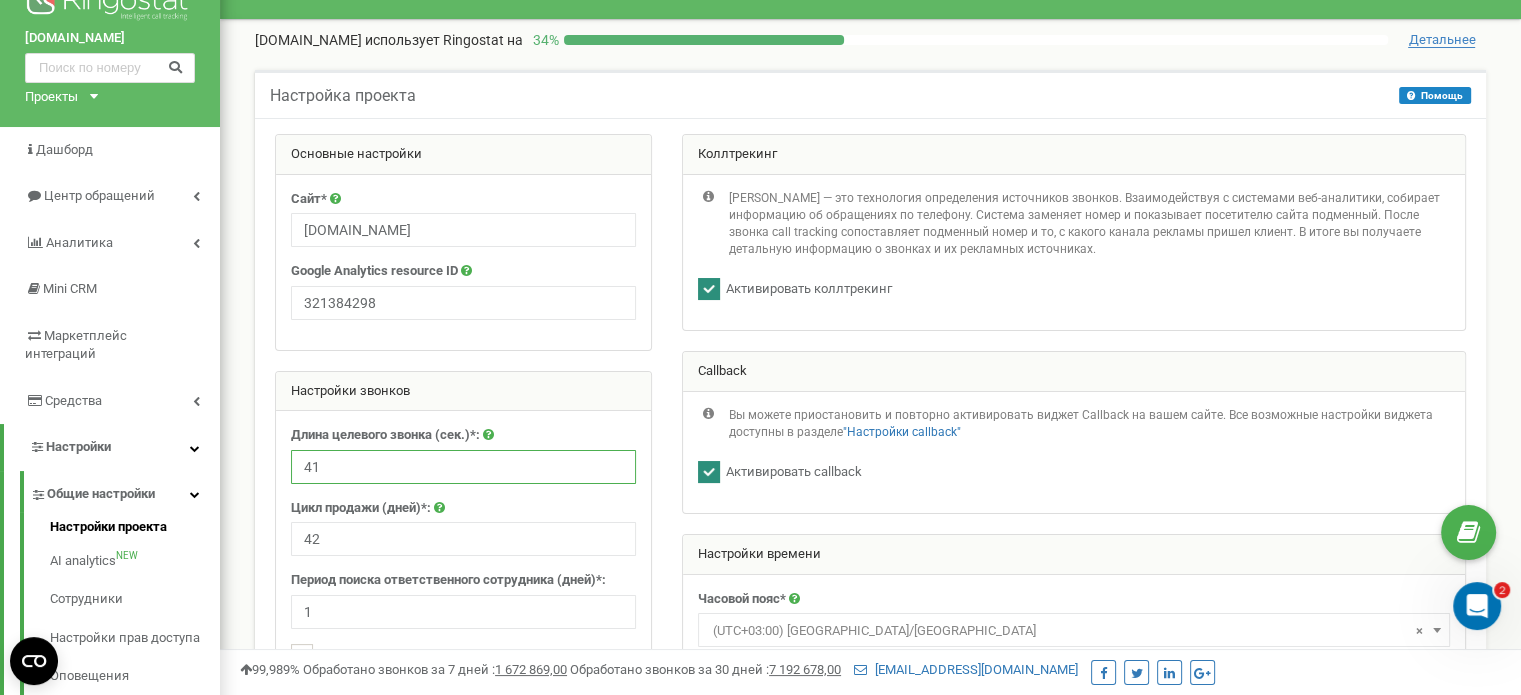 click on "41" at bounding box center (463, 467) 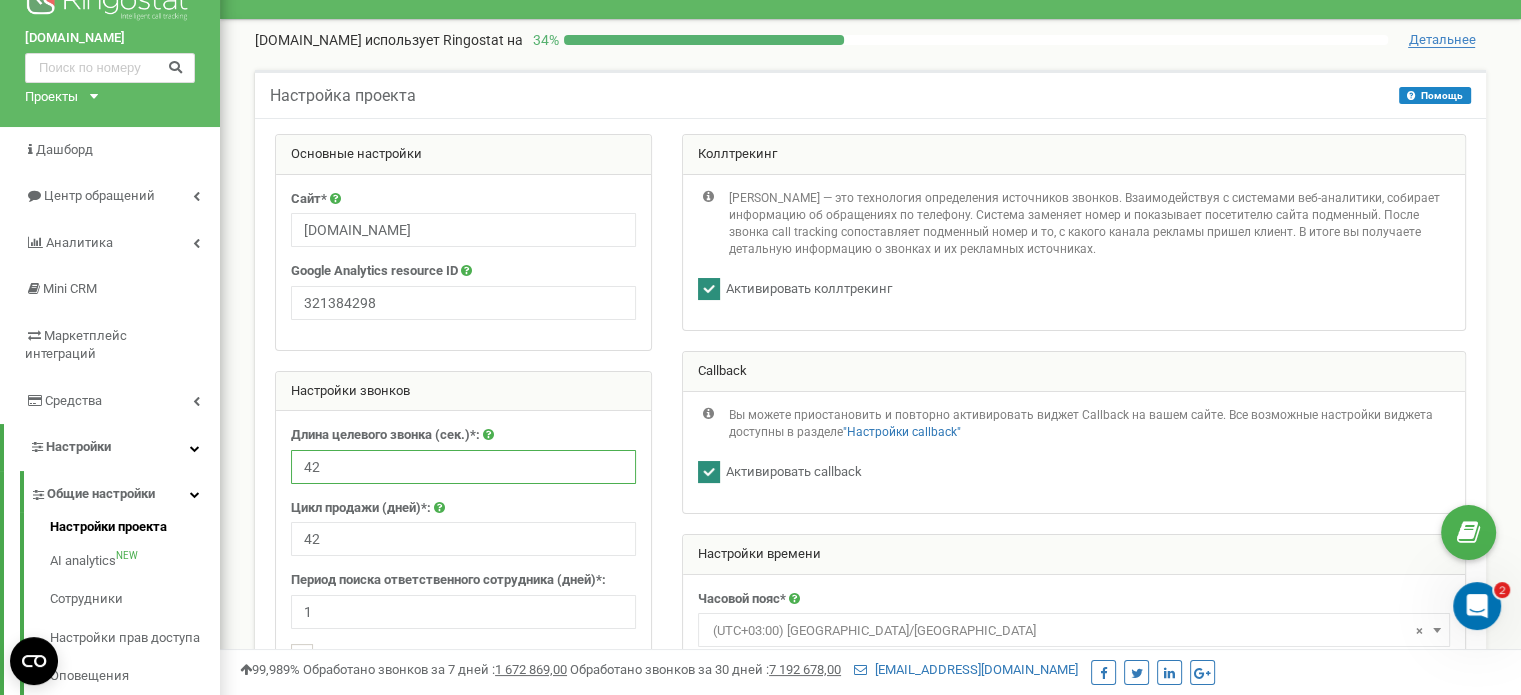 click on "42" at bounding box center (463, 467) 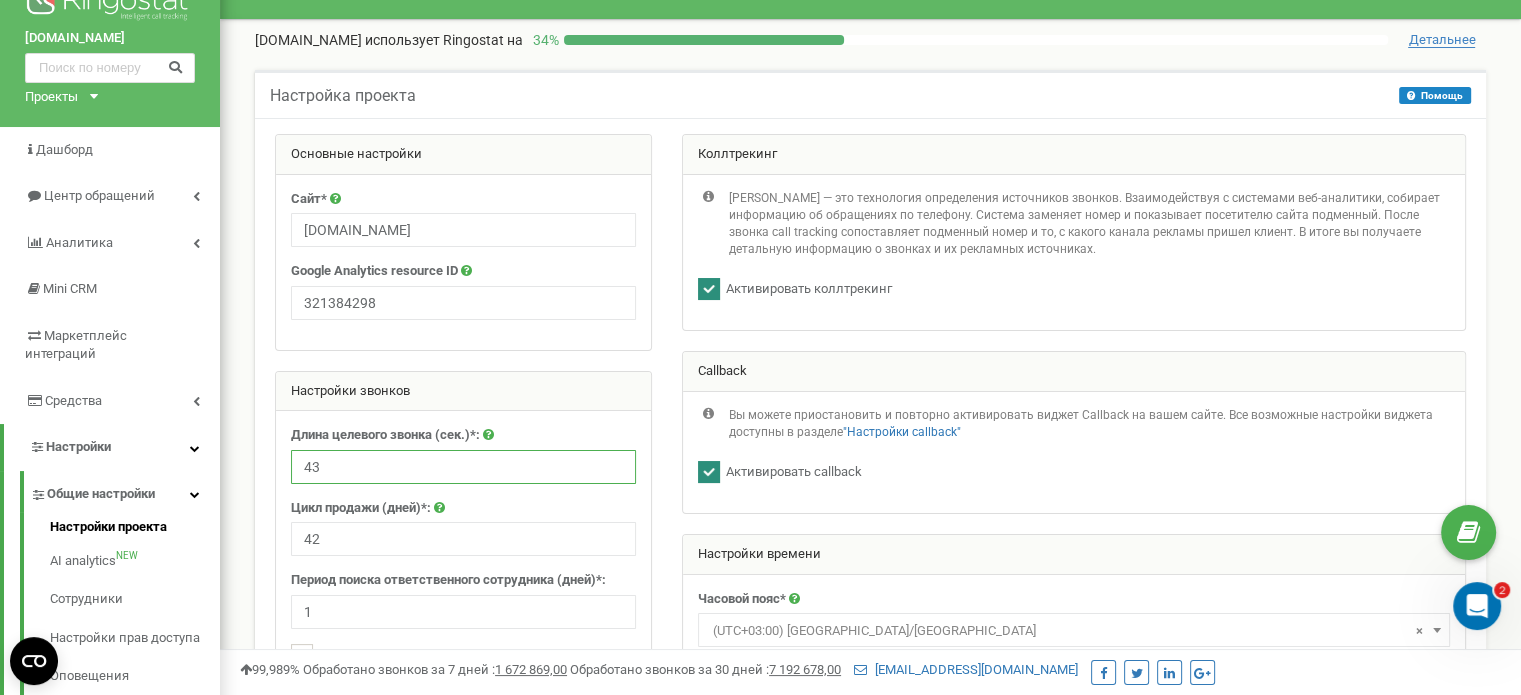 click on "43" at bounding box center (463, 467) 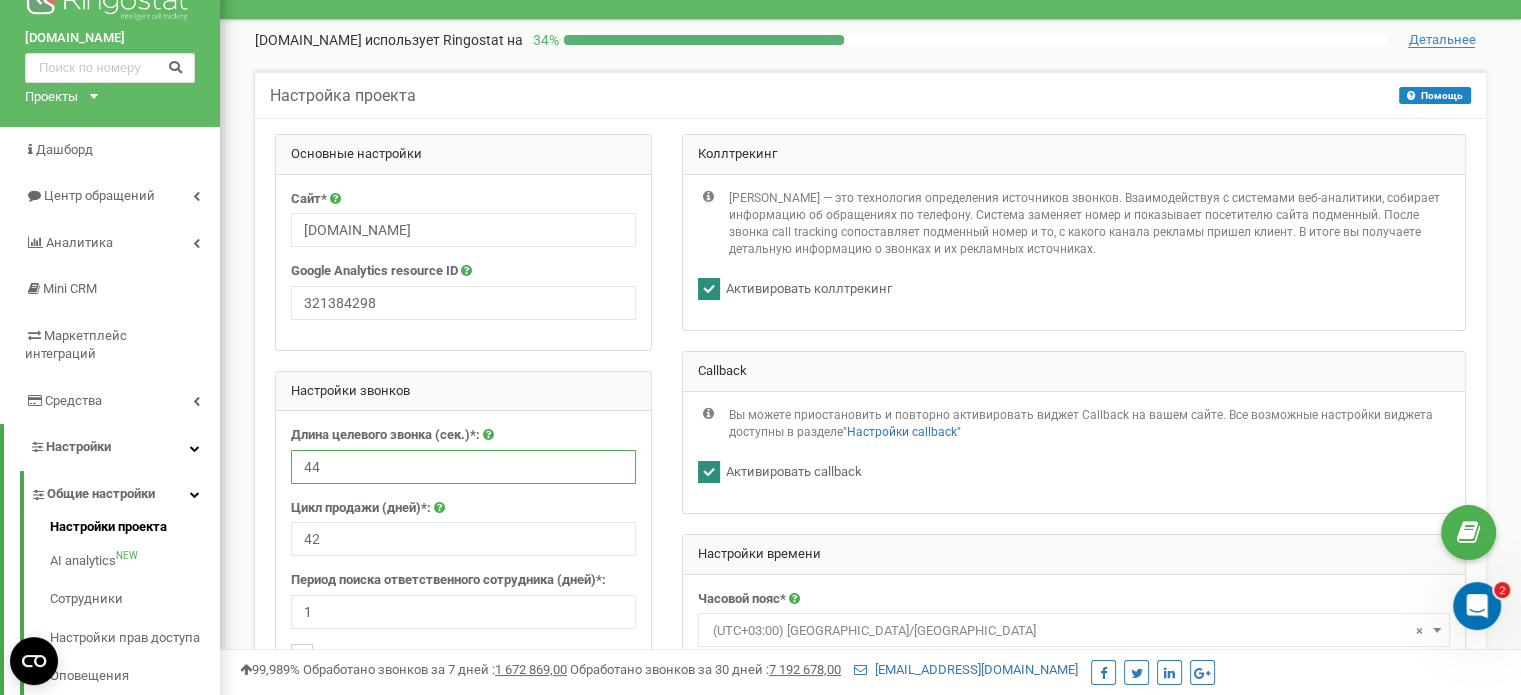 click on "44" at bounding box center (463, 467) 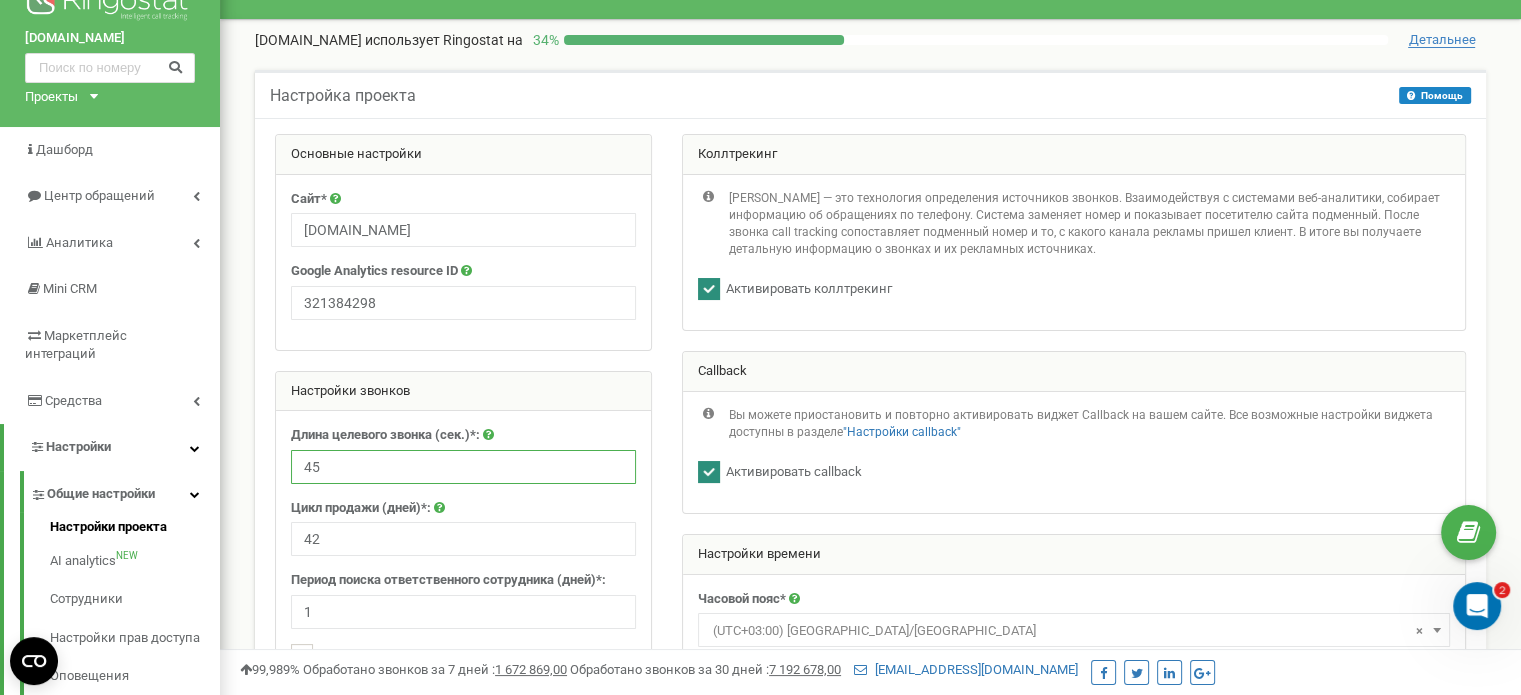 type on "45" 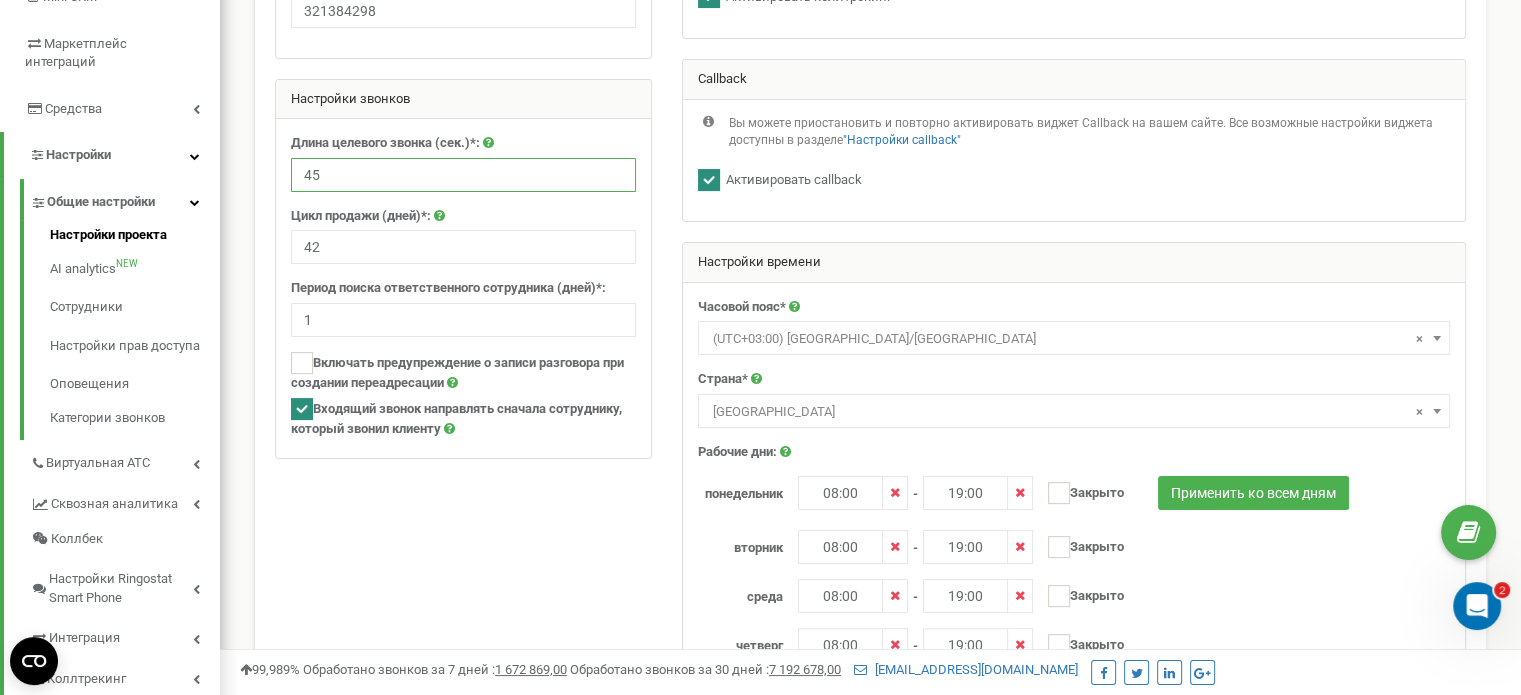 scroll, scrollTop: 500, scrollLeft: 0, axis: vertical 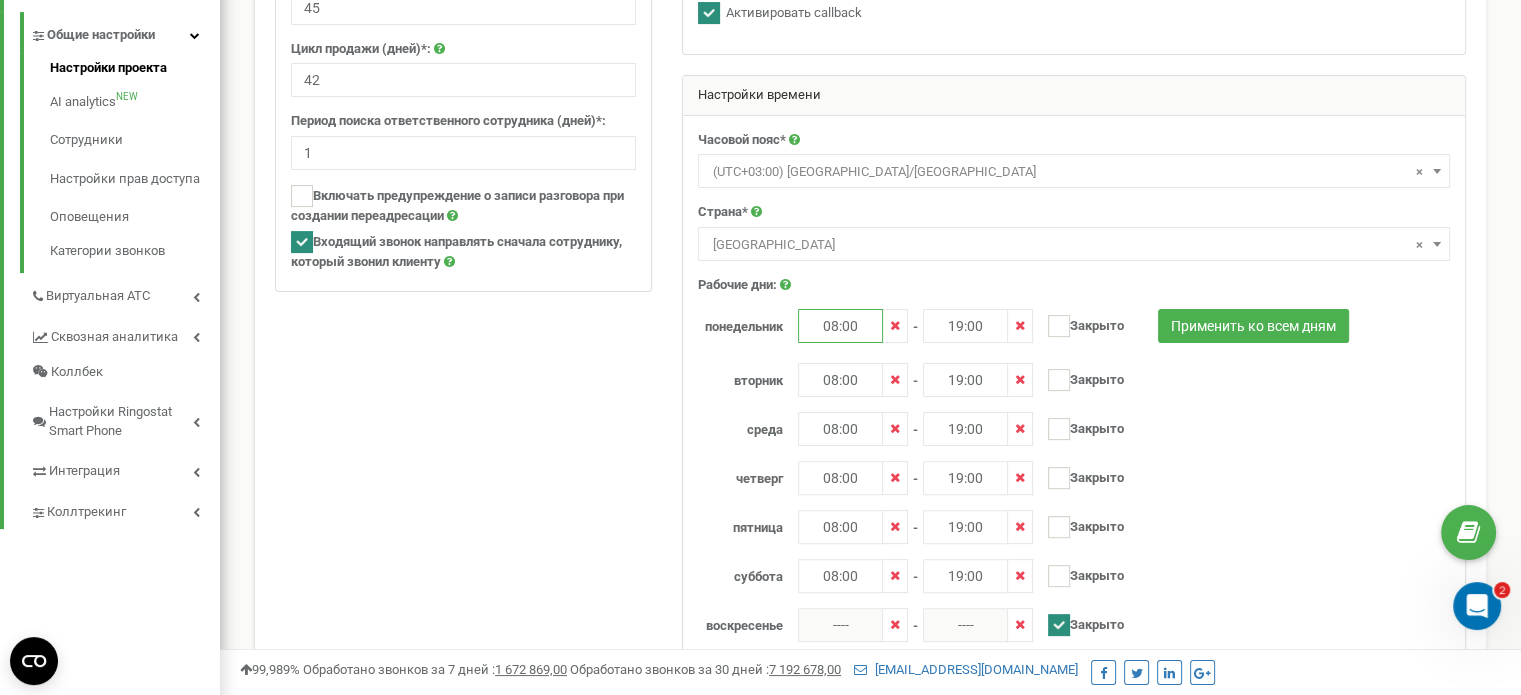 click on "08:00" at bounding box center (840, 326) 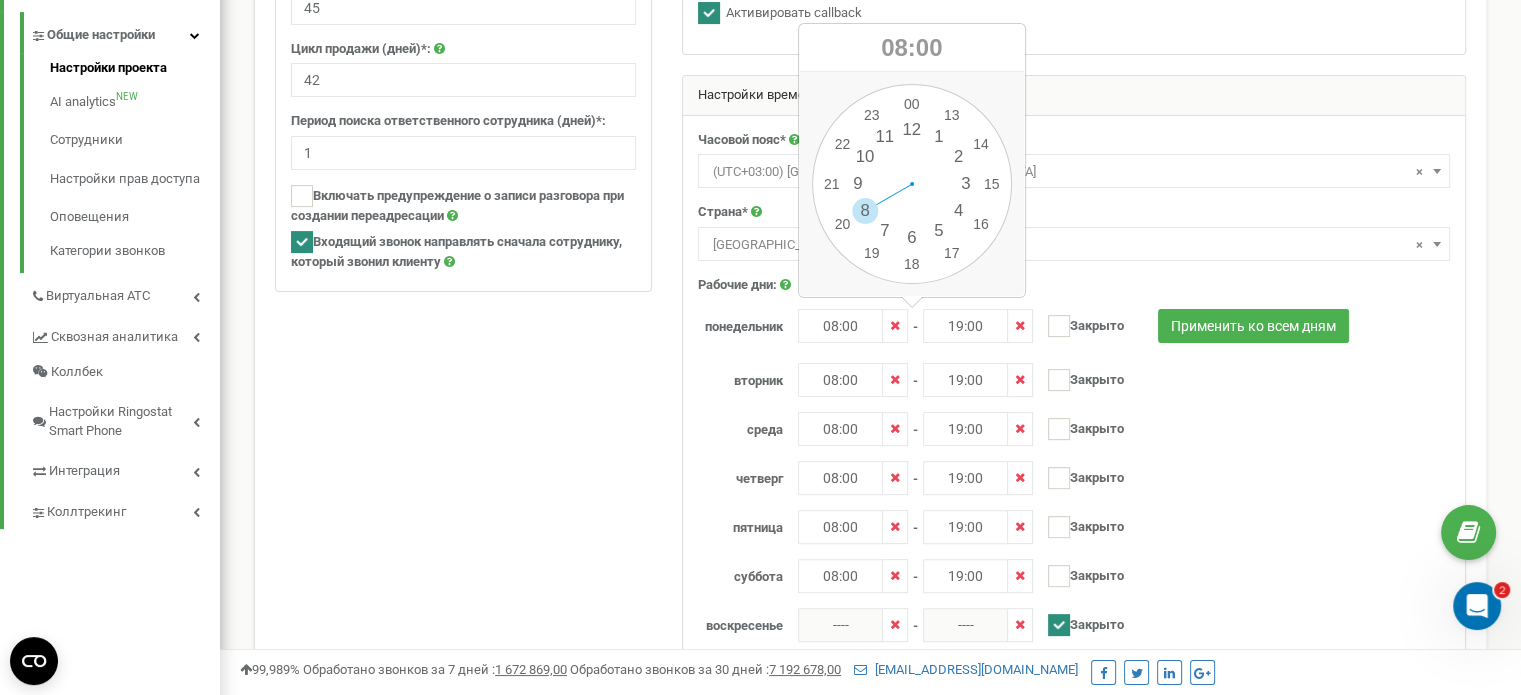 click on "четверг
08:00
-
19:00
и
----  -  ----" at bounding box center (1133, 478) 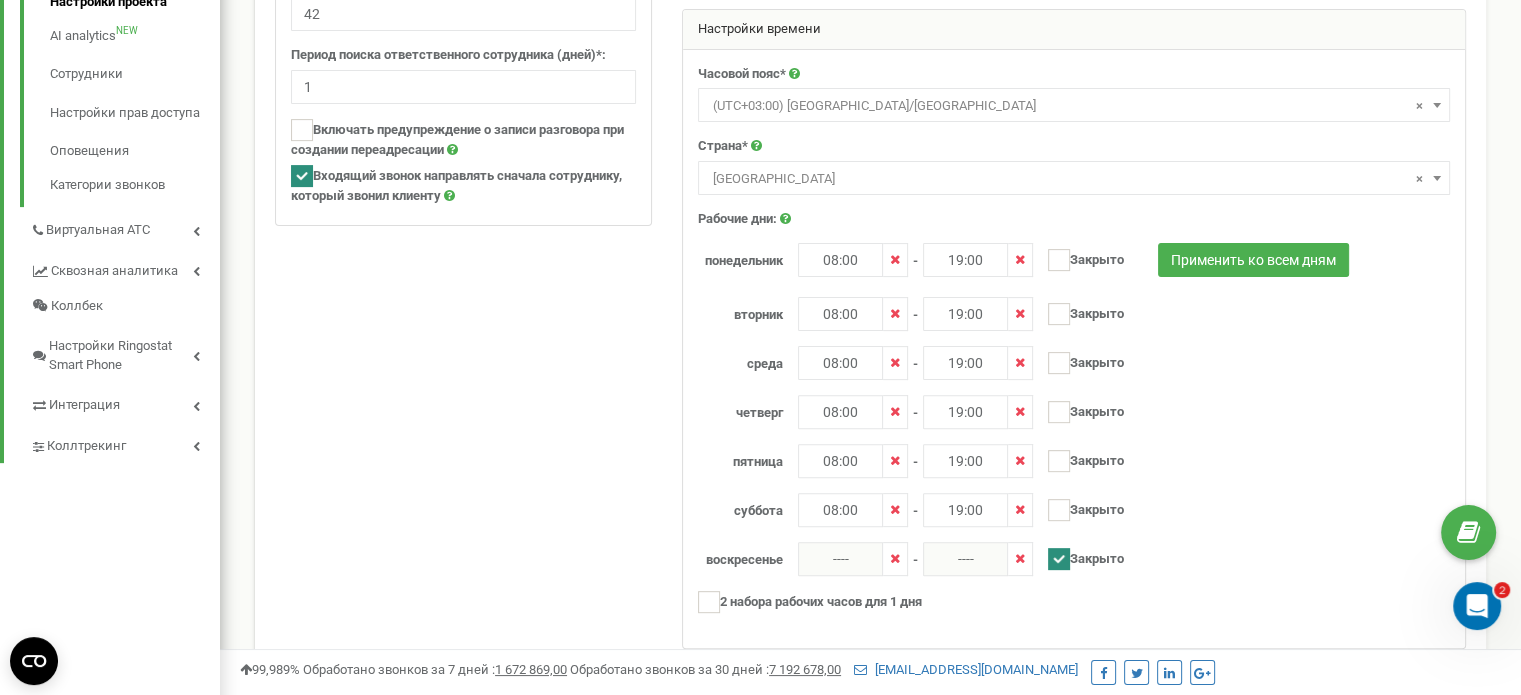 scroll, scrollTop: 600, scrollLeft: 0, axis: vertical 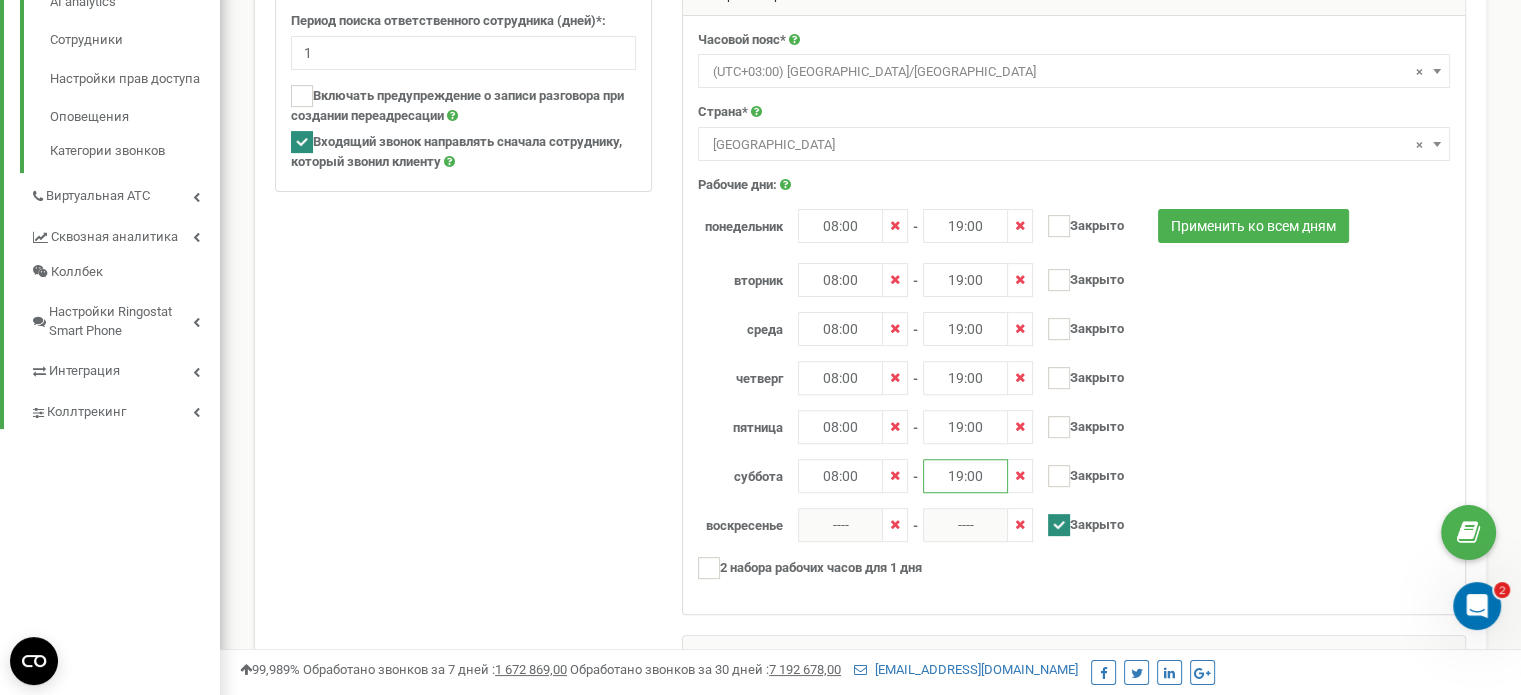 click on "19:00" at bounding box center [965, 476] 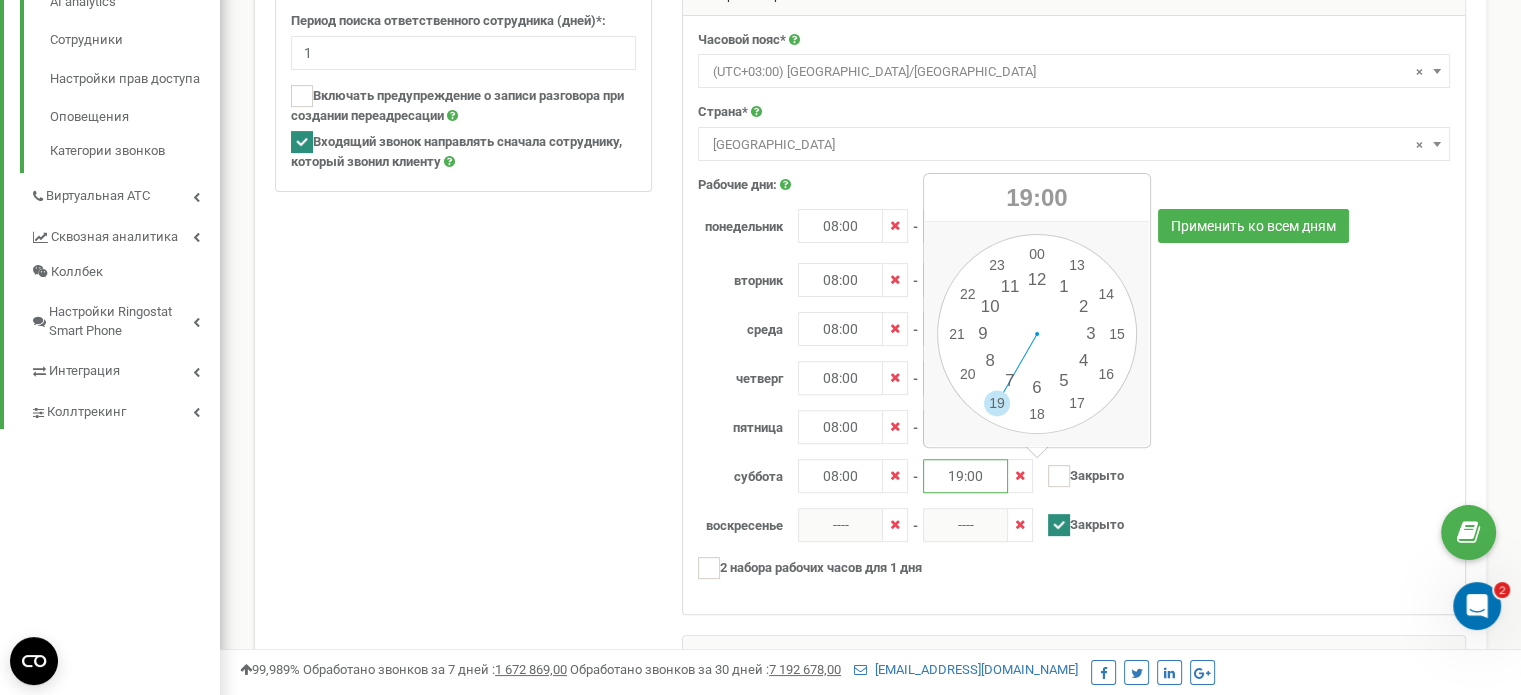 click on "00 1 2 3 4 5 6 7 8 9 10 11 12 13 14 15 16 17 18 19 20 21 22 23 00 05 10 15 20 25 30 35 40 45 50 55" at bounding box center (1037, 334) 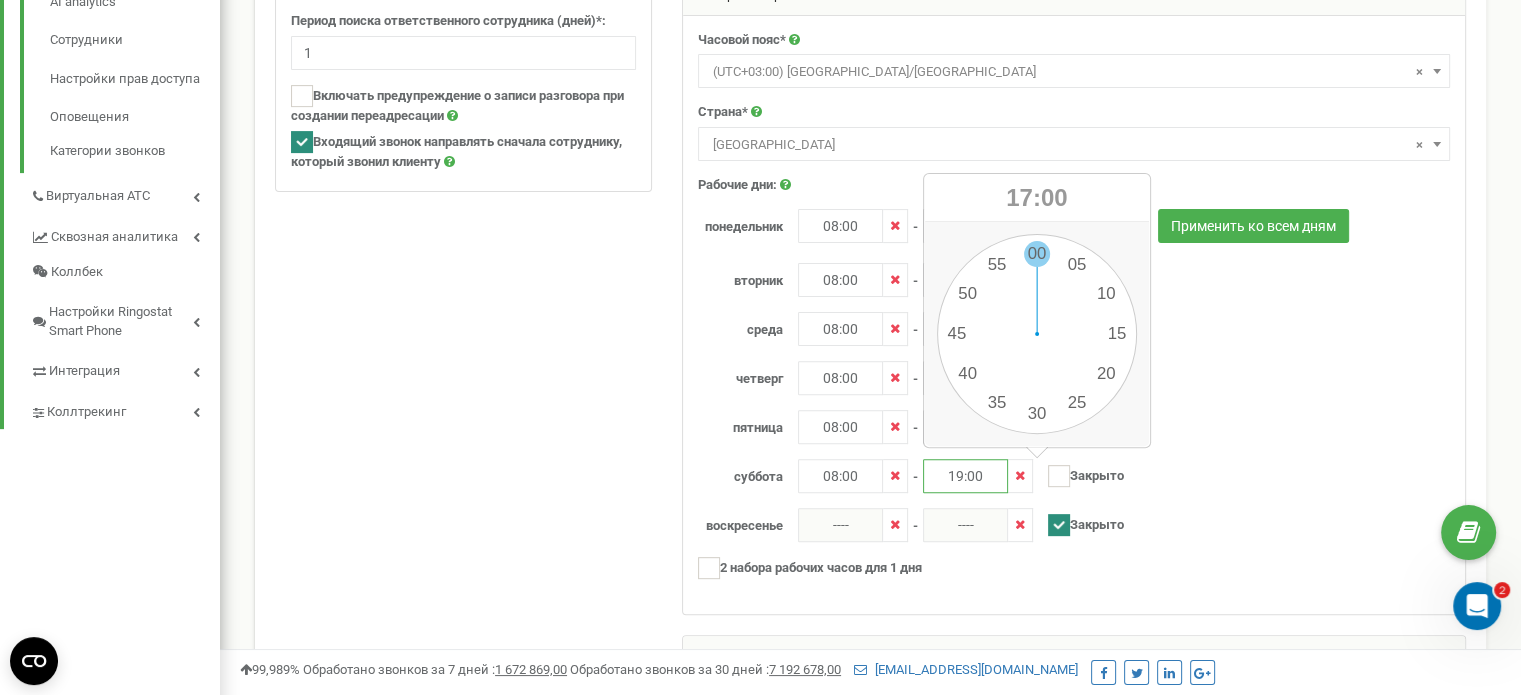 click on "00 1 2 3 4 5 6 7 8 9 10 11 12 13 14 15 16 17 18 19 20 21 22 23 00 05 10 15 20 25 30 35 40 45 50 55" at bounding box center [1037, 334] 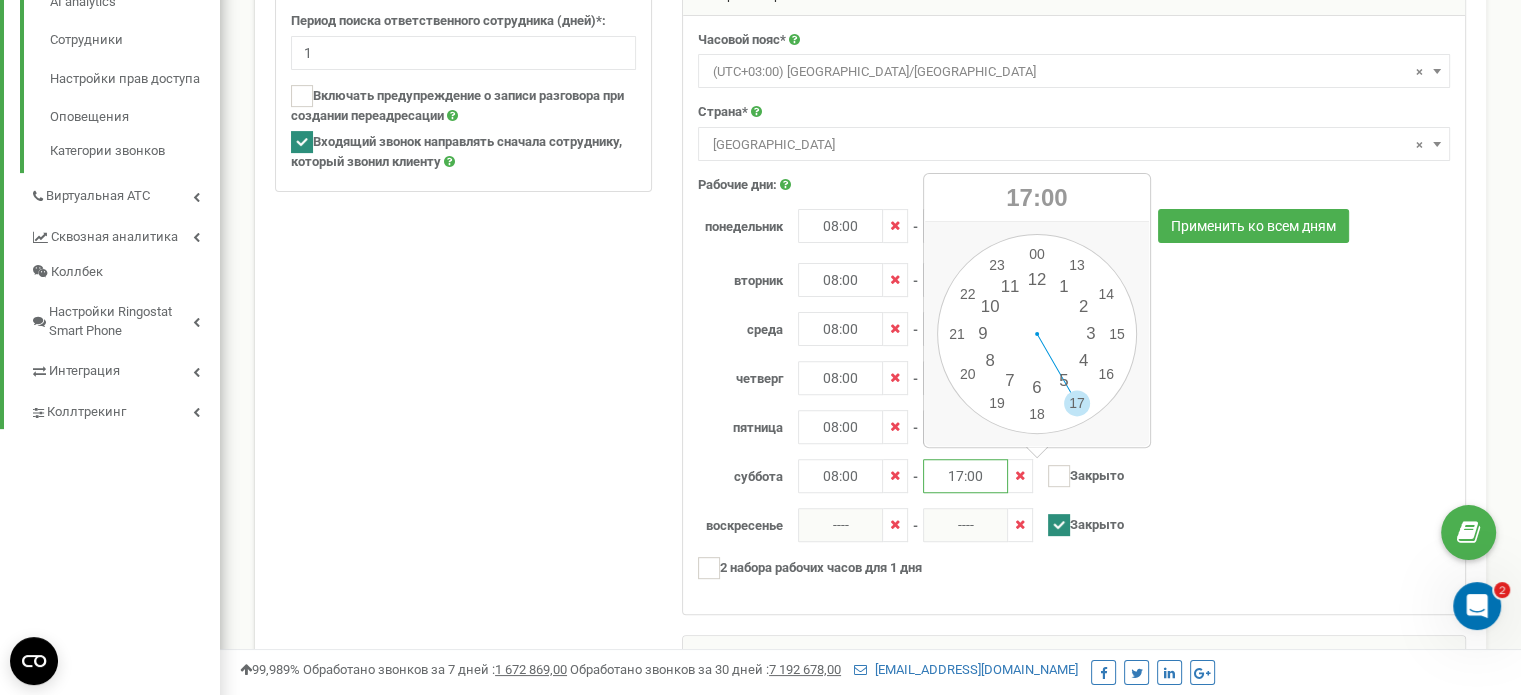 click on "17:00" at bounding box center (965, 476) 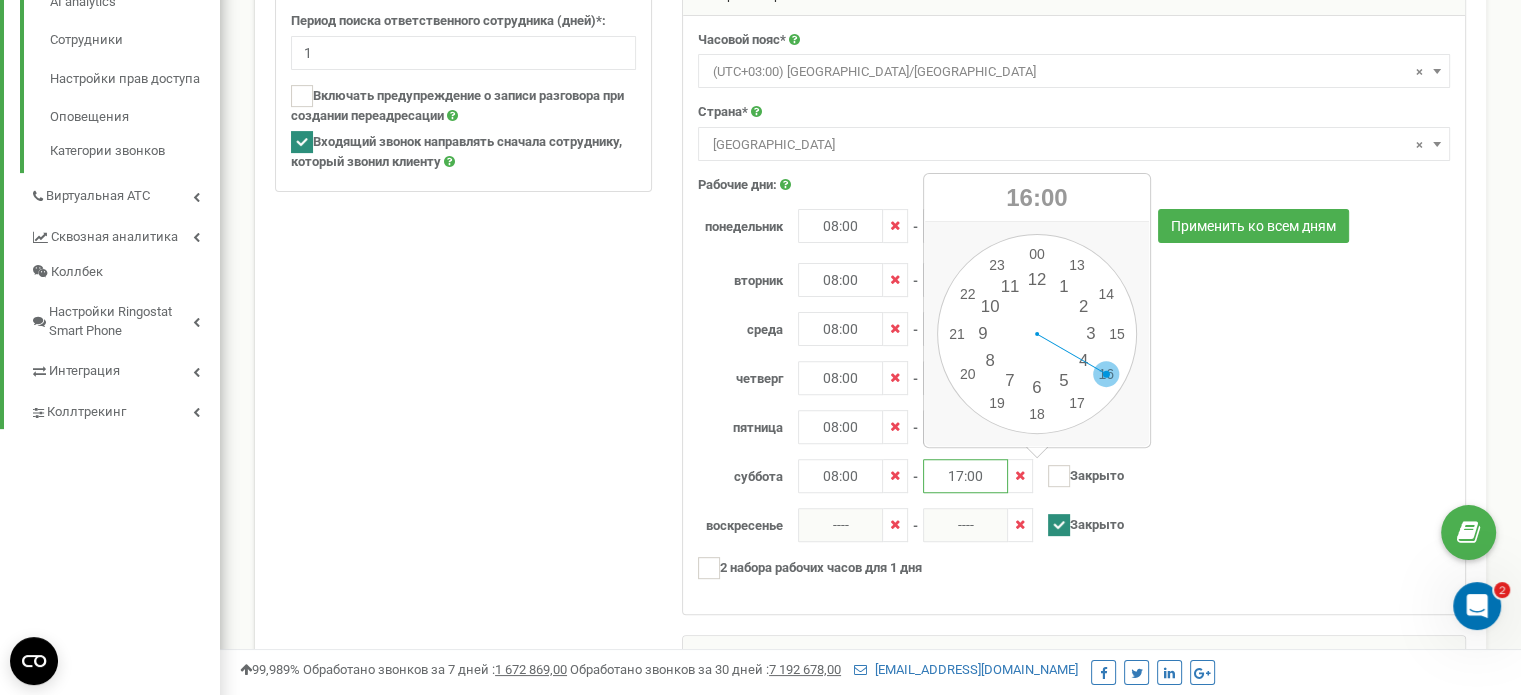 click on "00 1 2 3 4 5 6 7 8 9 10 11 12 13 14 15 16 17 18 19 20 21 22 23 00 05 10 15 20 25 30 35 40 45 50 55" at bounding box center [1037, 334] 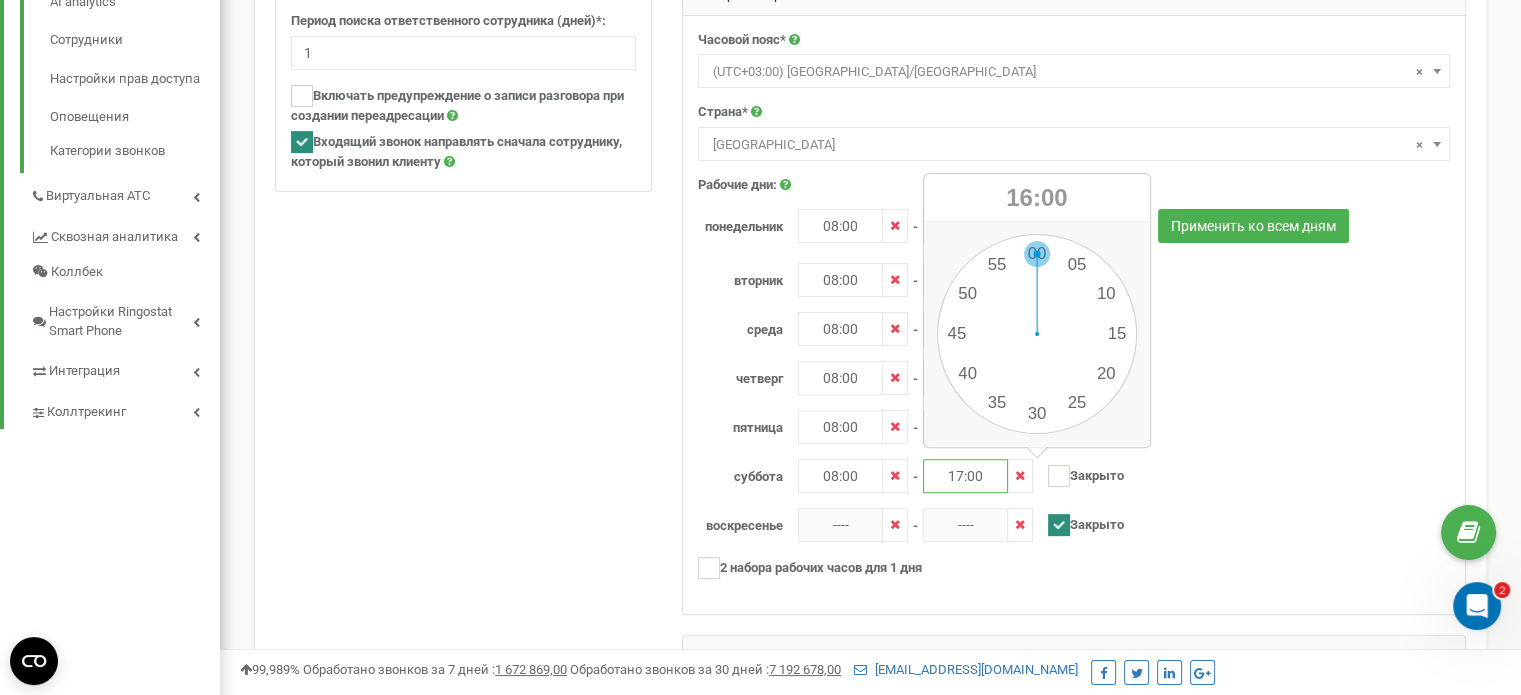 click on "00 1 2 3 4 5 6 7 8 9 10 11 12 13 14 15 16 17 18 19 20 21 22 23 00 05 10 15 20 25 30 35 40 45 50 55" at bounding box center (1037, 334) 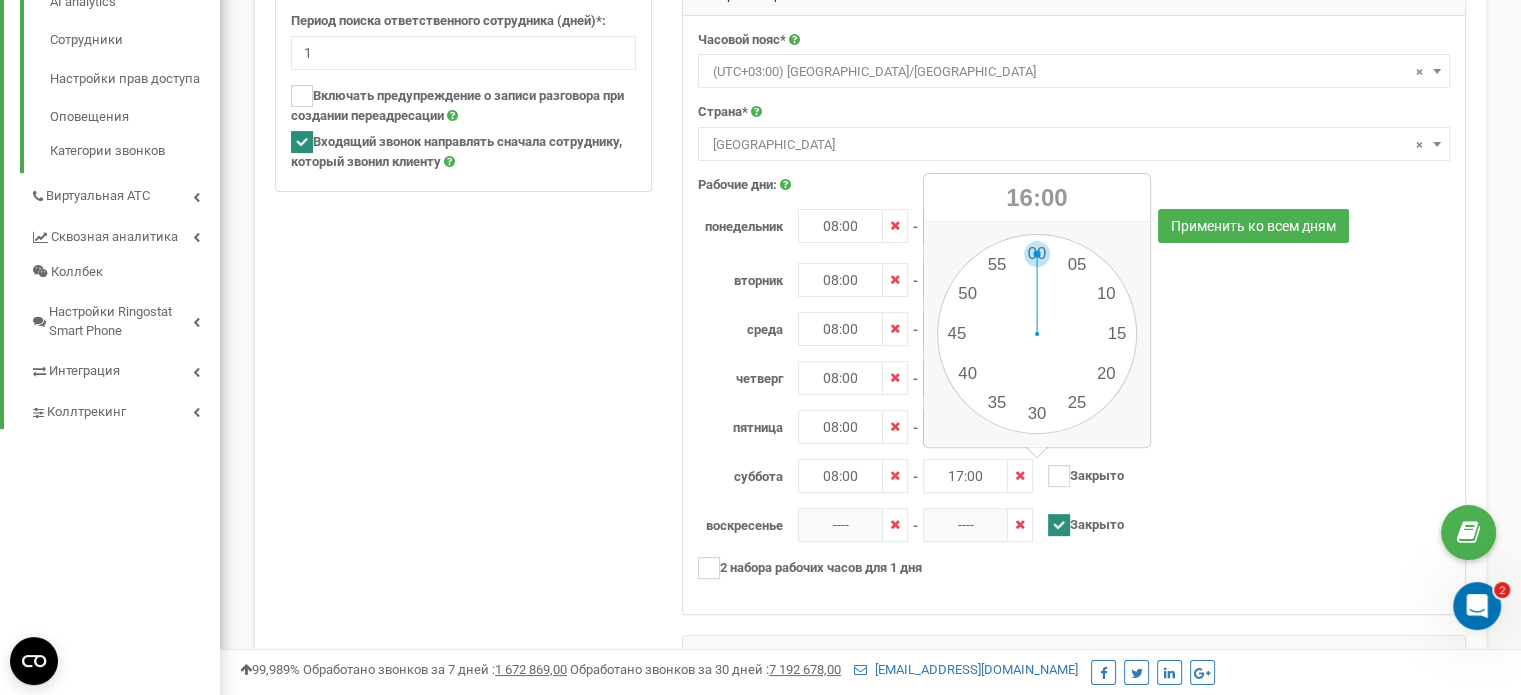 type on "16:00" 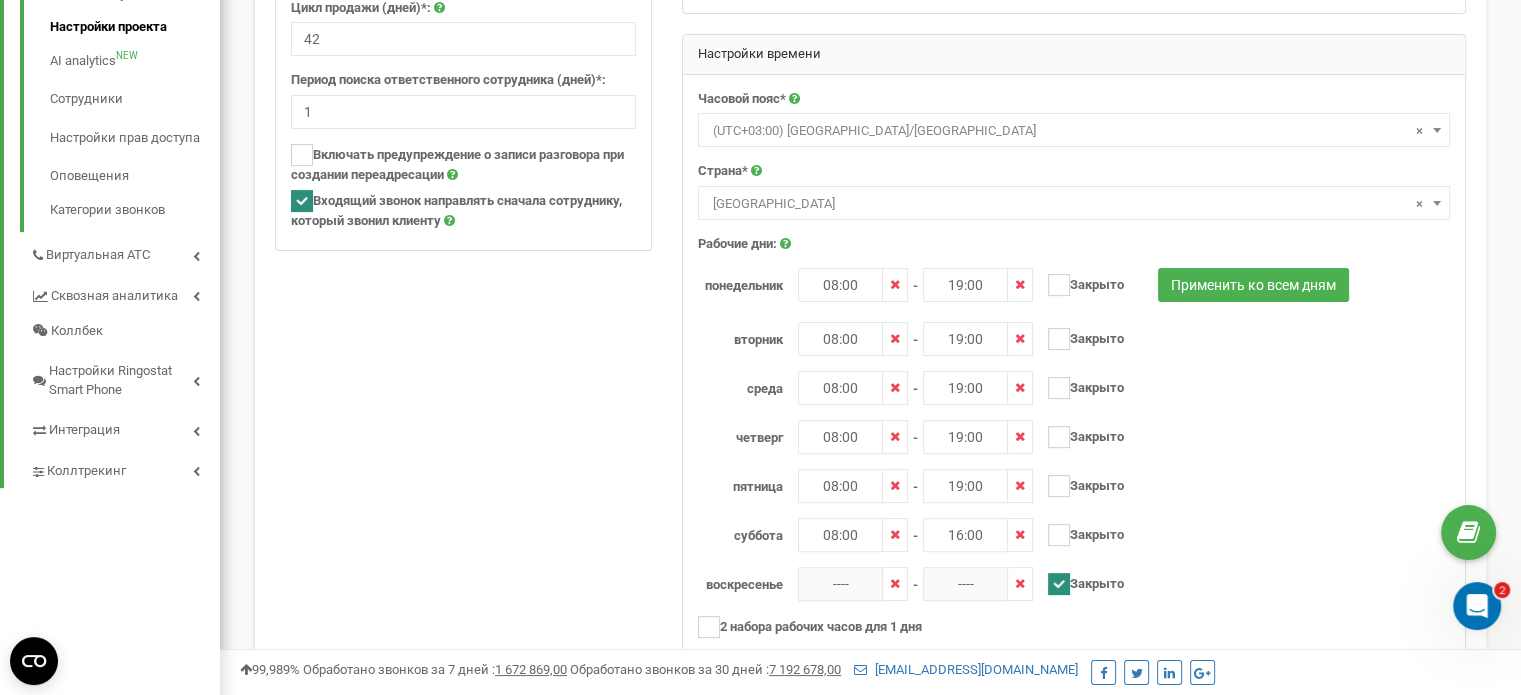 scroll, scrollTop: 841, scrollLeft: 0, axis: vertical 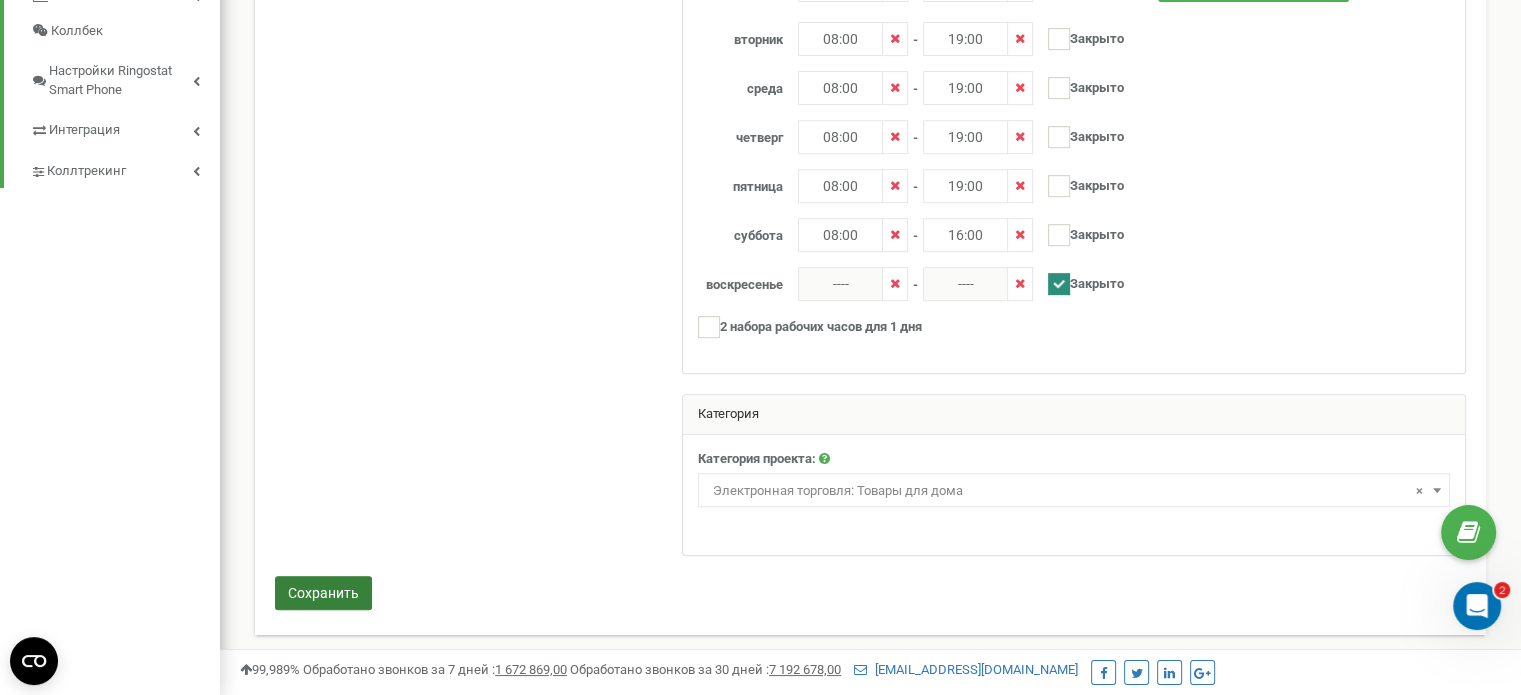 click on "Сохранить" at bounding box center [323, 593] 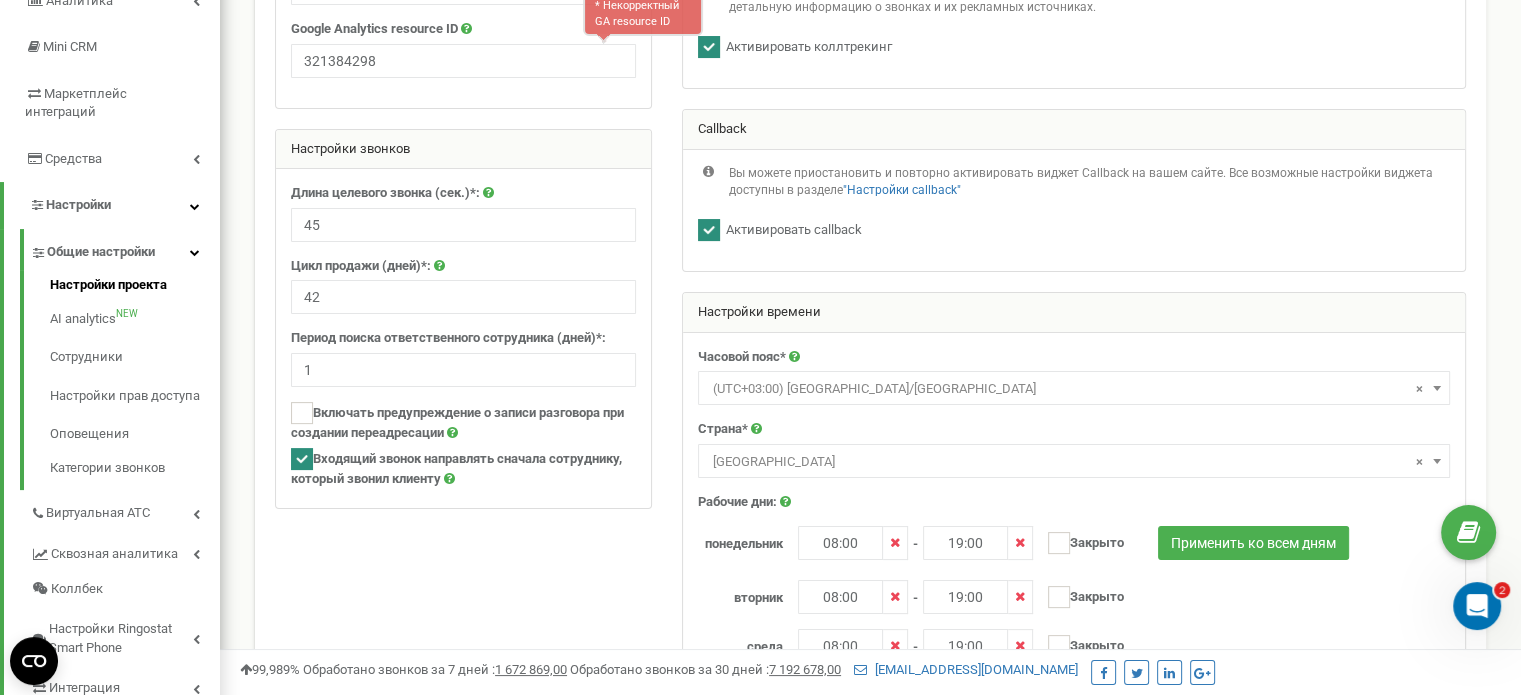 scroll, scrollTop: 275, scrollLeft: 0, axis: vertical 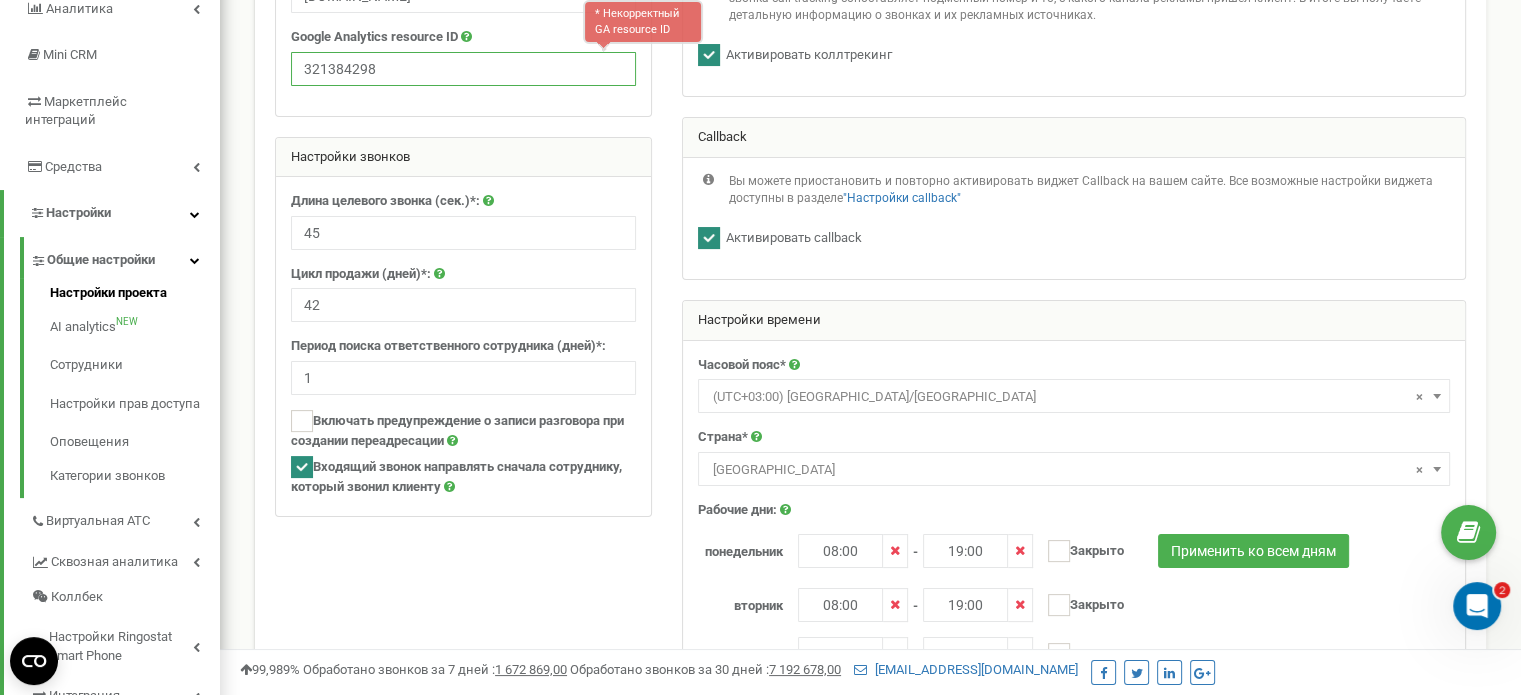 click on "321384298" at bounding box center [463, 69] 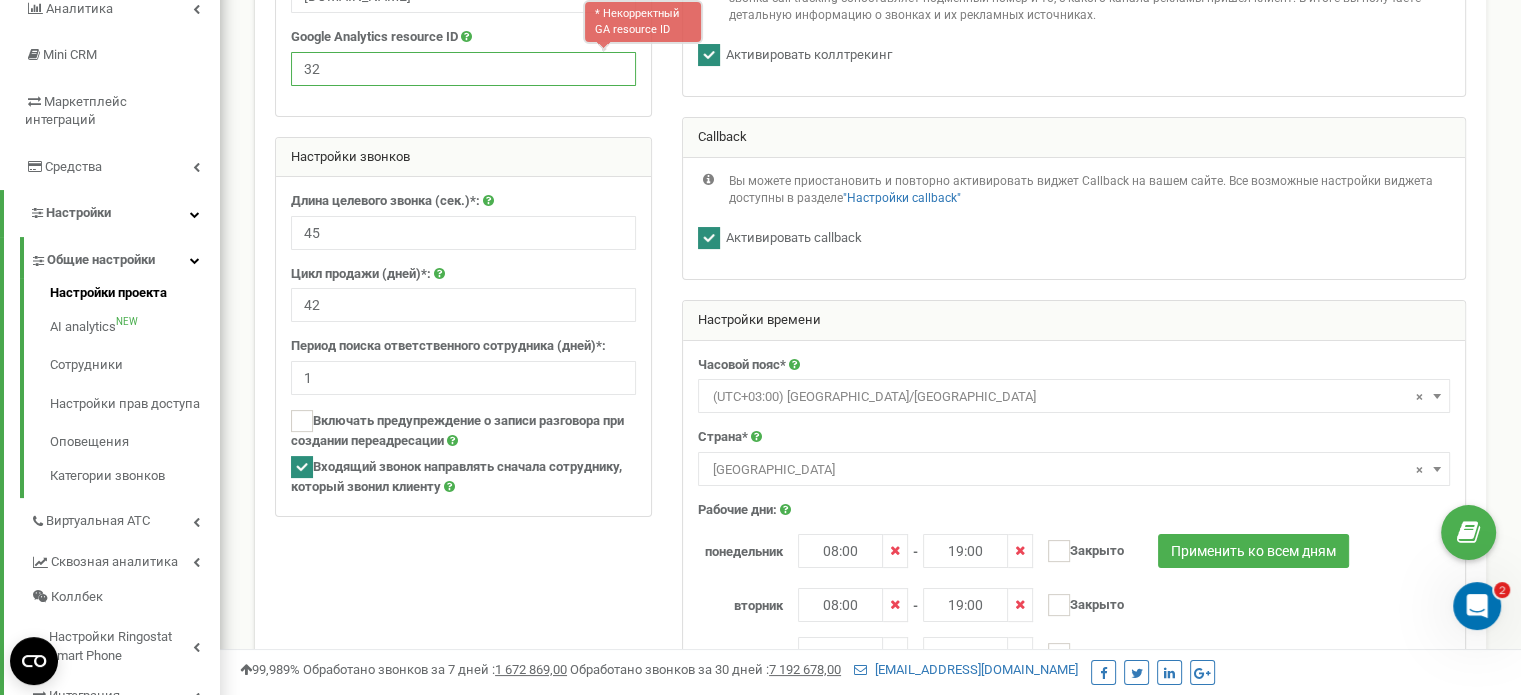type on "3" 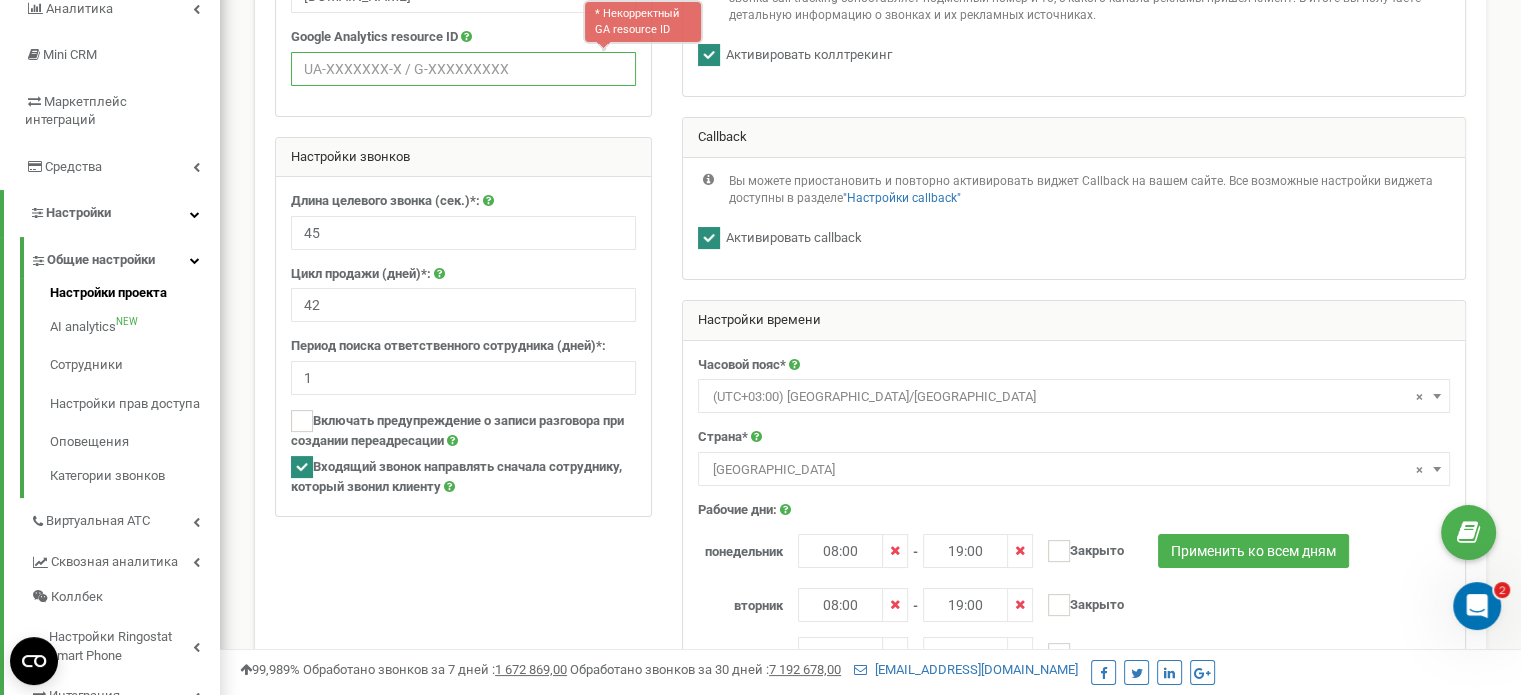click at bounding box center [463, 69] 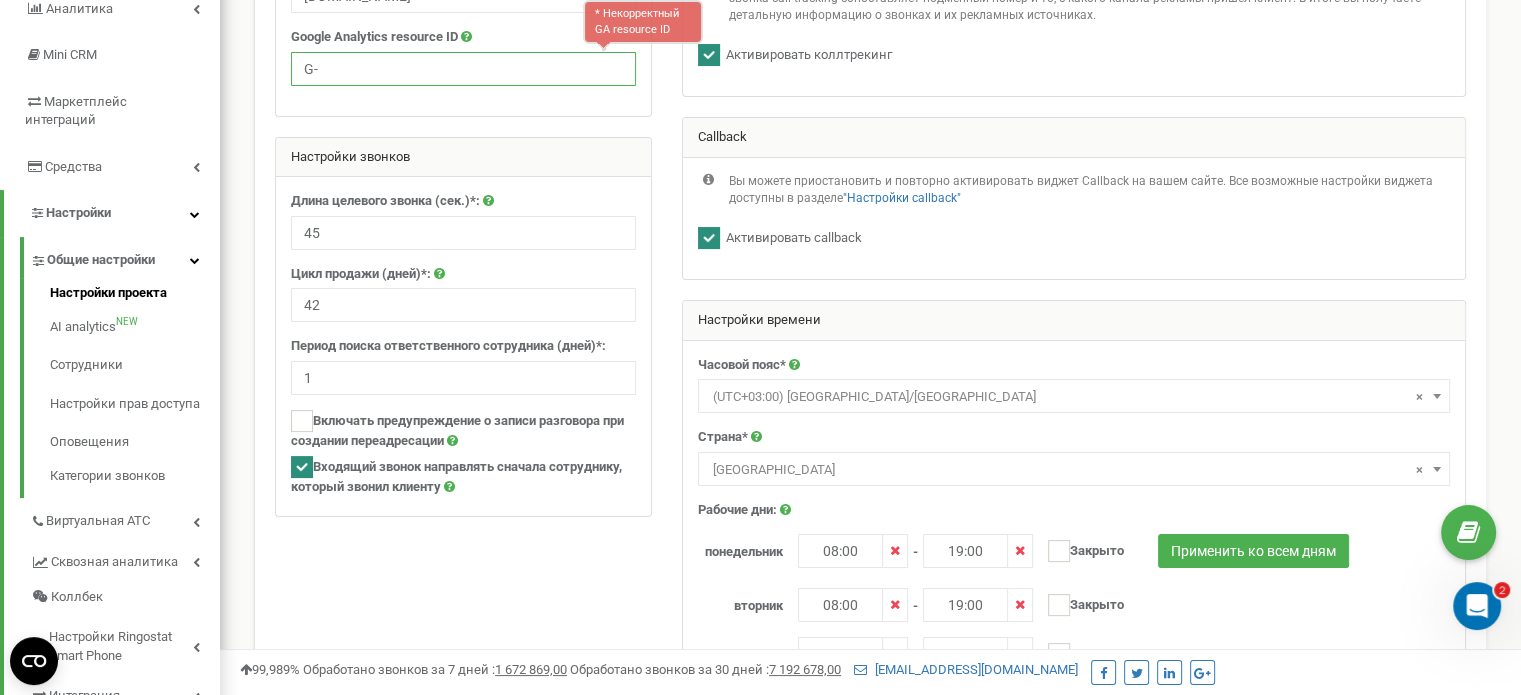 paste on "321384298" 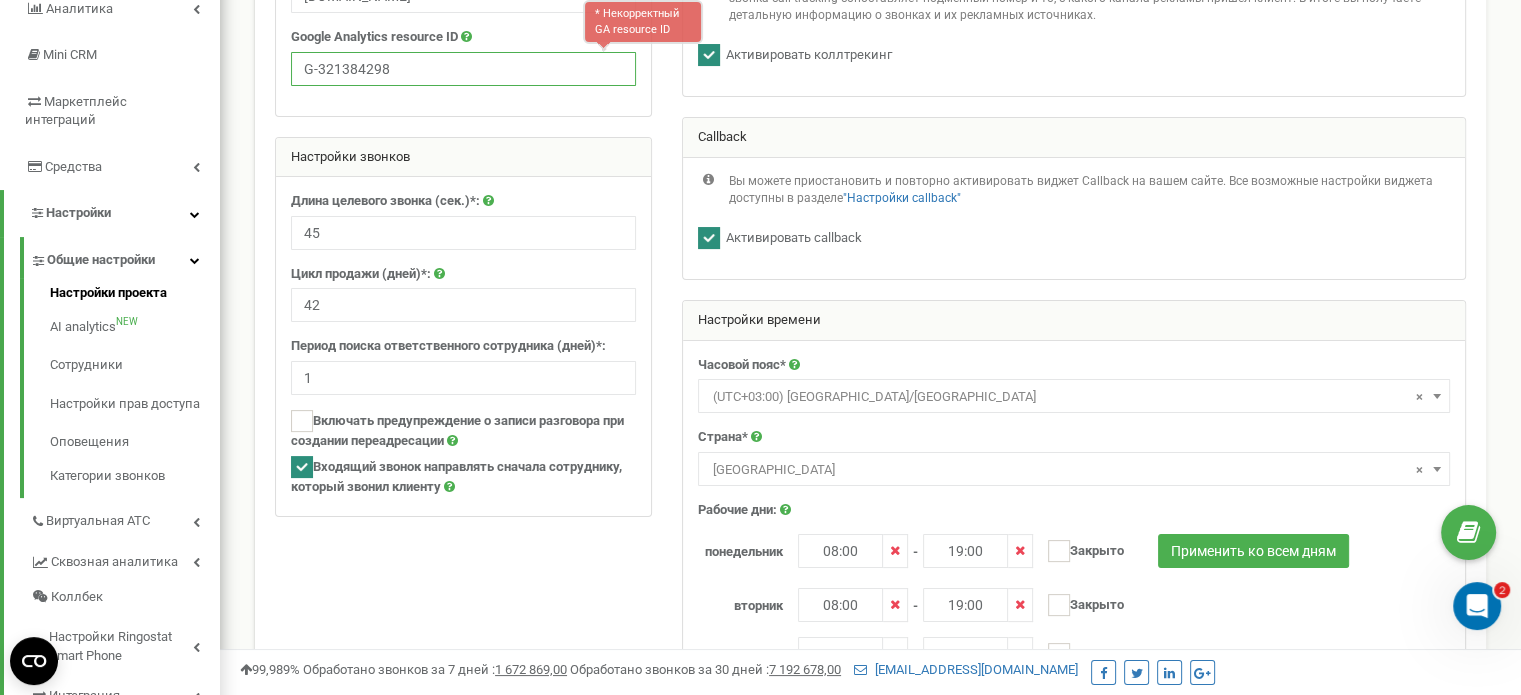 scroll, scrollTop: 841, scrollLeft: 0, axis: vertical 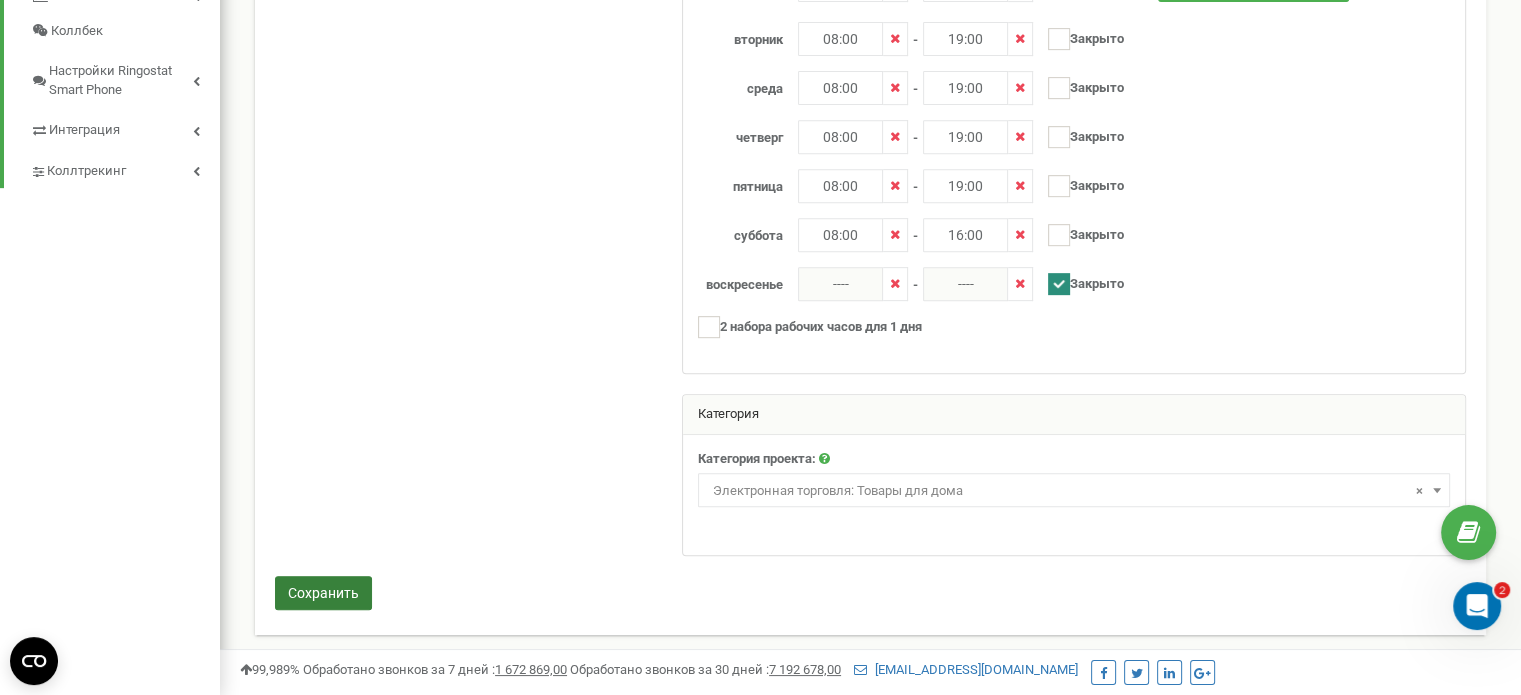 click on "Сохранить" at bounding box center [323, 593] 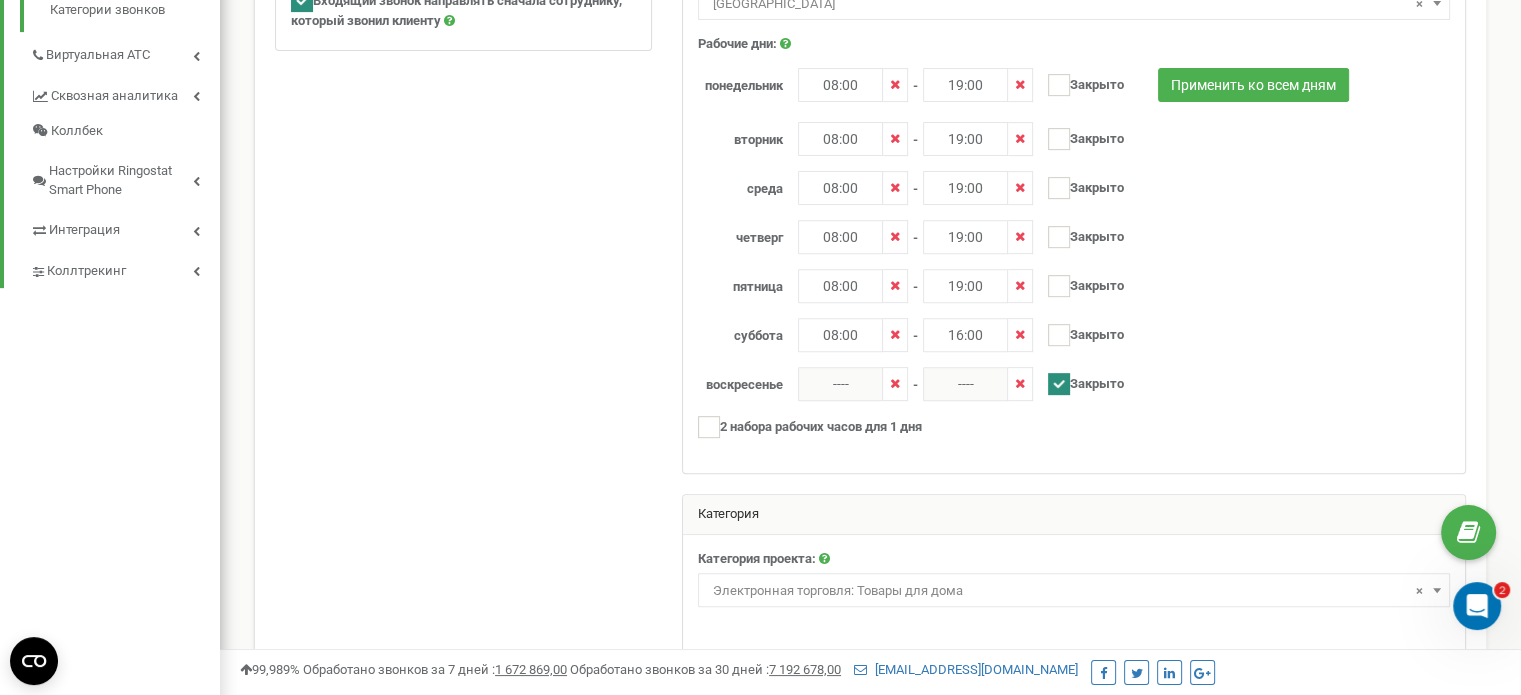 scroll, scrollTop: 841, scrollLeft: 0, axis: vertical 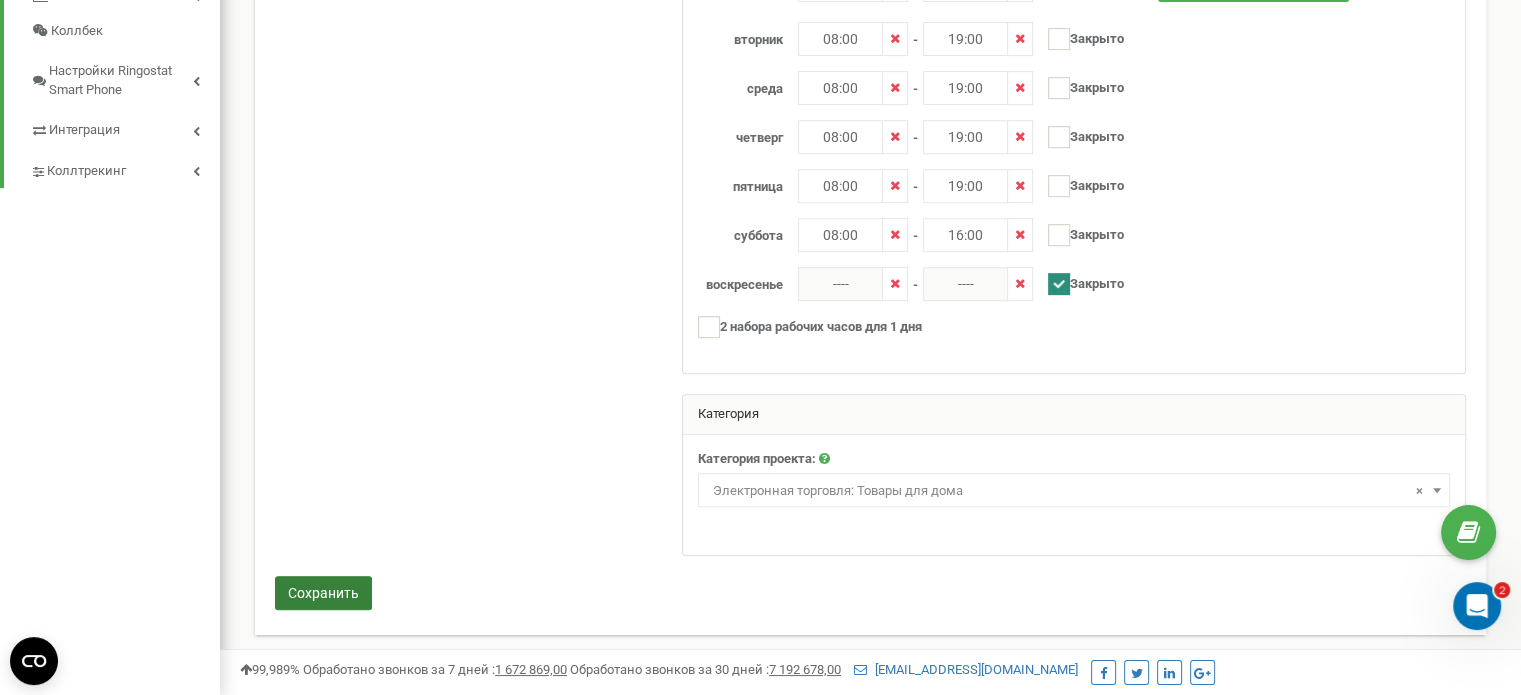 click on "Сохранить" at bounding box center (323, 593) 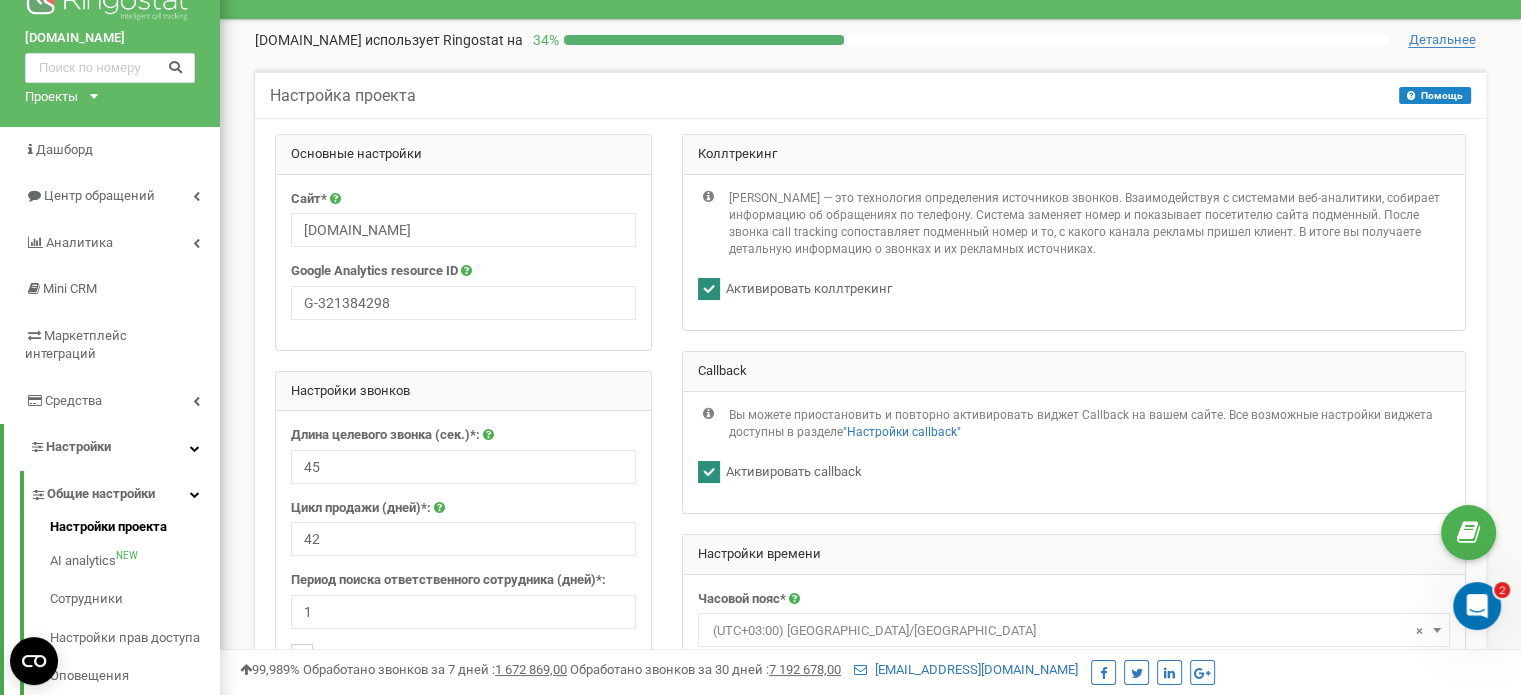 scroll, scrollTop: 0, scrollLeft: 0, axis: both 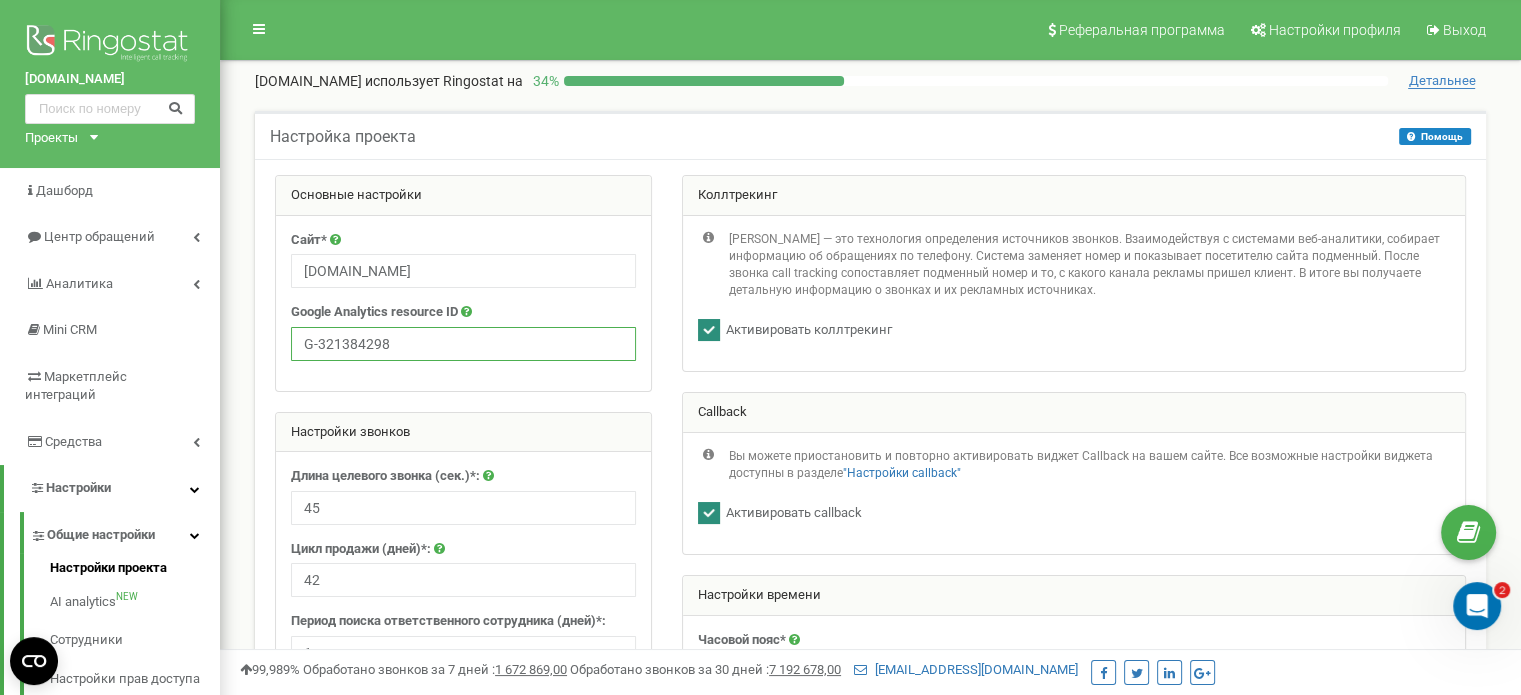click on "G-321384298" at bounding box center [463, 344] 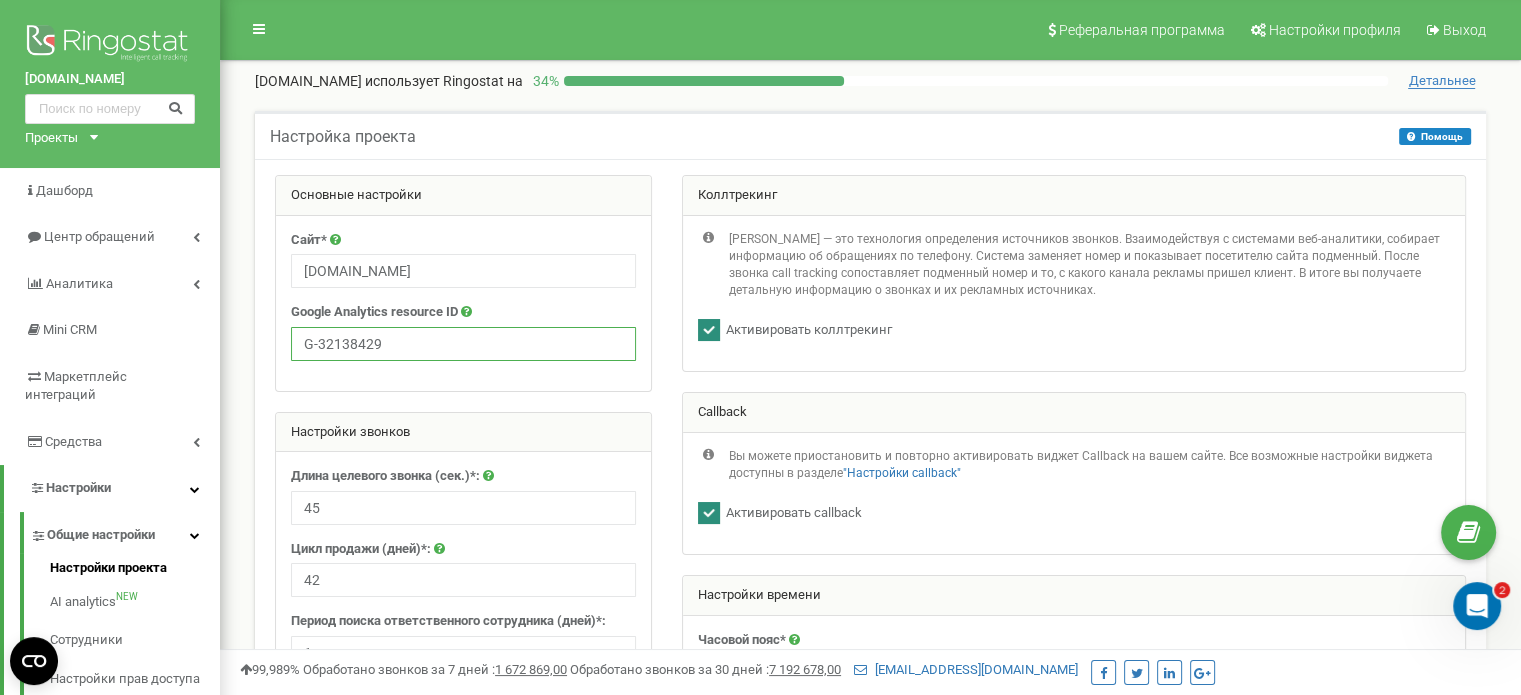 type on "G-321384298" 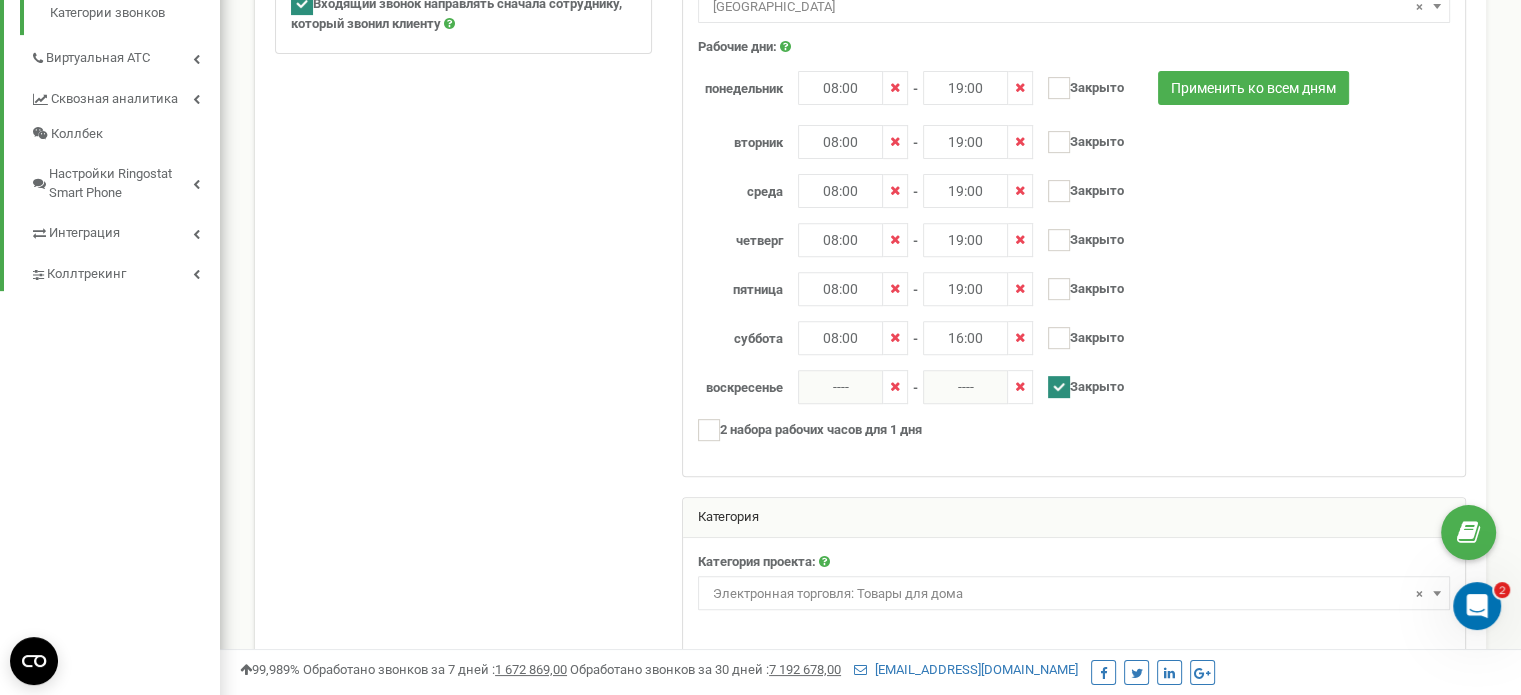 scroll, scrollTop: 841, scrollLeft: 0, axis: vertical 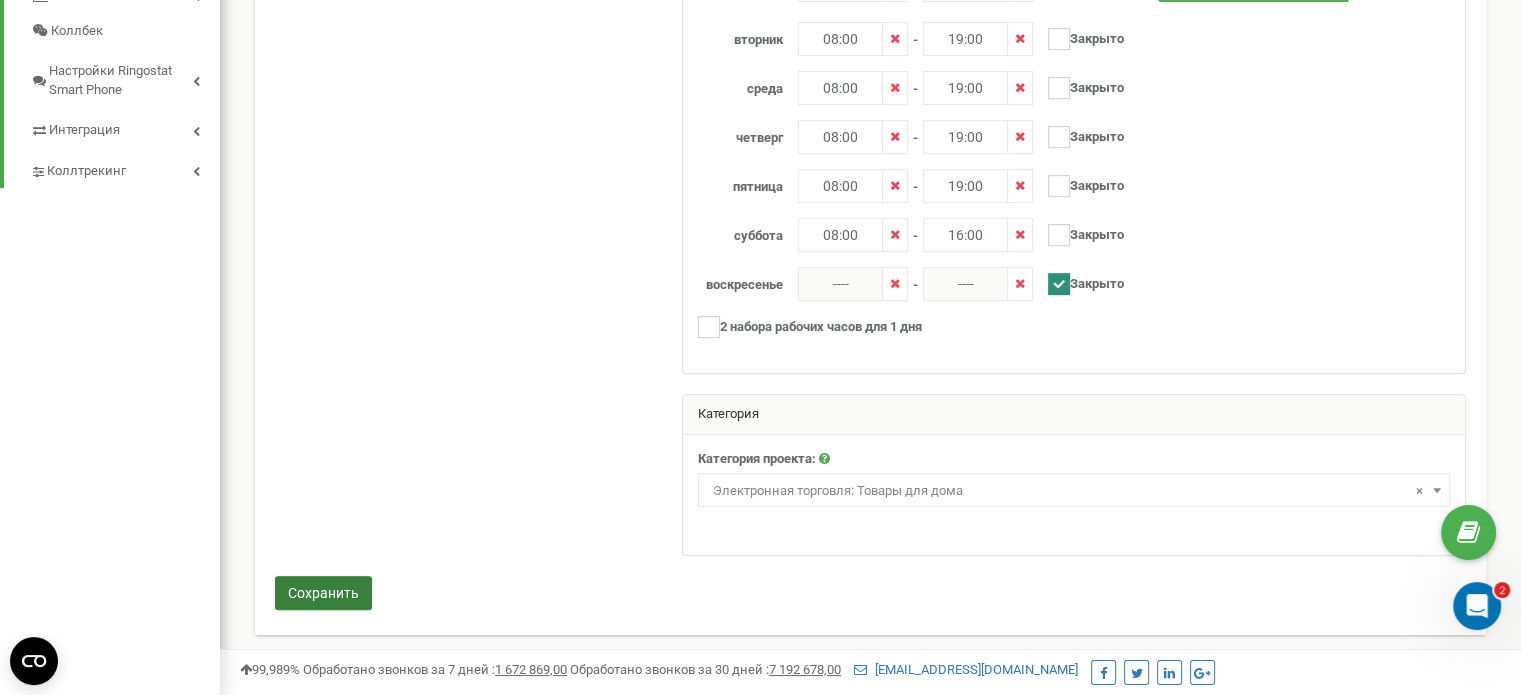 click on "Сохранить" at bounding box center [323, 593] 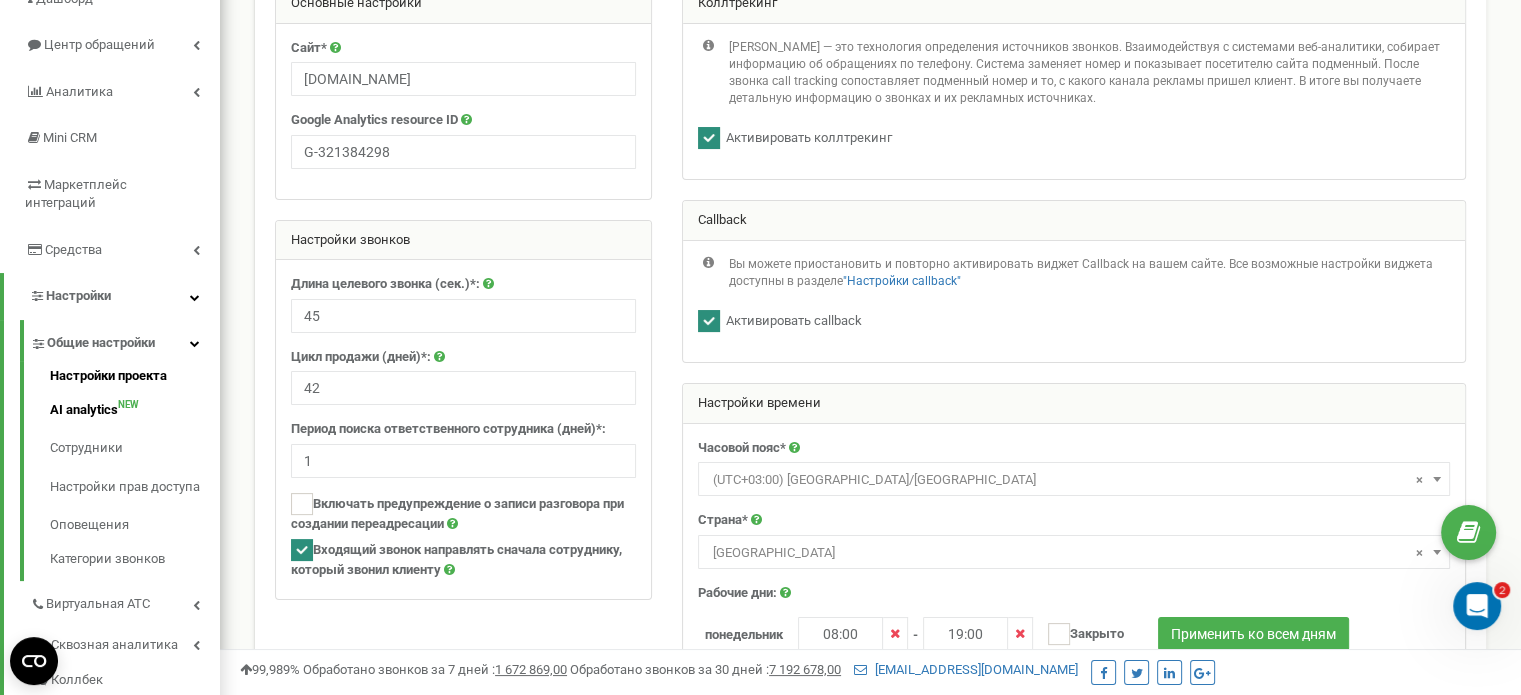 scroll, scrollTop: 200, scrollLeft: 0, axis: vertical 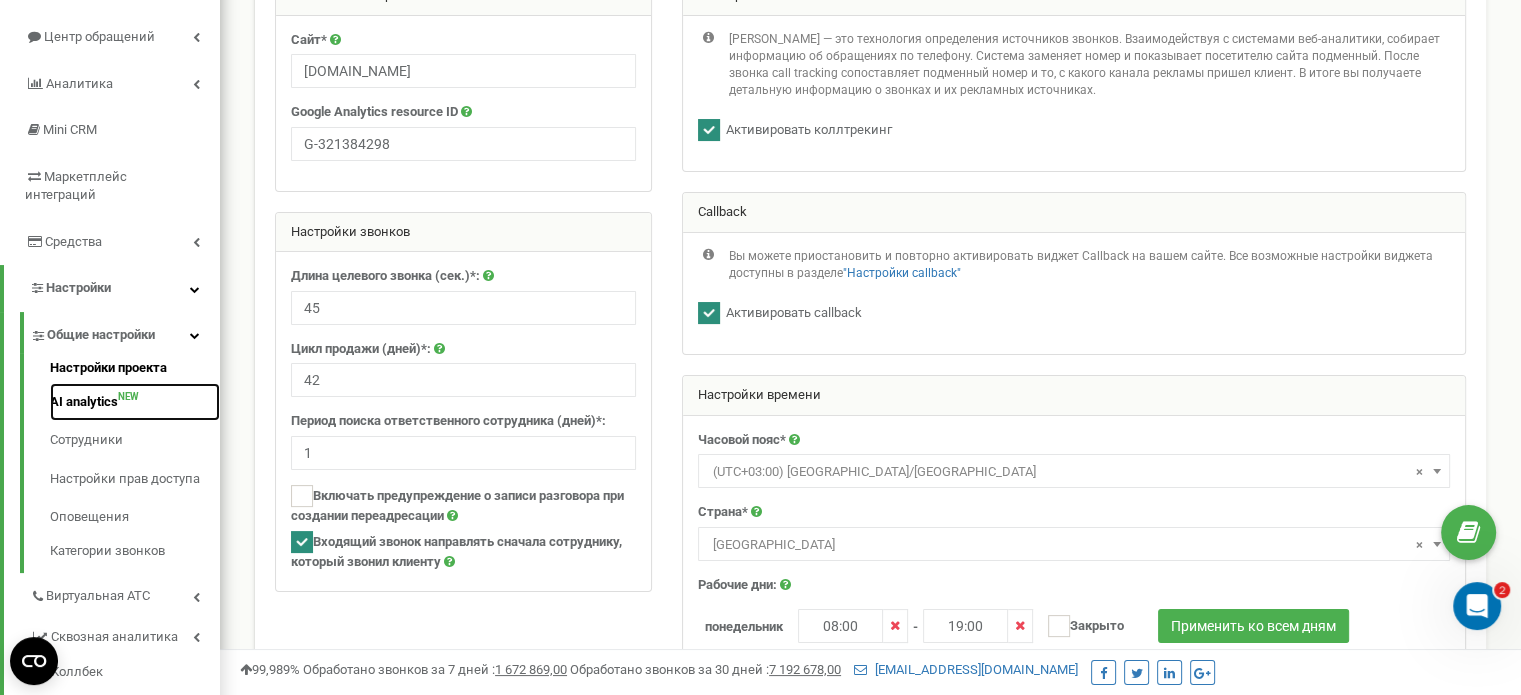 click on "AI analytics NEW" at bounding box center [135, 402] 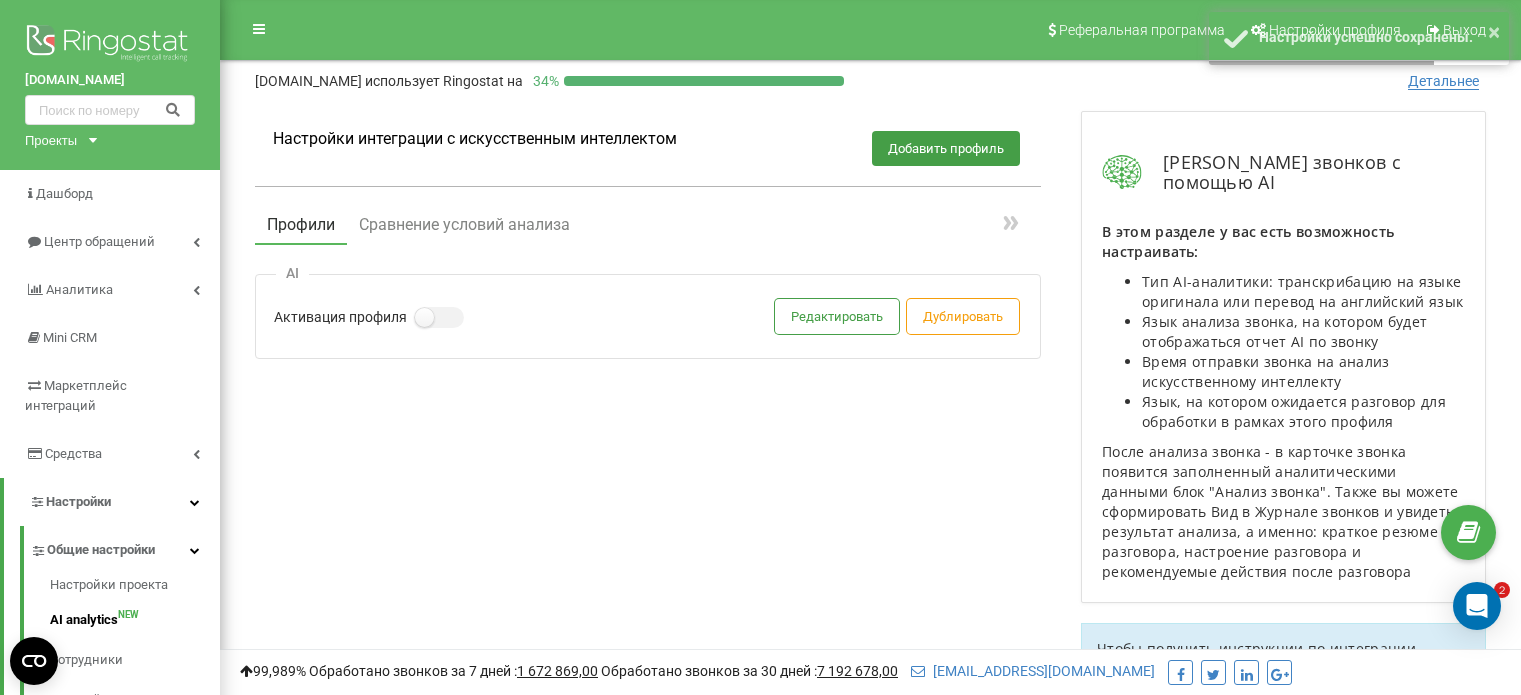 scroll, scrollTop: 0, scrollLeft: 0, axis: both 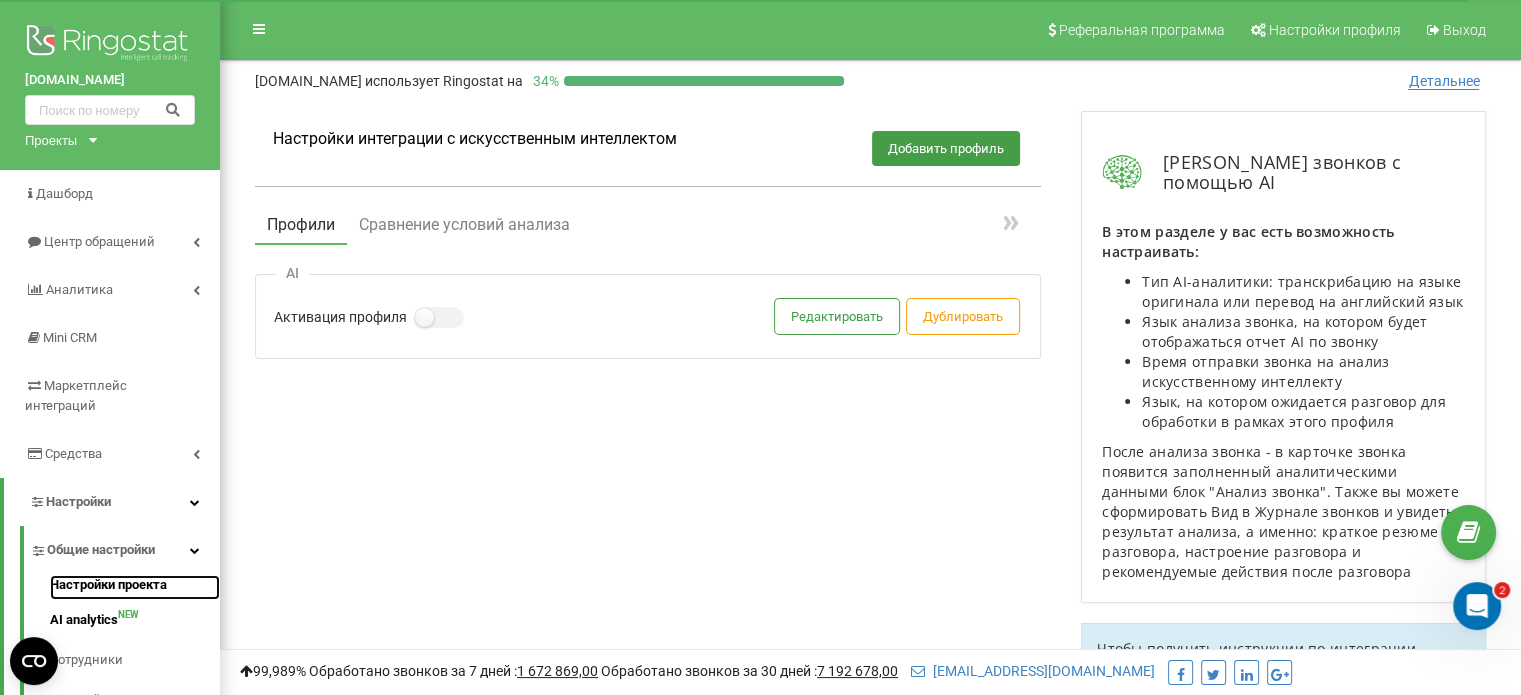 click on "Настройки проекта" at bounding box center [135, 587] 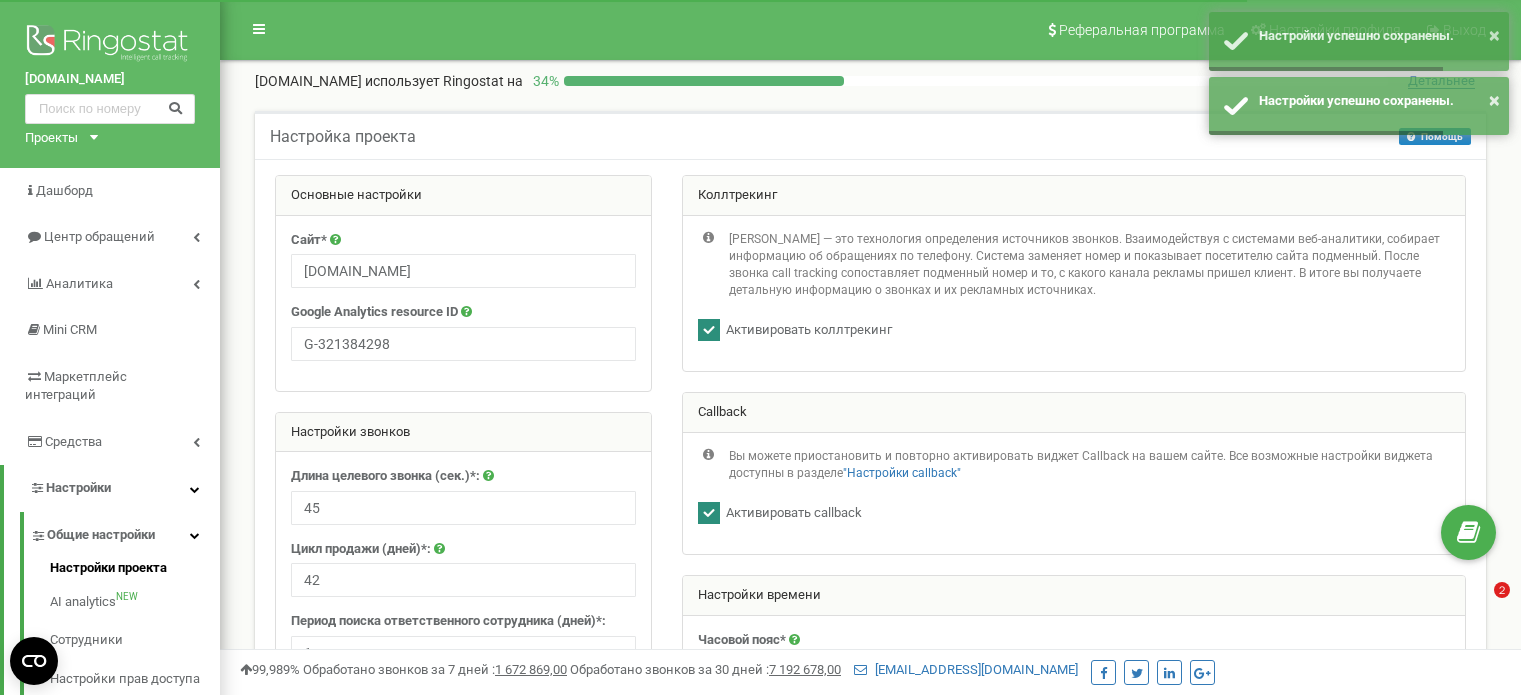 scroll, scrollTop: 0, scrollLeft: 0, axis: both 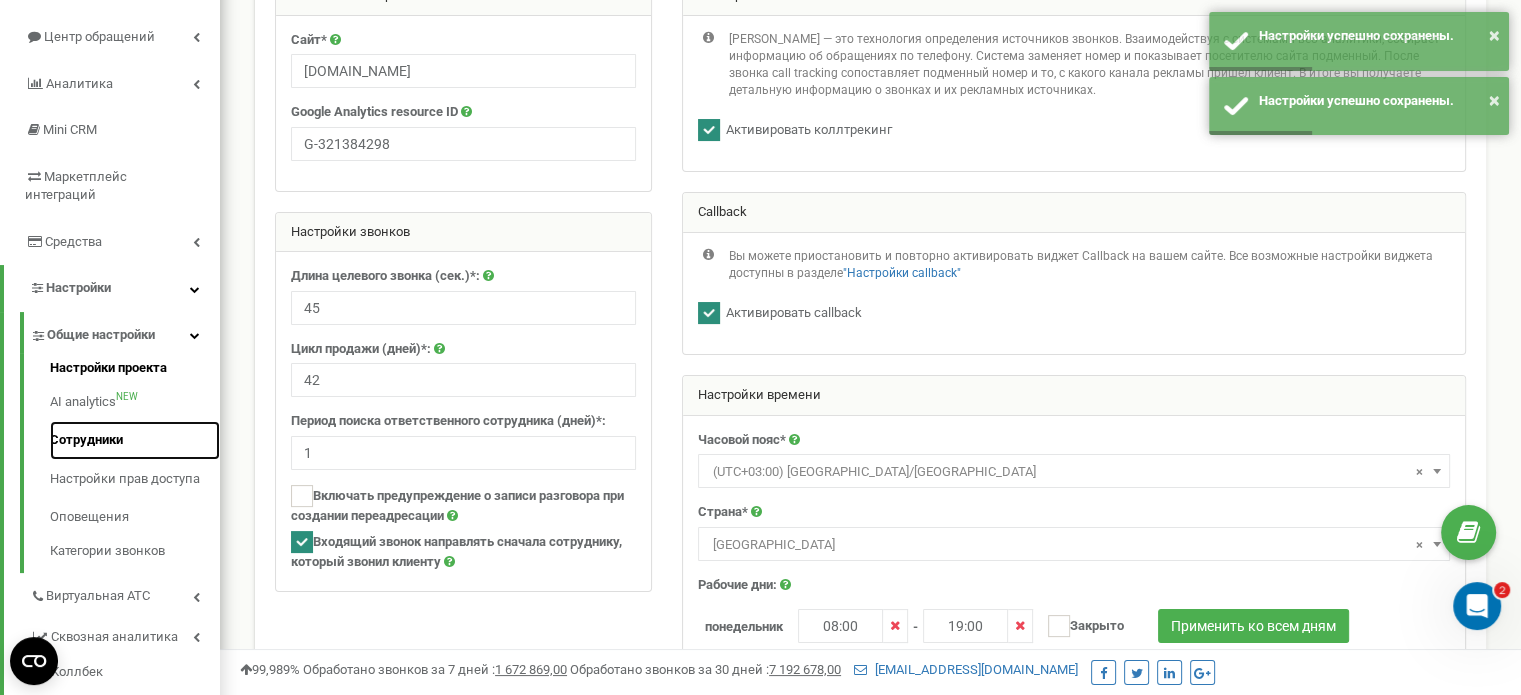 click on "Сотрудники" at bounding box center (135, 440) 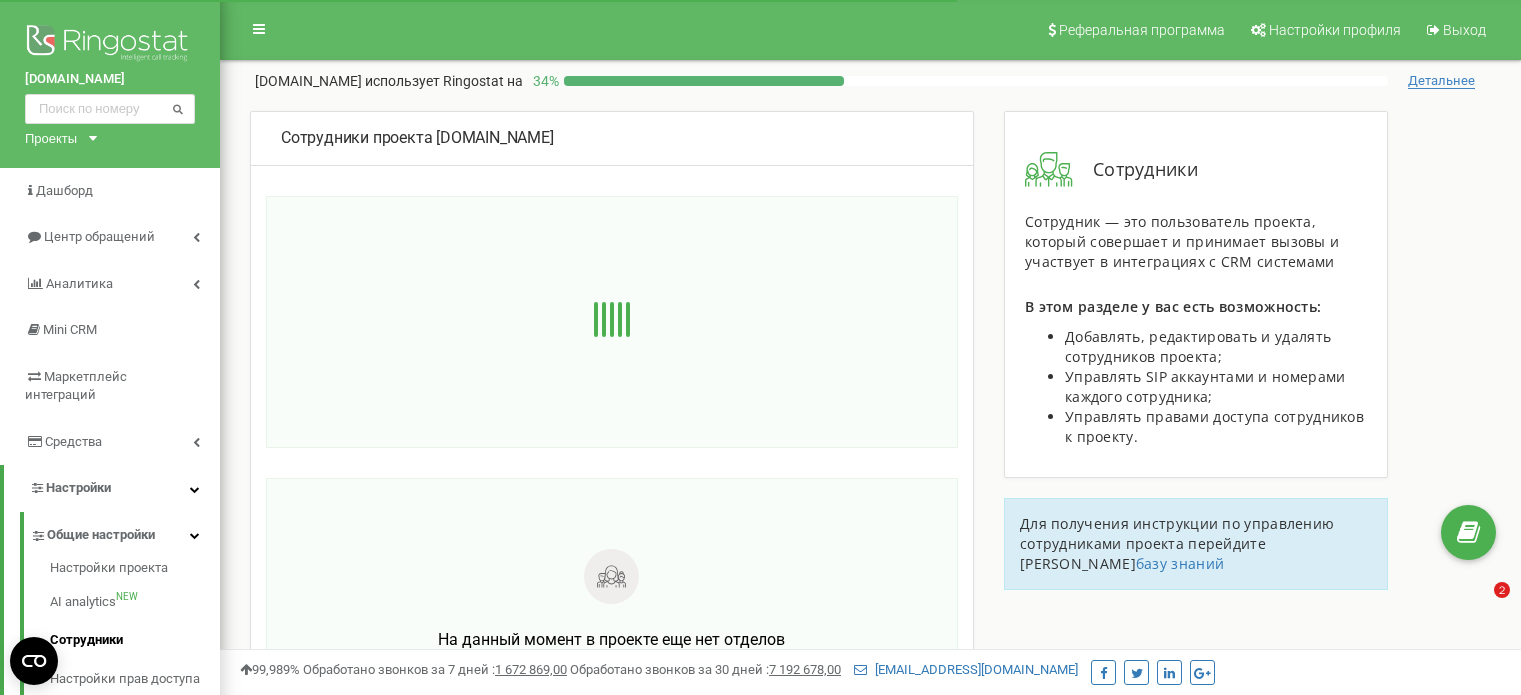 scroll, scrollTop: 0, scrollLeft: 0, axis: both 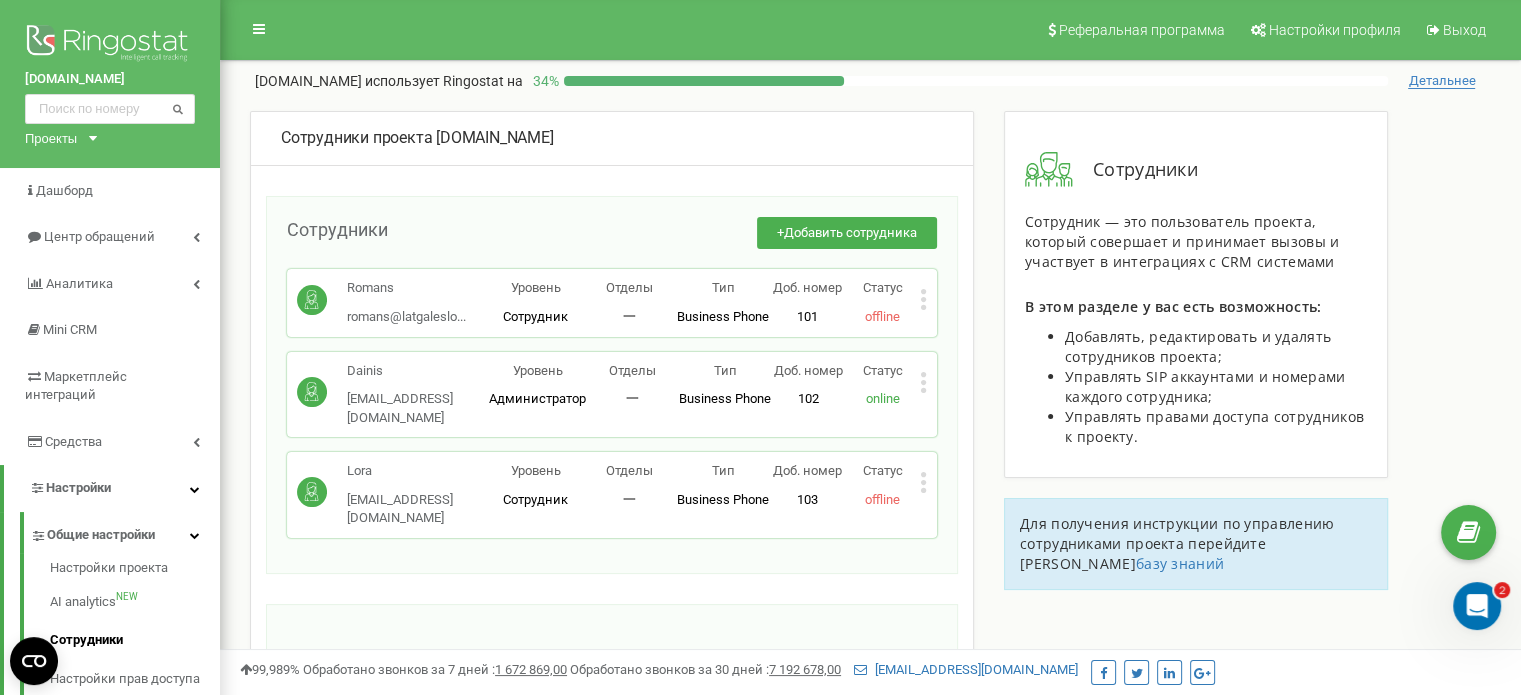click 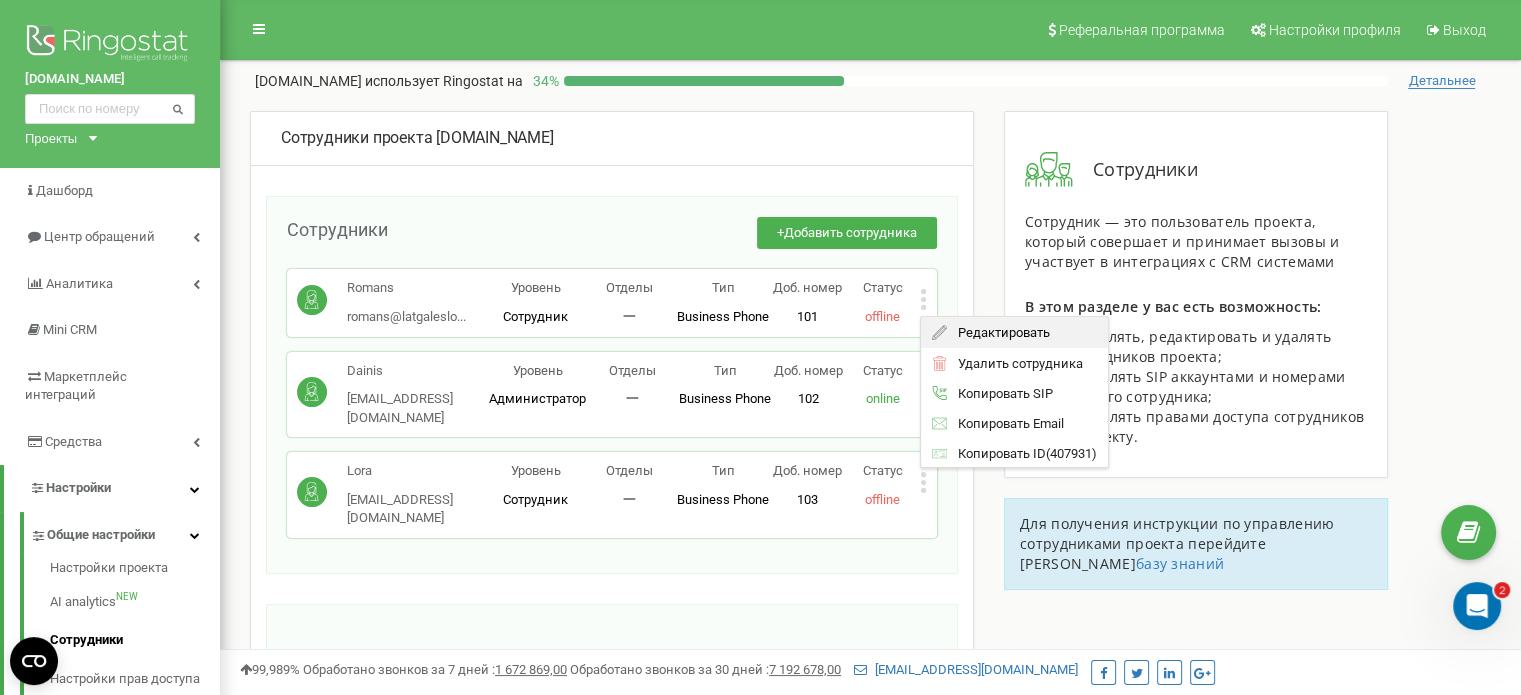 click on "Редактировать" at bounding box center (998, 332) 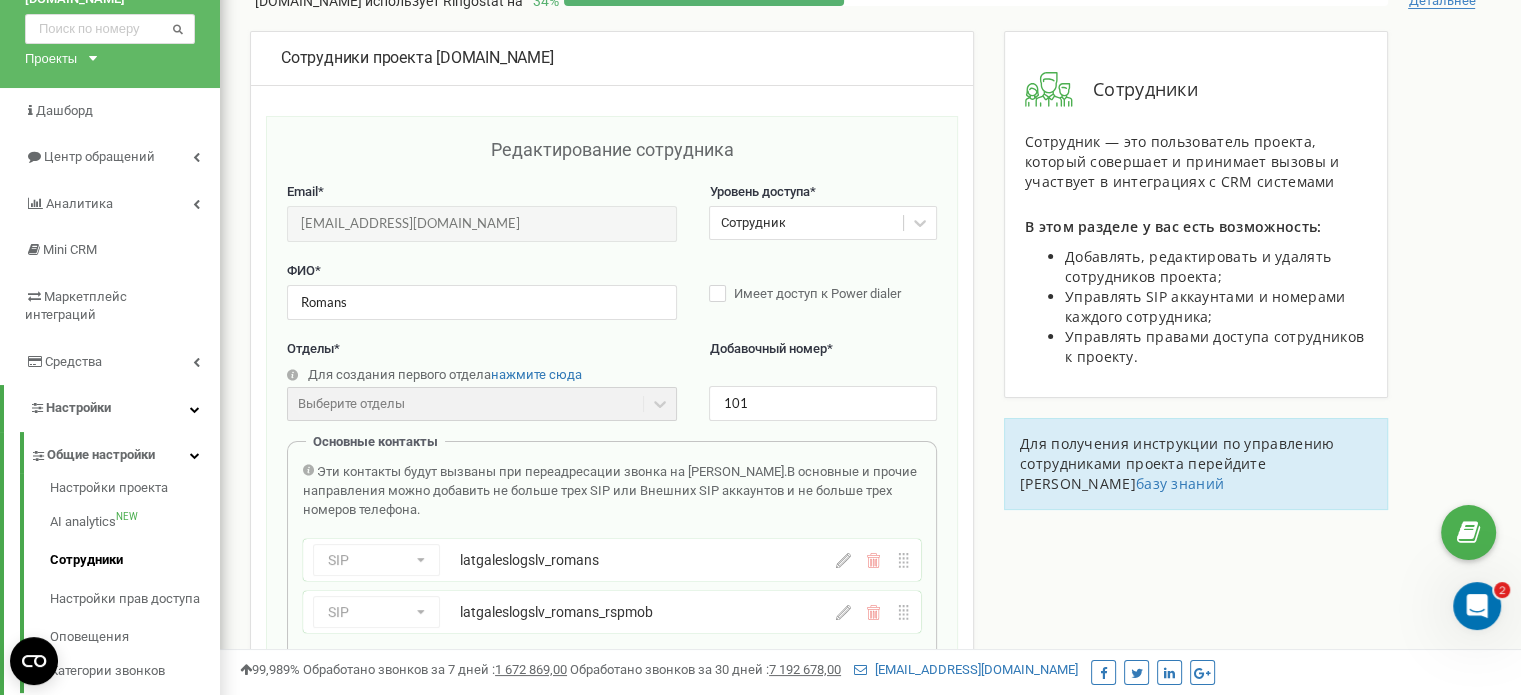 scroll, scrollTop: 200, scrollLeft: 0, axis: vertical 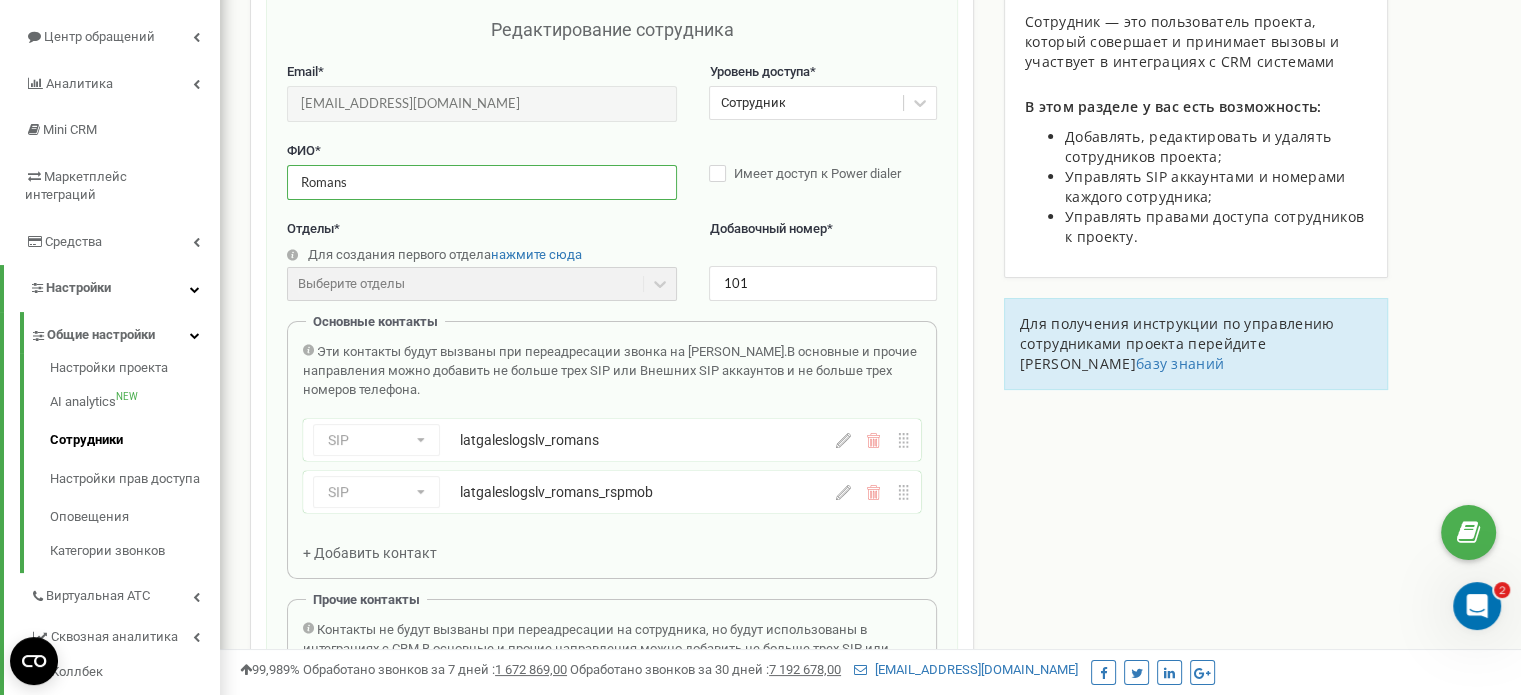 click on "Romans" at bounding box center [482, 182] 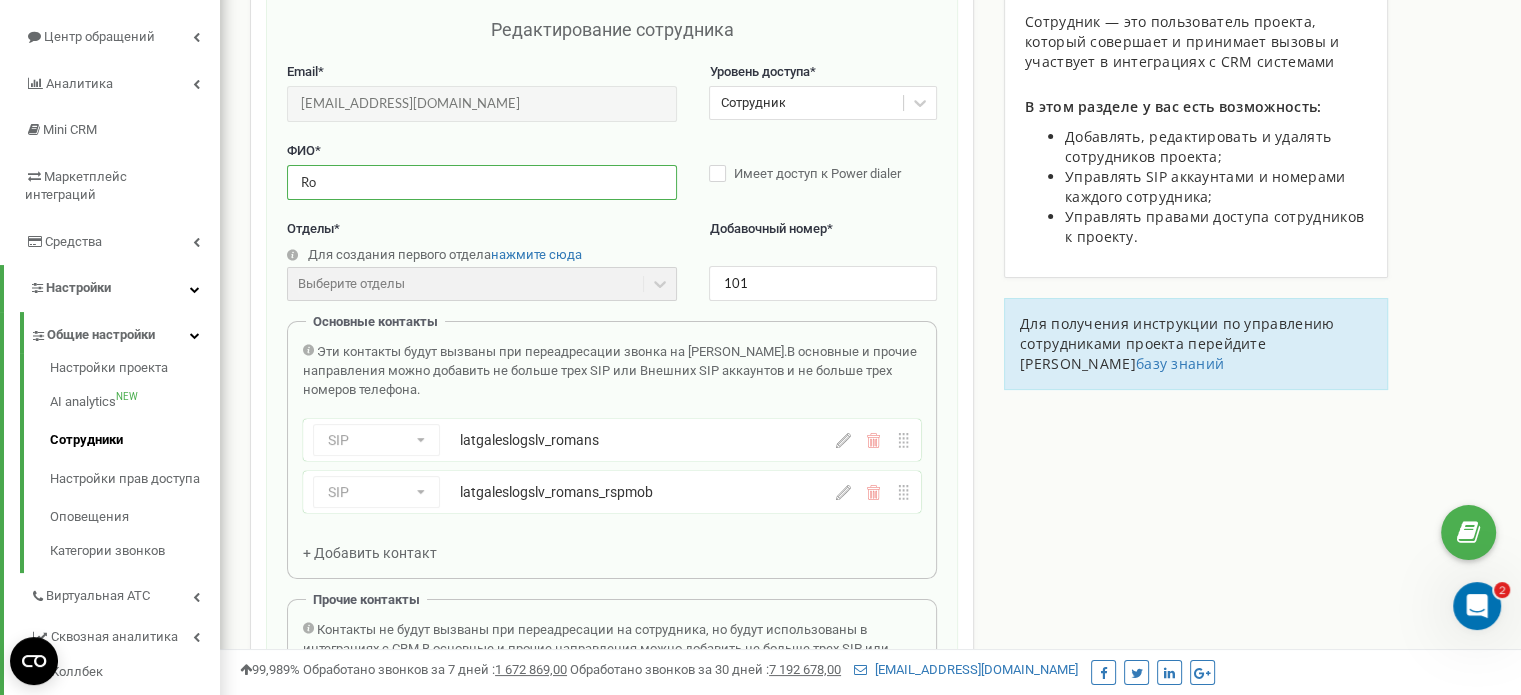 type on "R" 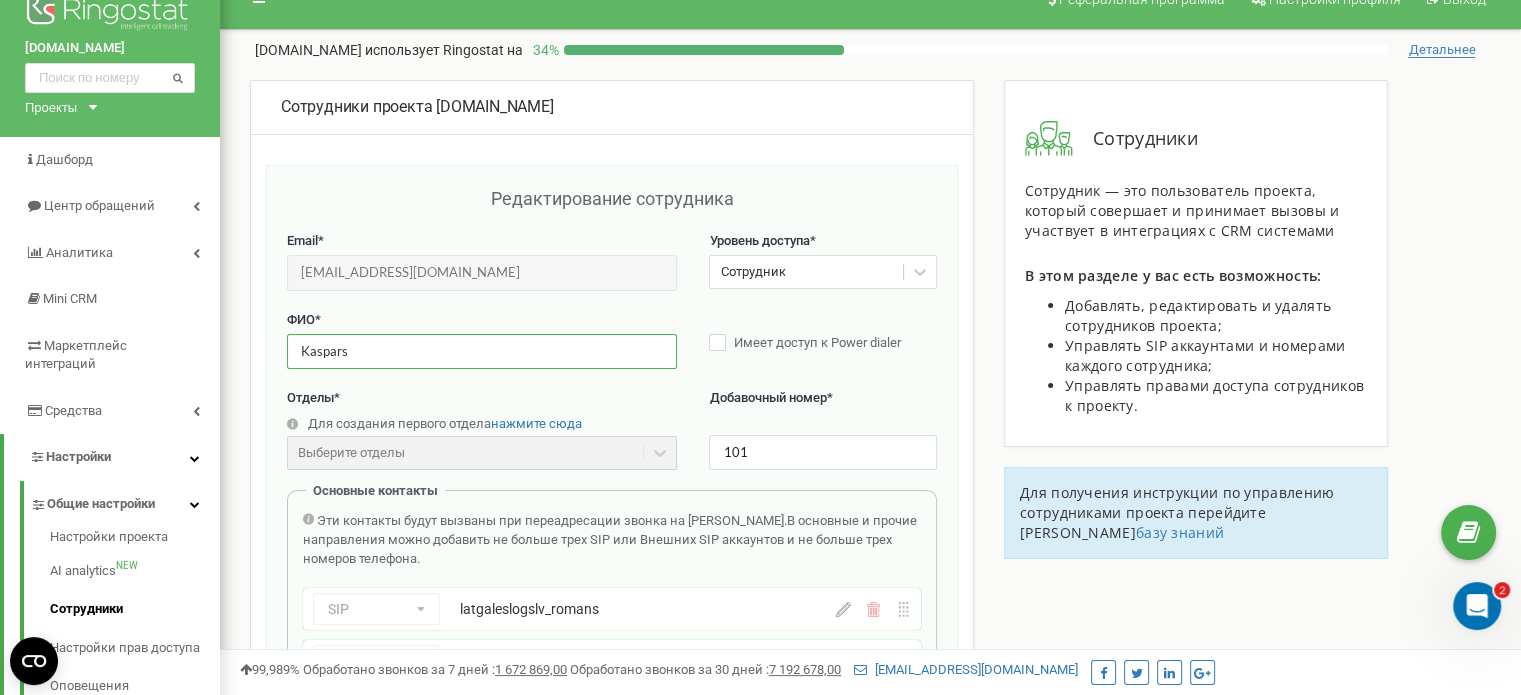 scroll, scrollTop: 0, scrollLeft: 0, axis: both 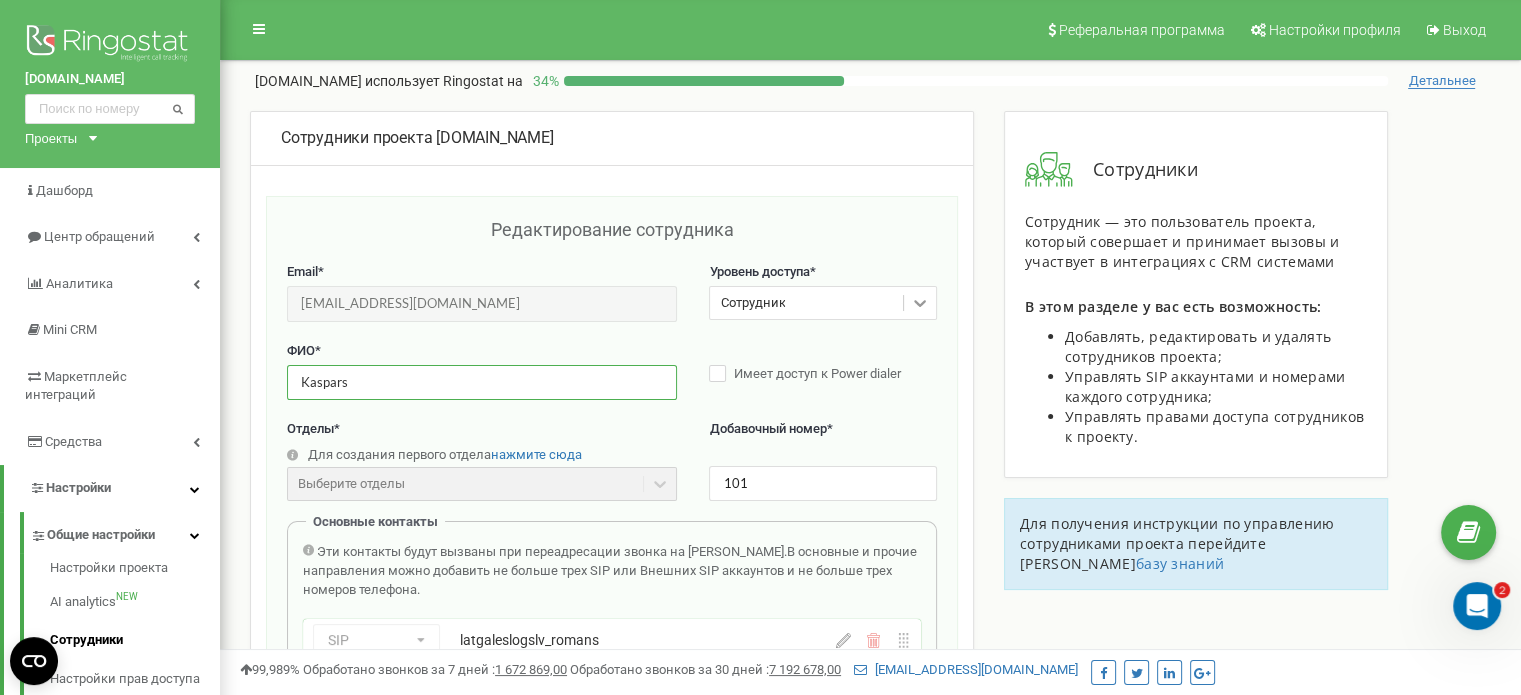 type on "Kaspars" 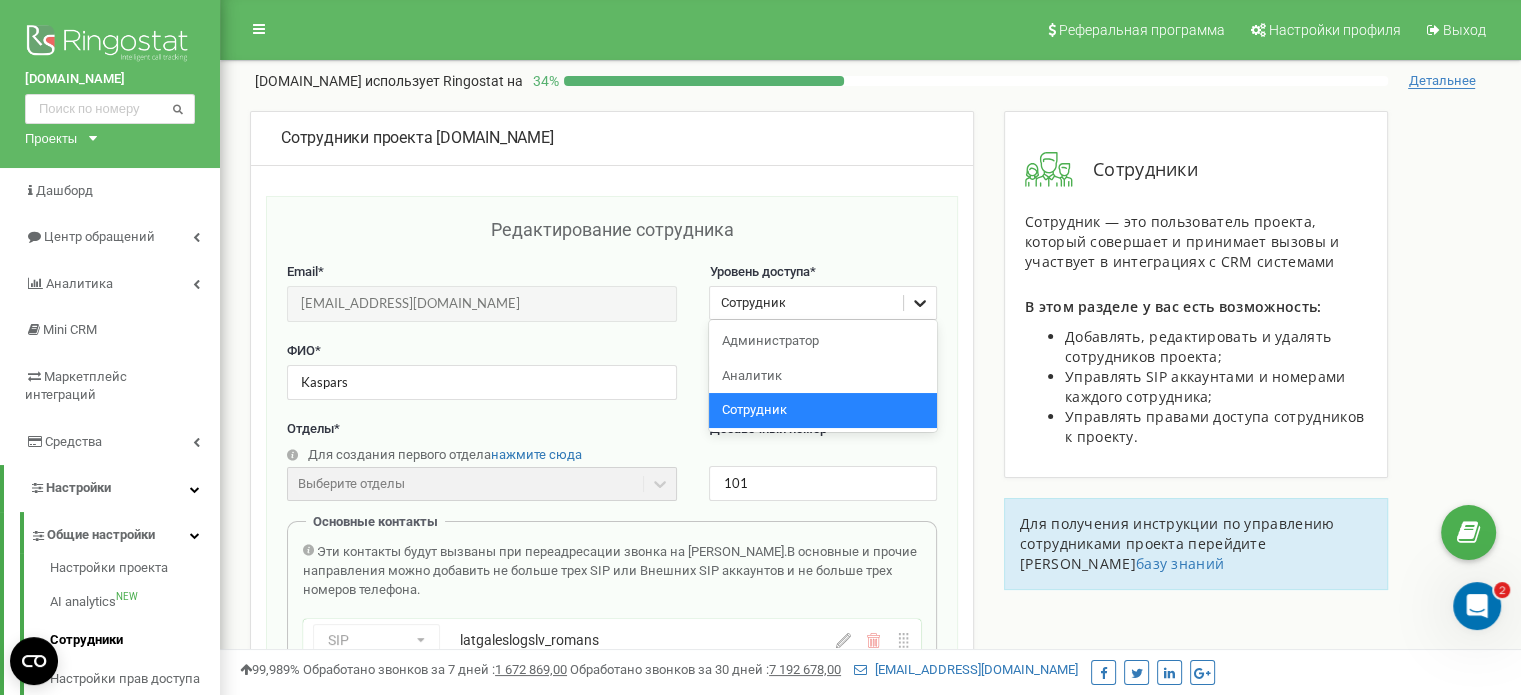 click 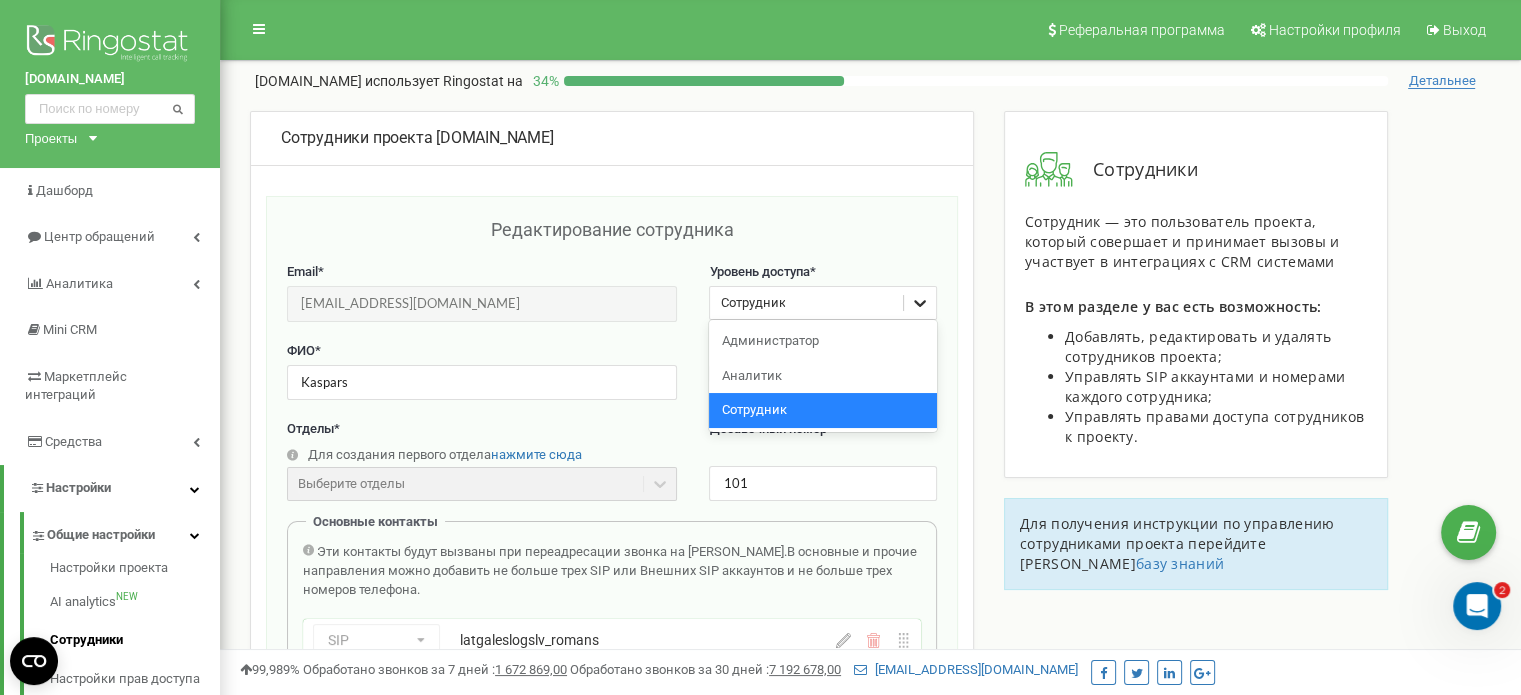 click 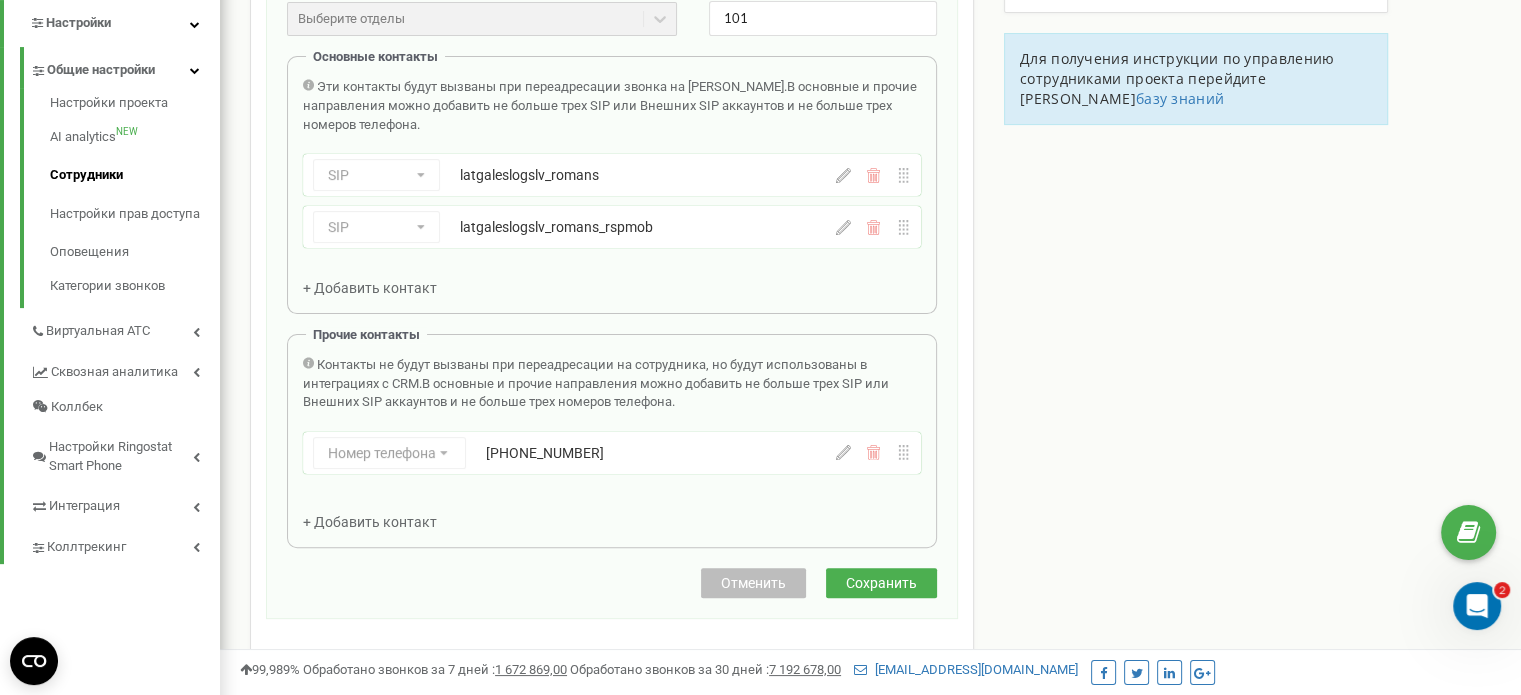 scroll, scrollTop: 500, scrollLeft: 0, axis: vertical 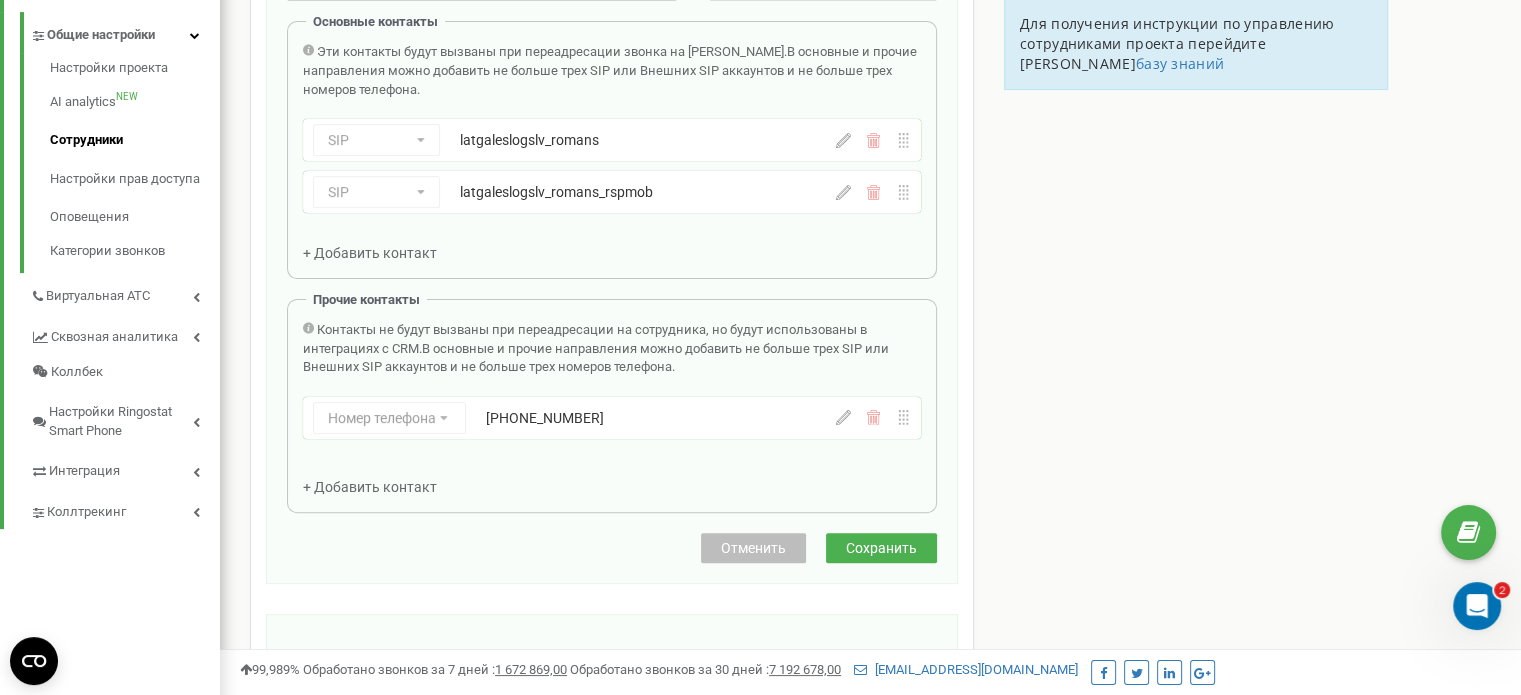 click on "Сохранить" at bounding box center (881, 548) 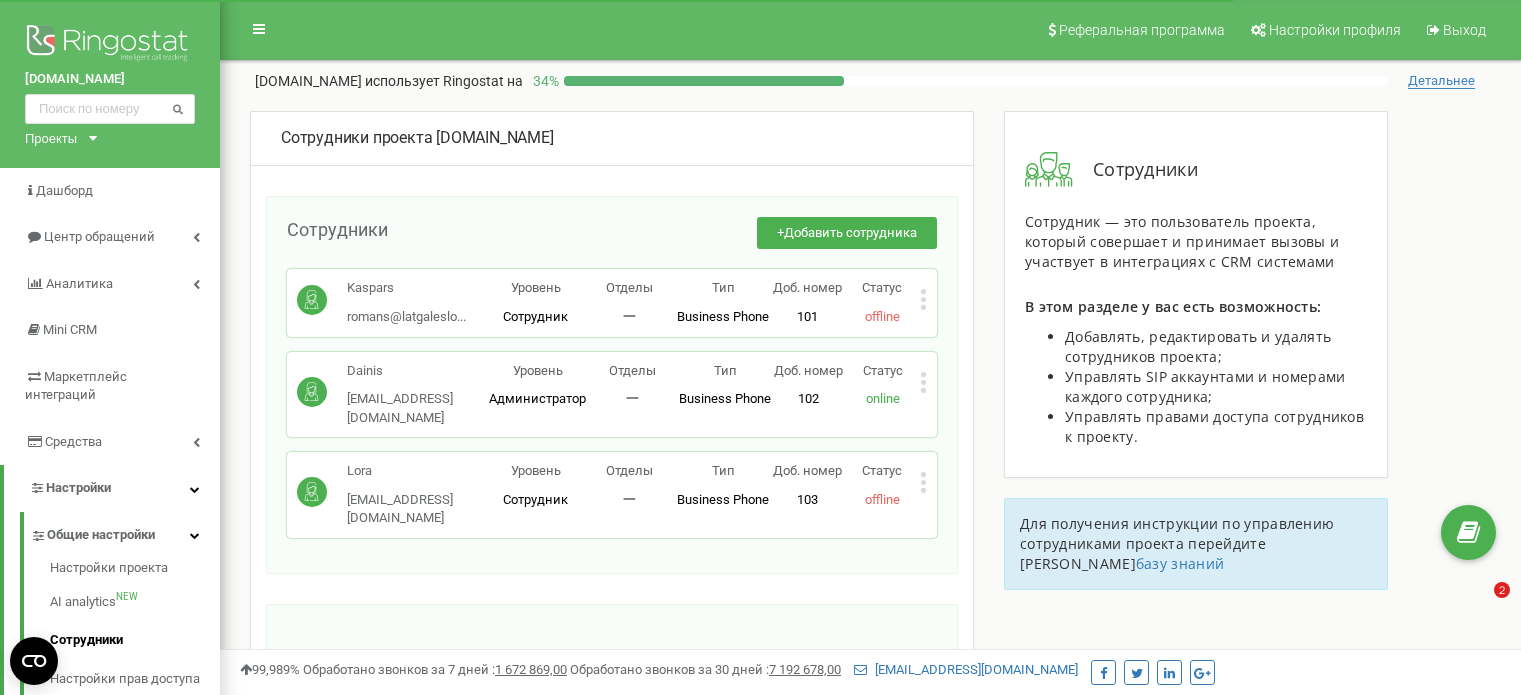 scroll, scrollTop: 0, scrollLeft: 0, axis: both 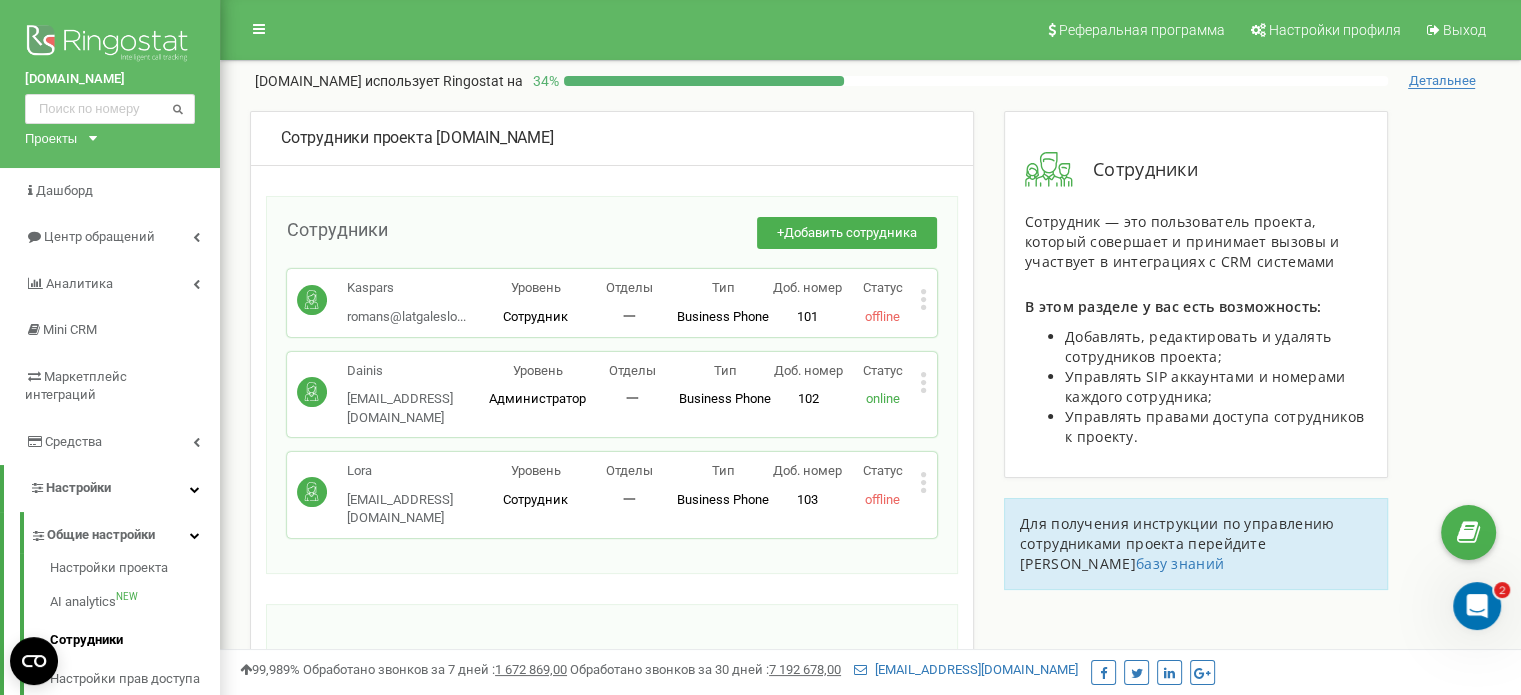 click 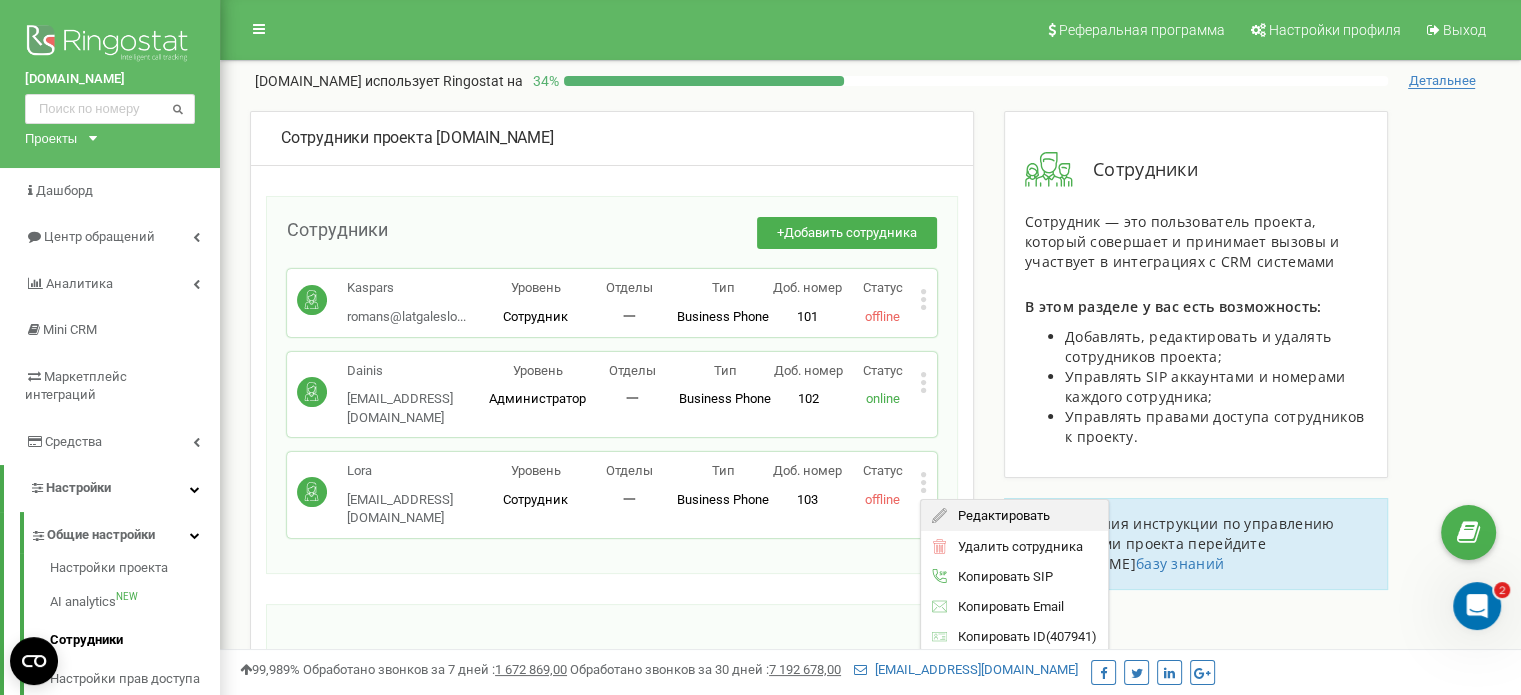 click on "Редактировать" at bounding box center [998, 515] 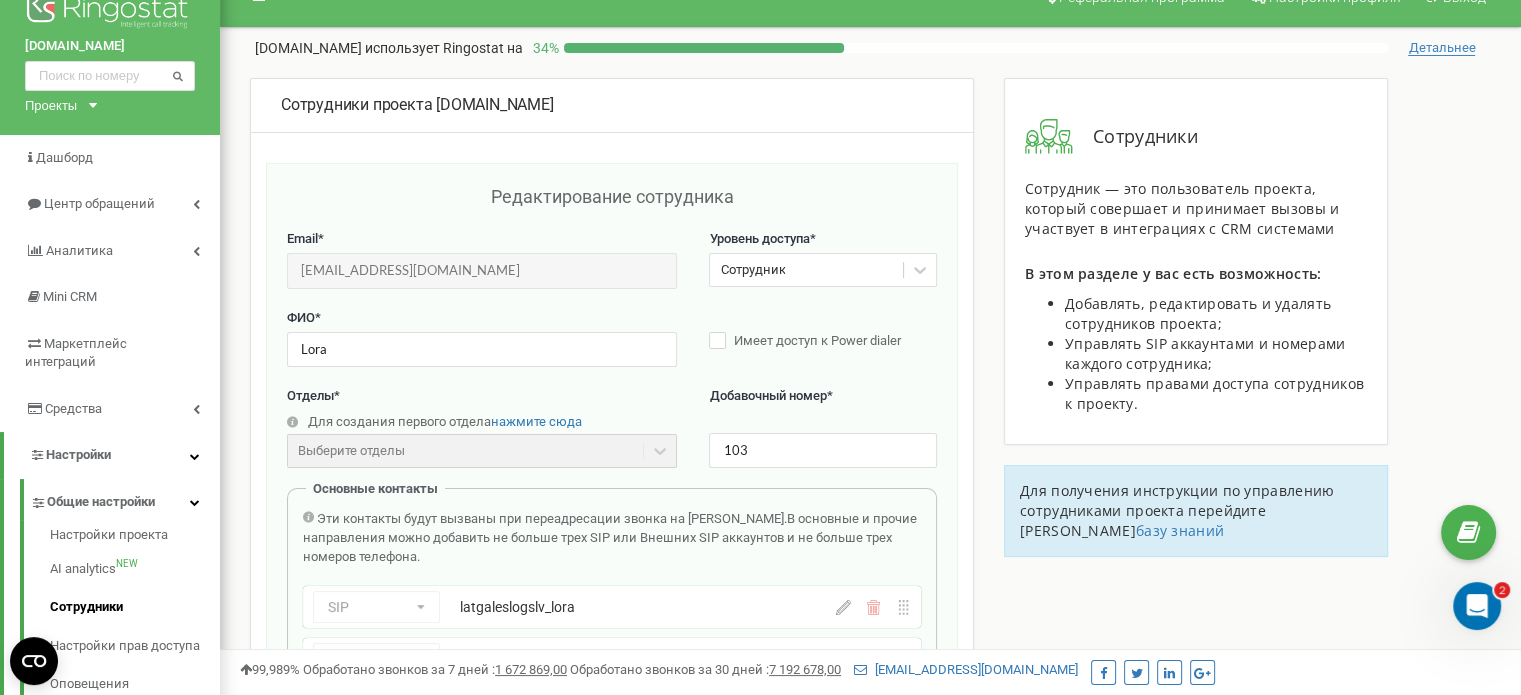 scroll, scrollTop: 0, scrollLeft: 0, axis: both 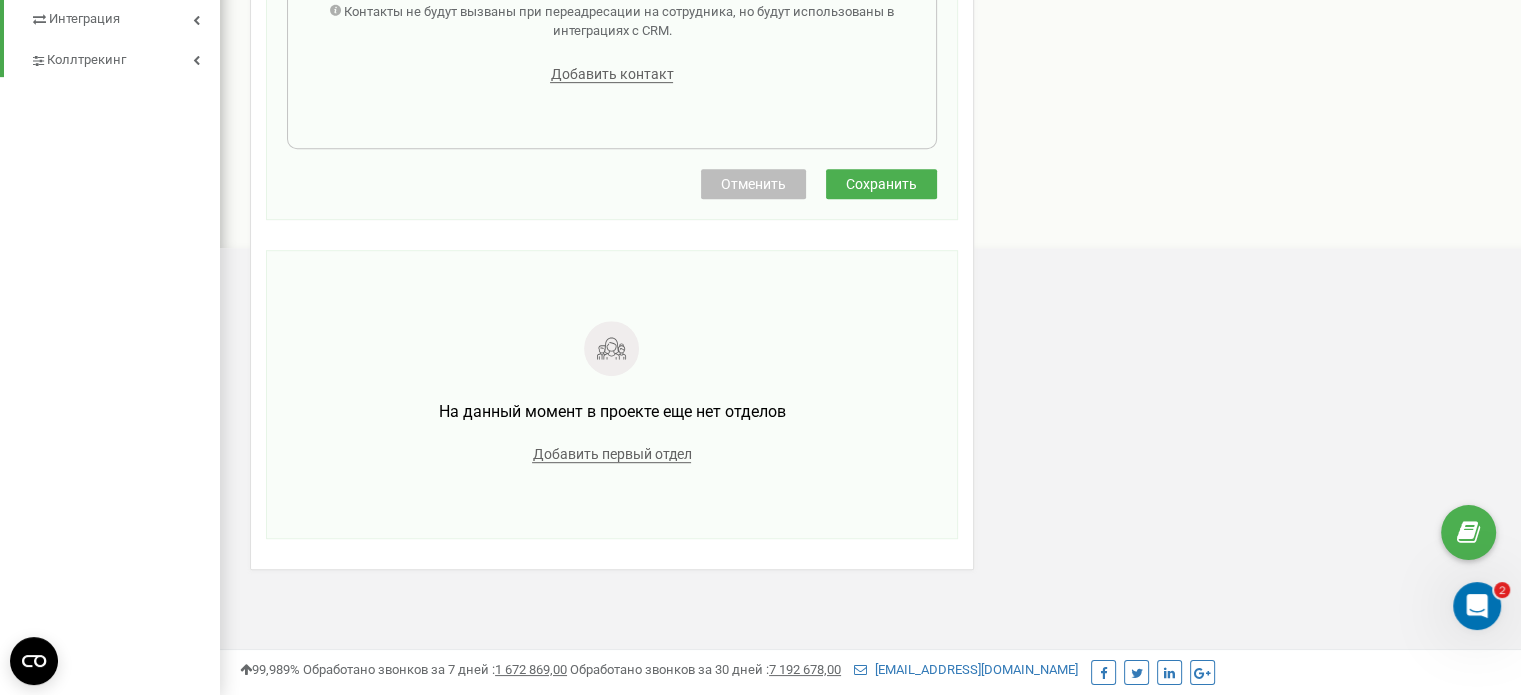 click on "Сохранить" at bounding box center (881, 184) 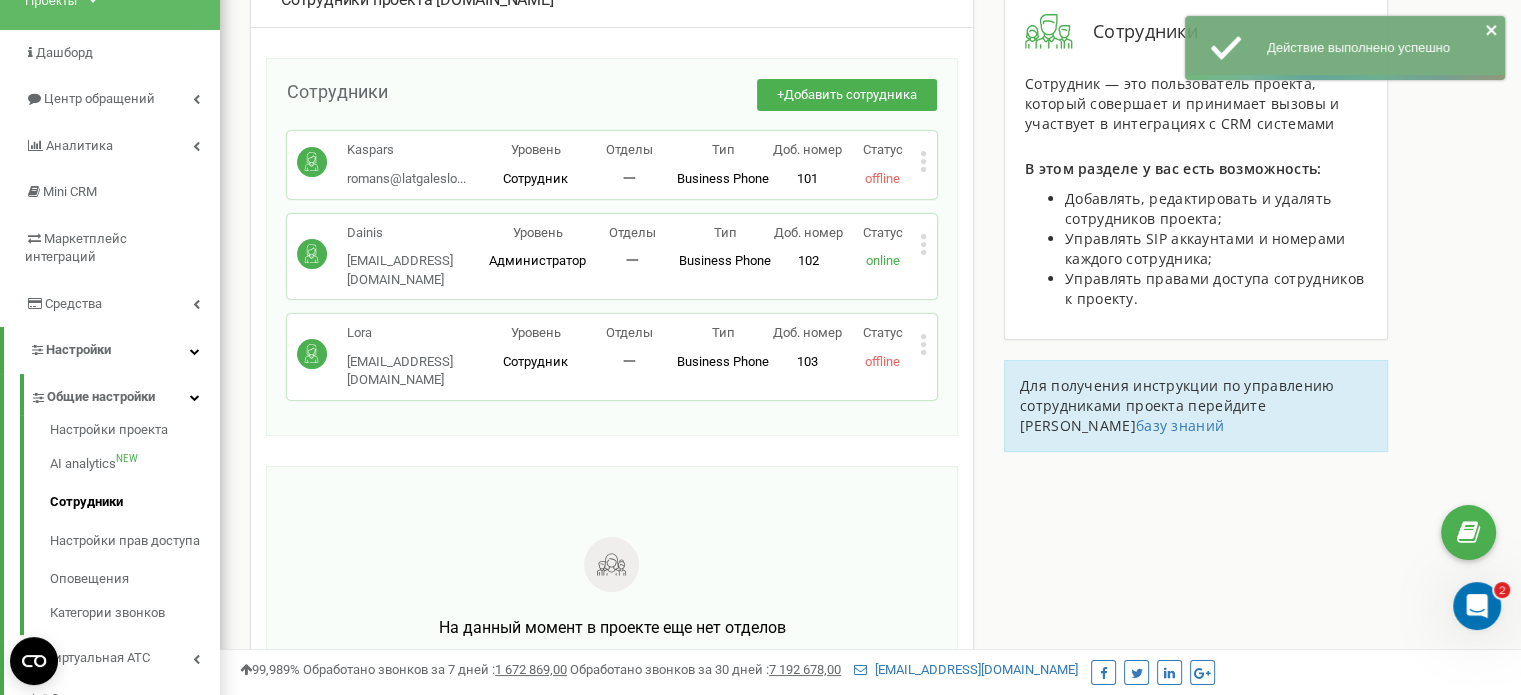 scroll, scrollTop: 104, scrollLeft: 0, axis: vertical 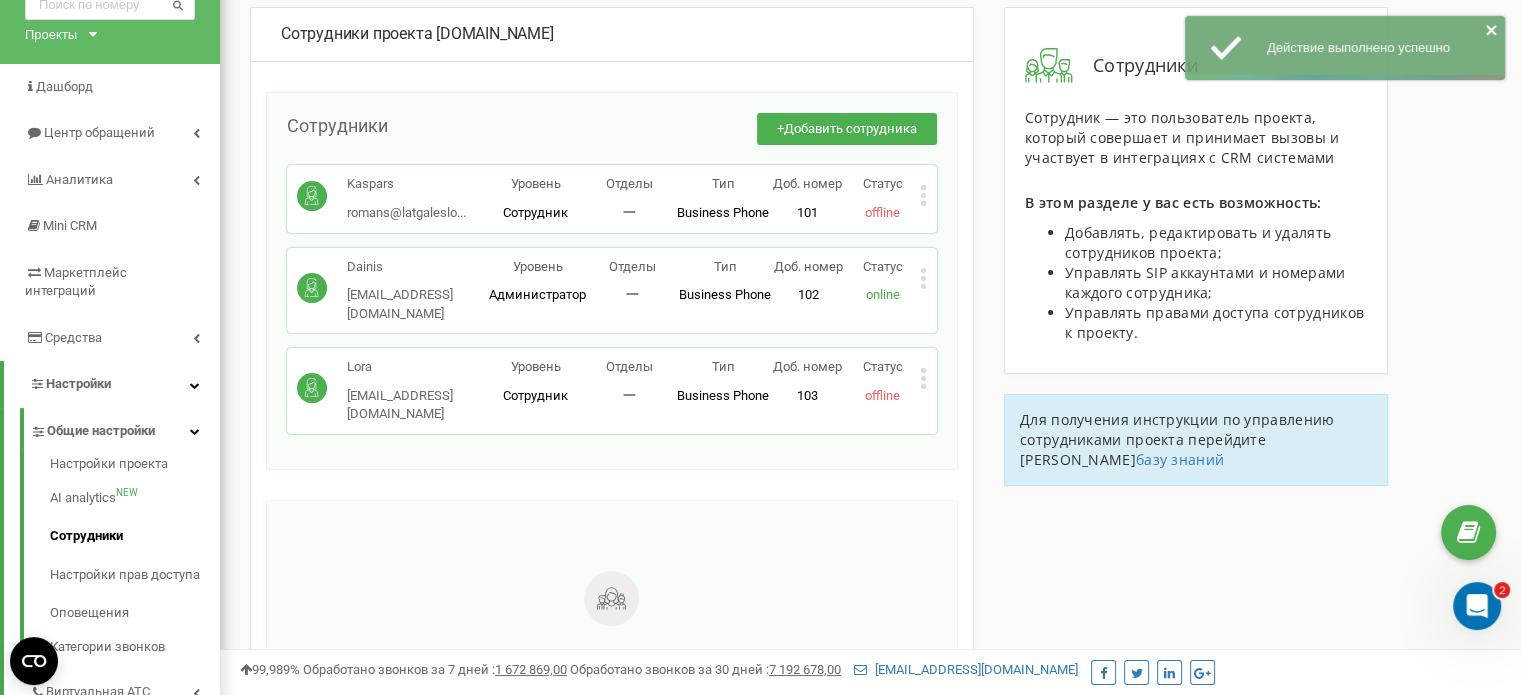 click 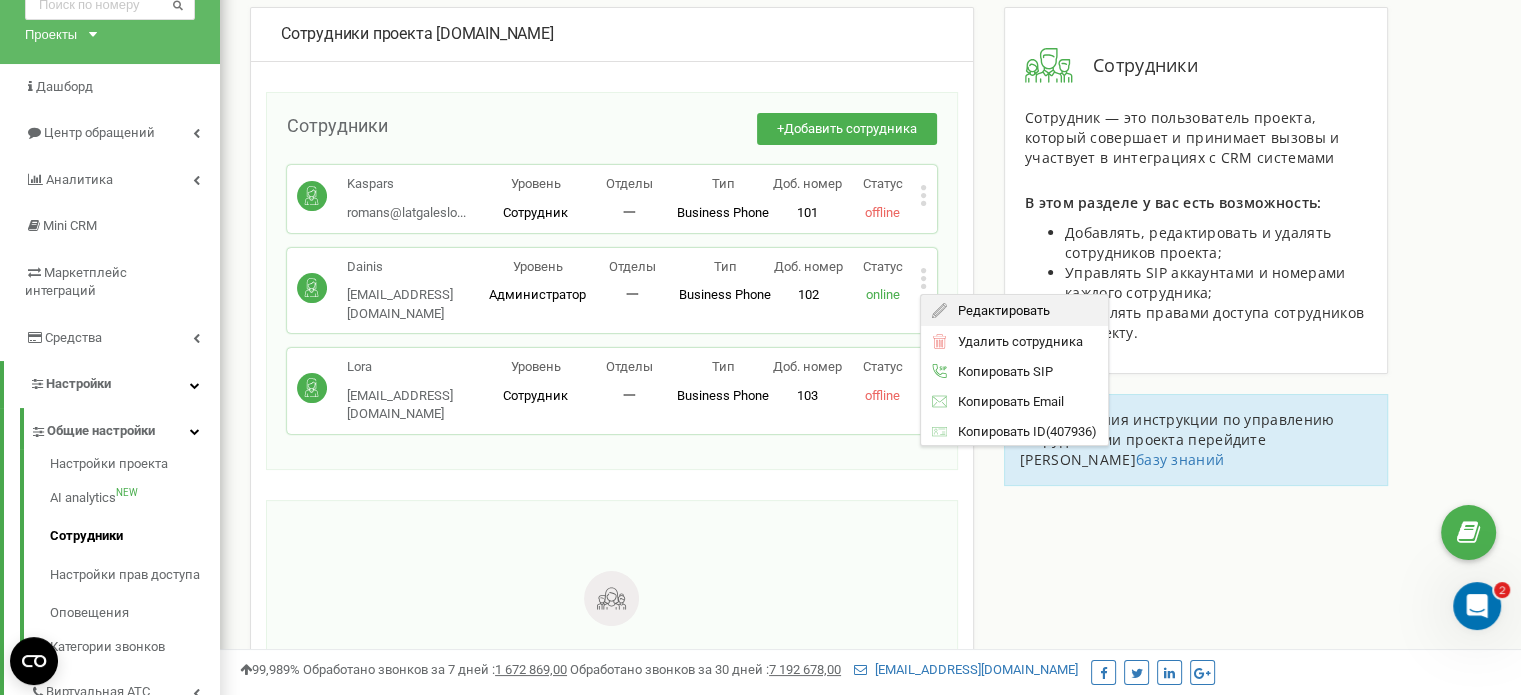 click on "Редактировать" at bounding box center [998, 310] 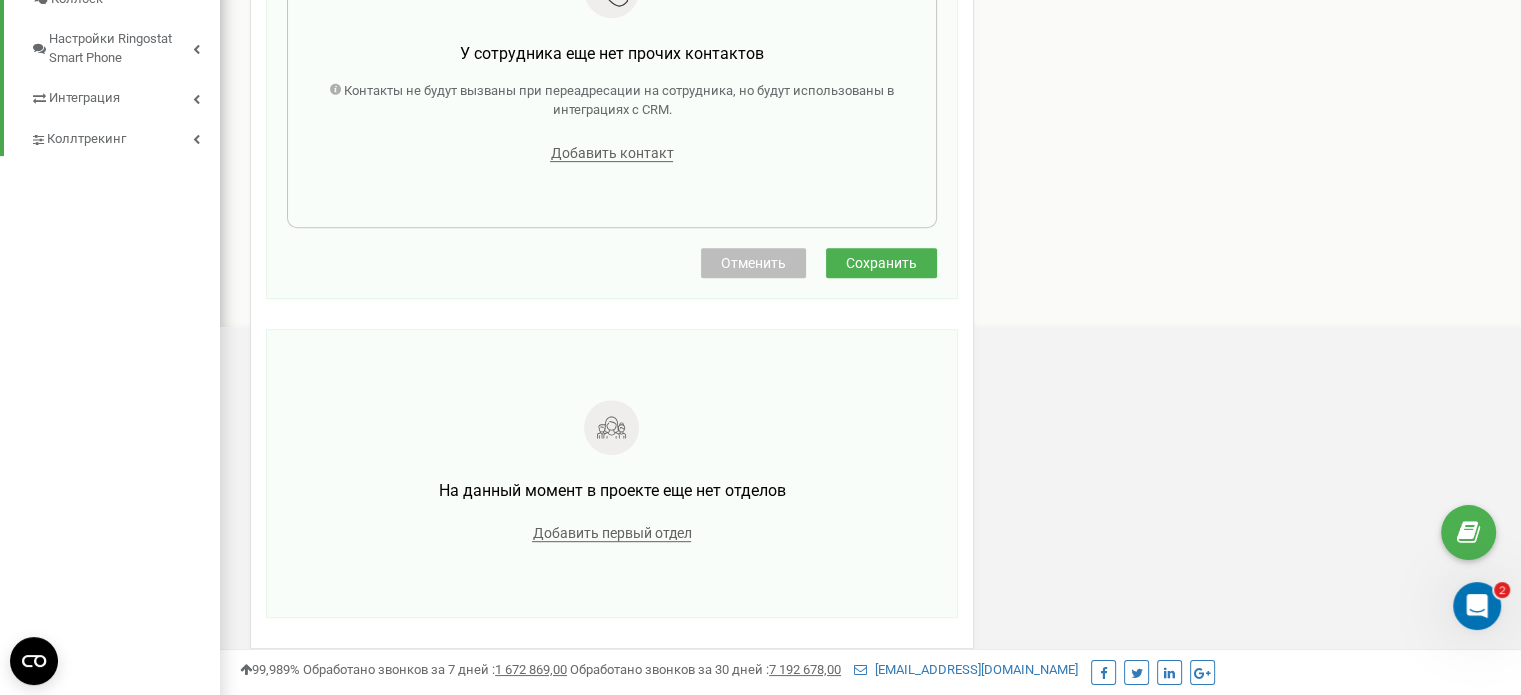 scroll, scrollTop: 752, scrollLeft: 0, axis: vertical 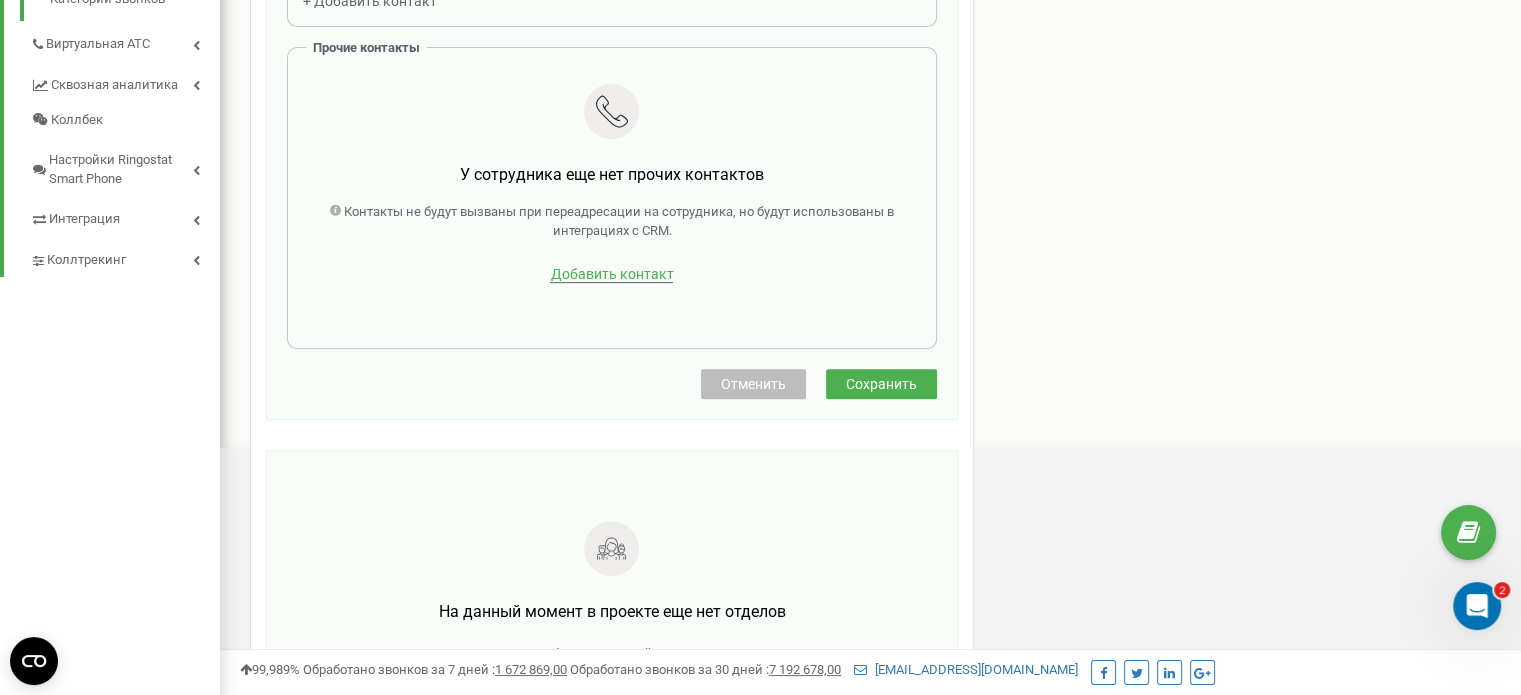 click on "Добавить контакт" at bounding box center (611, 274) 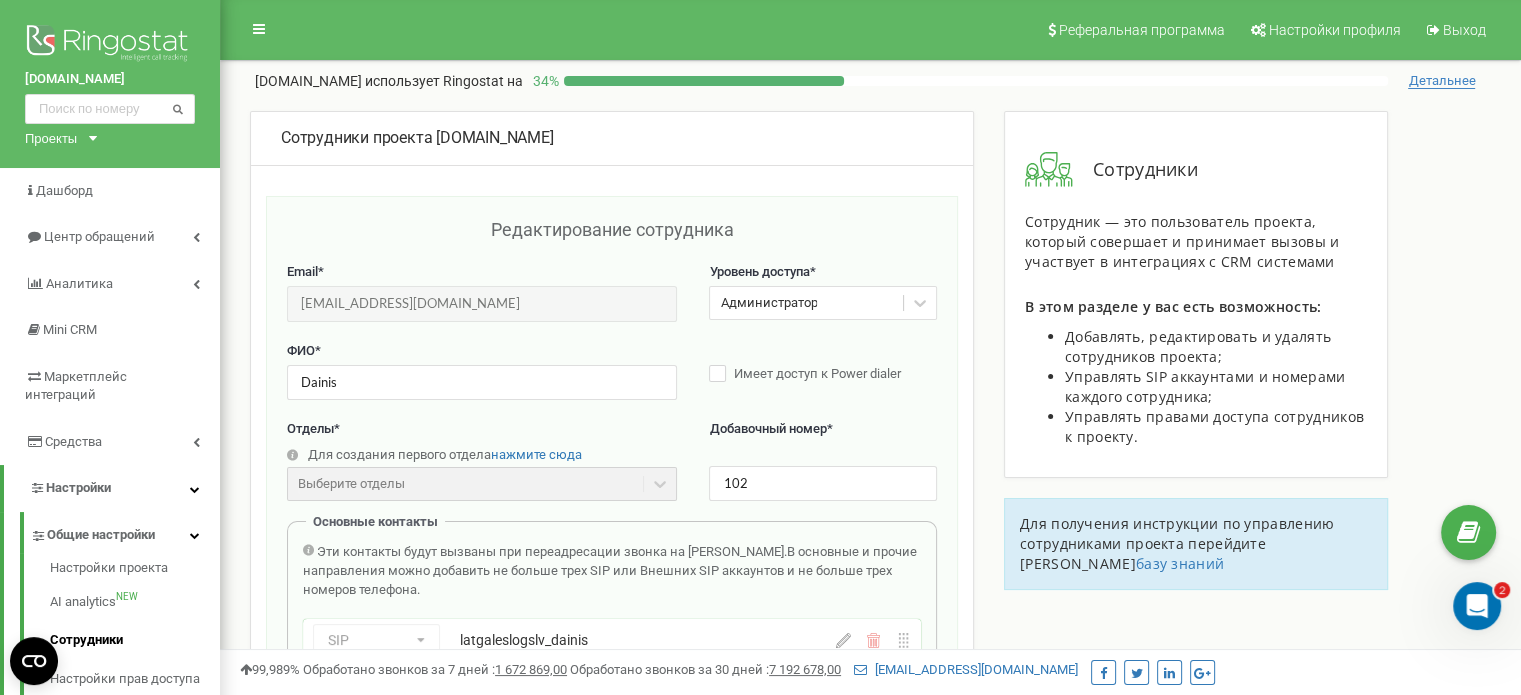 scroll, scrollTop: 600, scrollLeft: 0, axis: vertical 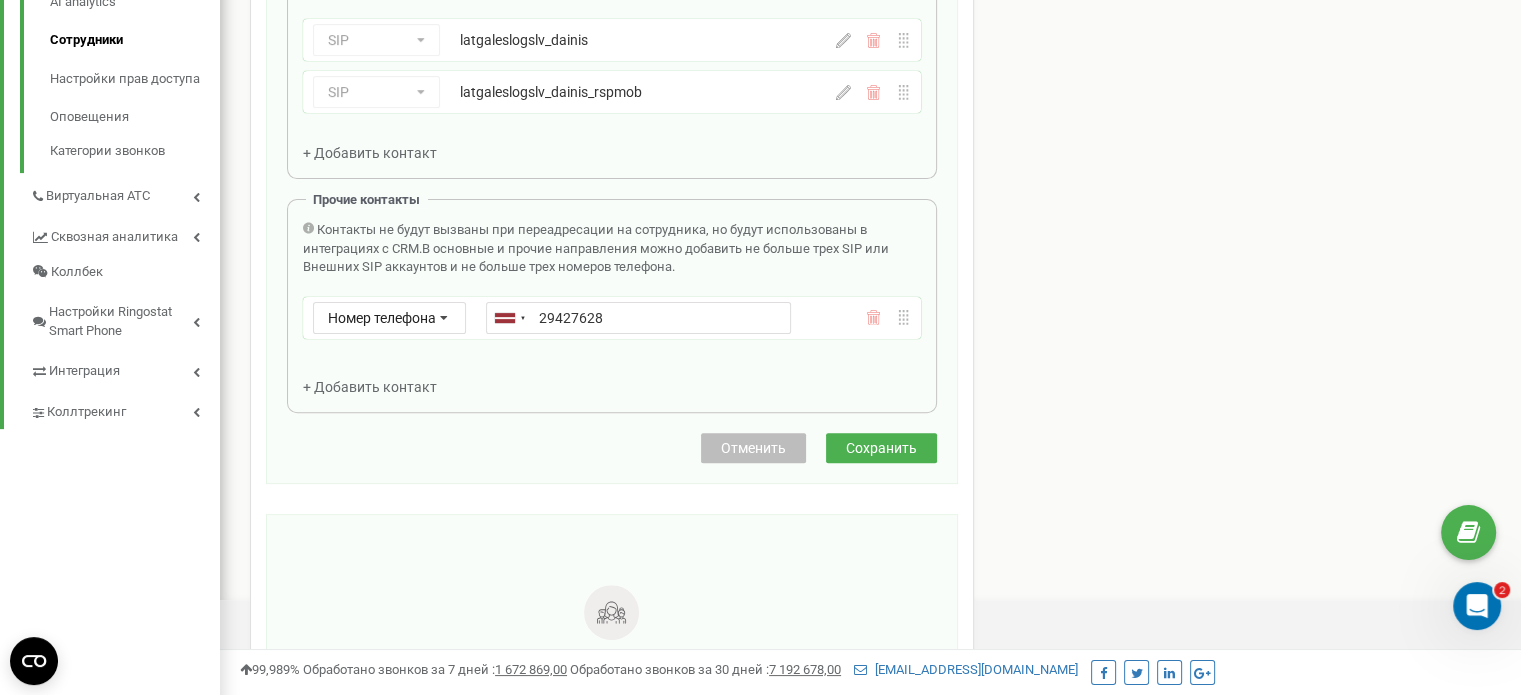 click on "Редактирование сотрудника Email * info@latgaleslogs.lv Email недоступен для редактирования. Вы можете создать нового сотрудника и перепривязать к нему SIP аккаунты в разделе "SIP аккаунты". Уровень доступа * Администратор Вы не можете менять собственные настройки доступа. ФИО * Dainis   Имеет доступ к Power dialer Отделы * Для создания первого отдела   нажмите сюда Выберите отделы Отделы еще не созданы Добавочный номер * 102 Основные контакты Эти контакты будут вызваны при переадресации звонка на Сотрудника.  SIP Номер телефона SIP Внешний SIP latgaleslogslv_dainis           SIP Номер телефона SIP           SIP" at bounding box center (612, 40) 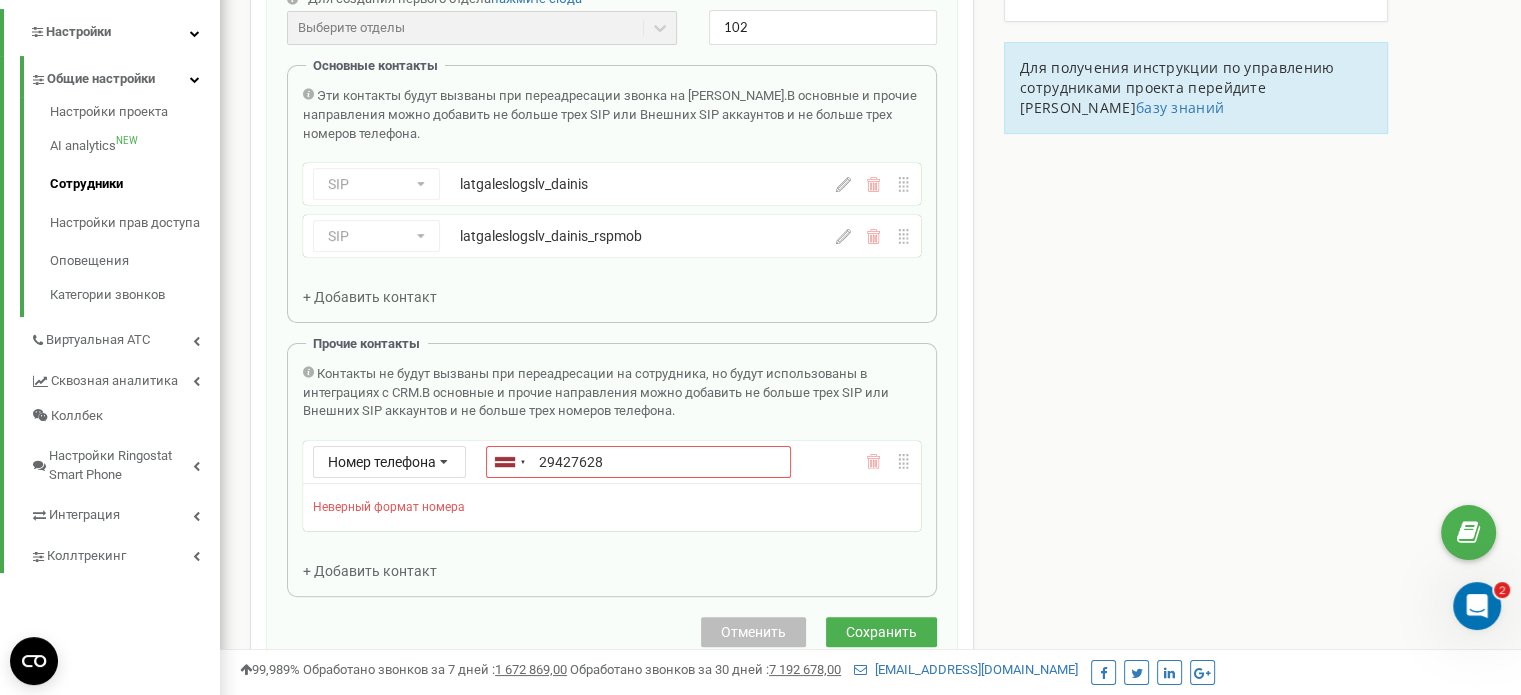 scroll, scrollTop: 500, scrollLeft: 0, axis: vertical 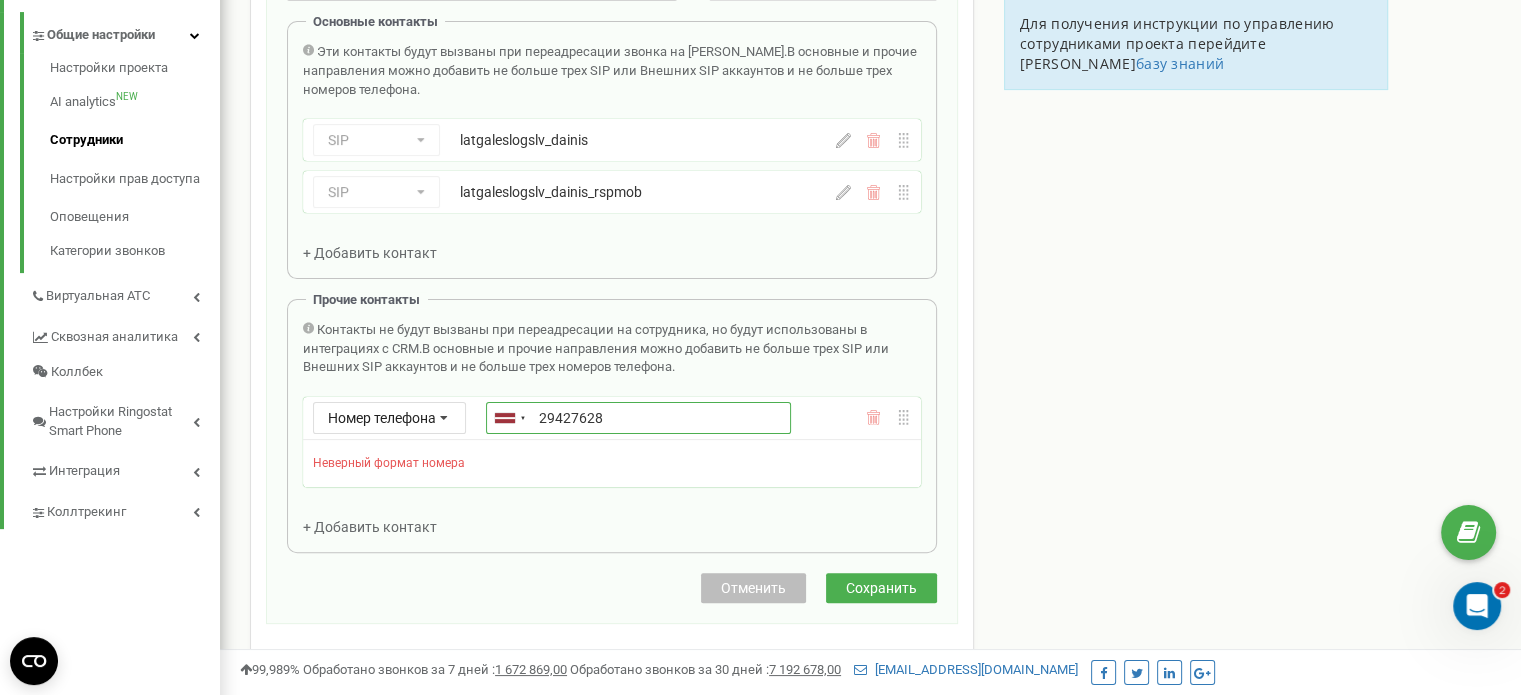 click on "29427628" at bounding box center [638, 418] 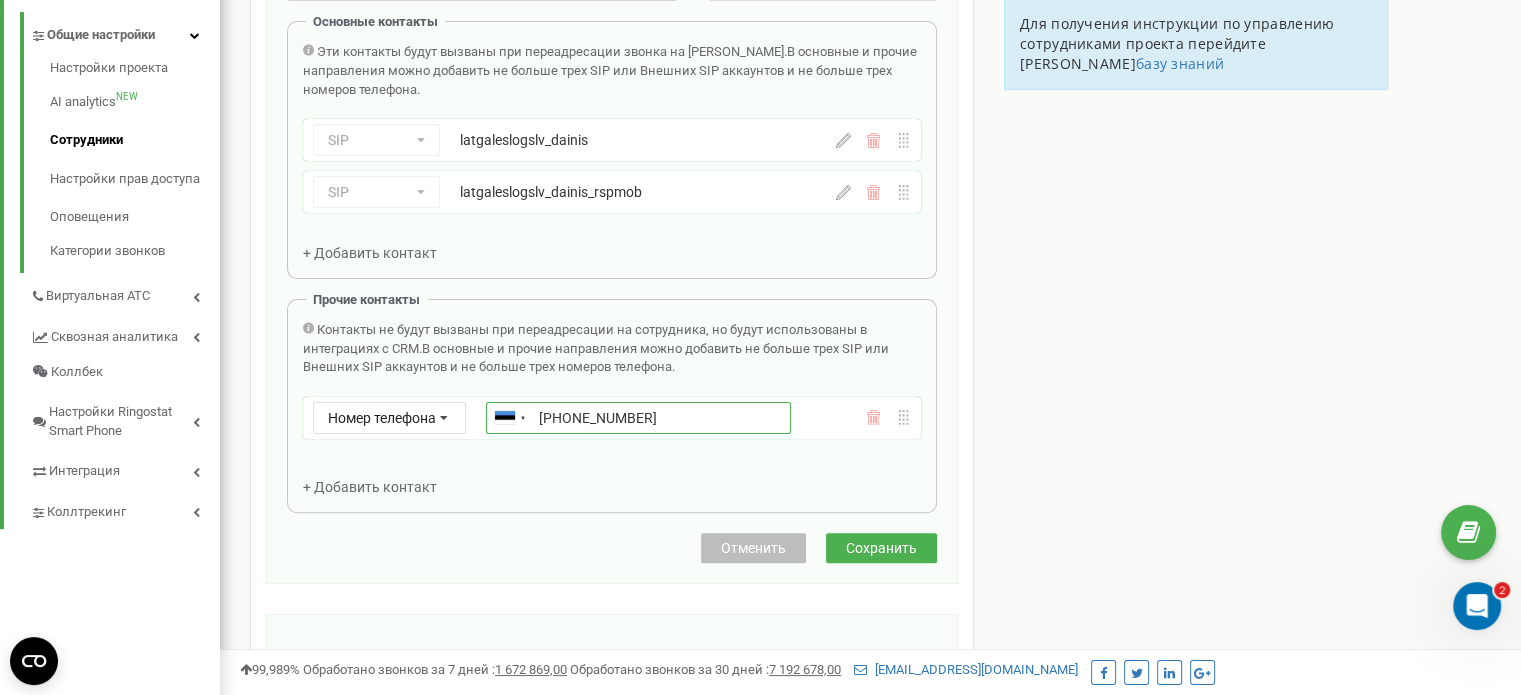 type on "+37129427628" 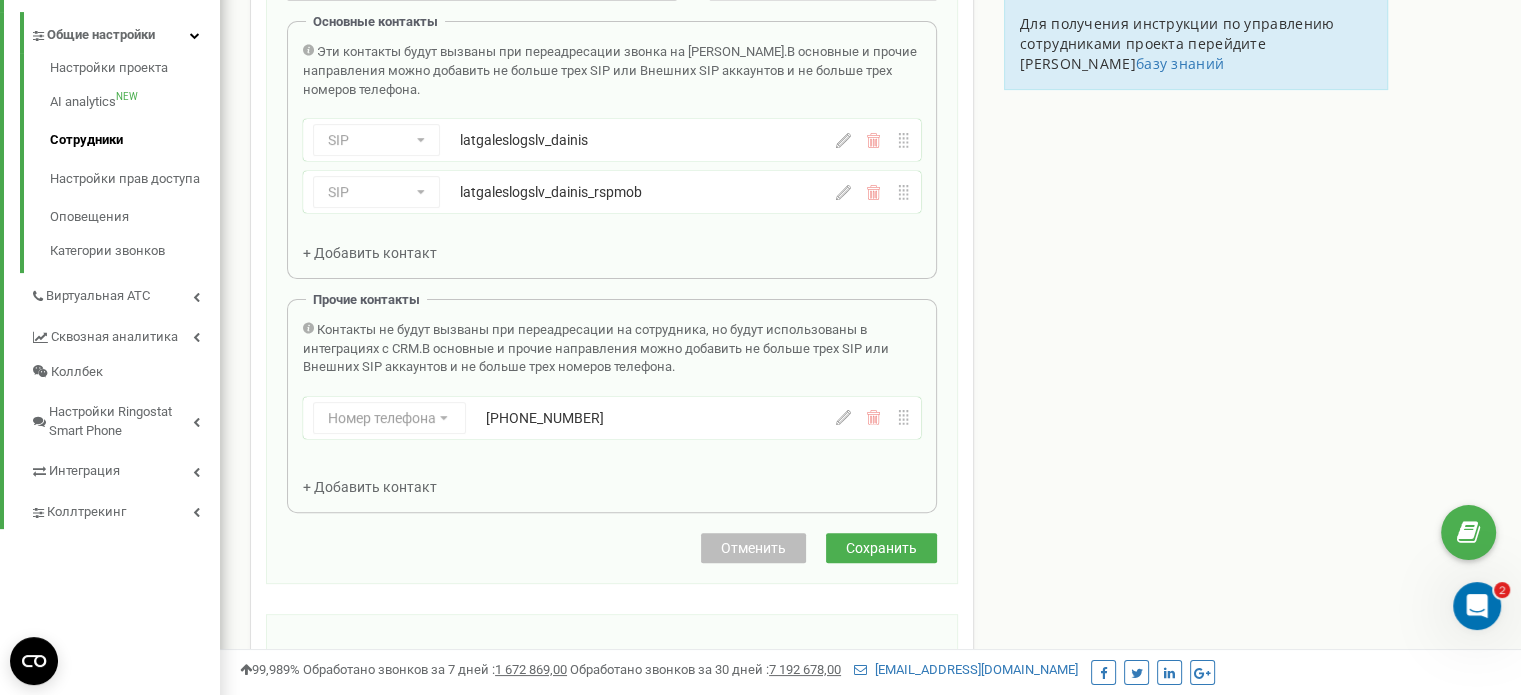 click on "Сохранить" at bounding box center (881, 548) 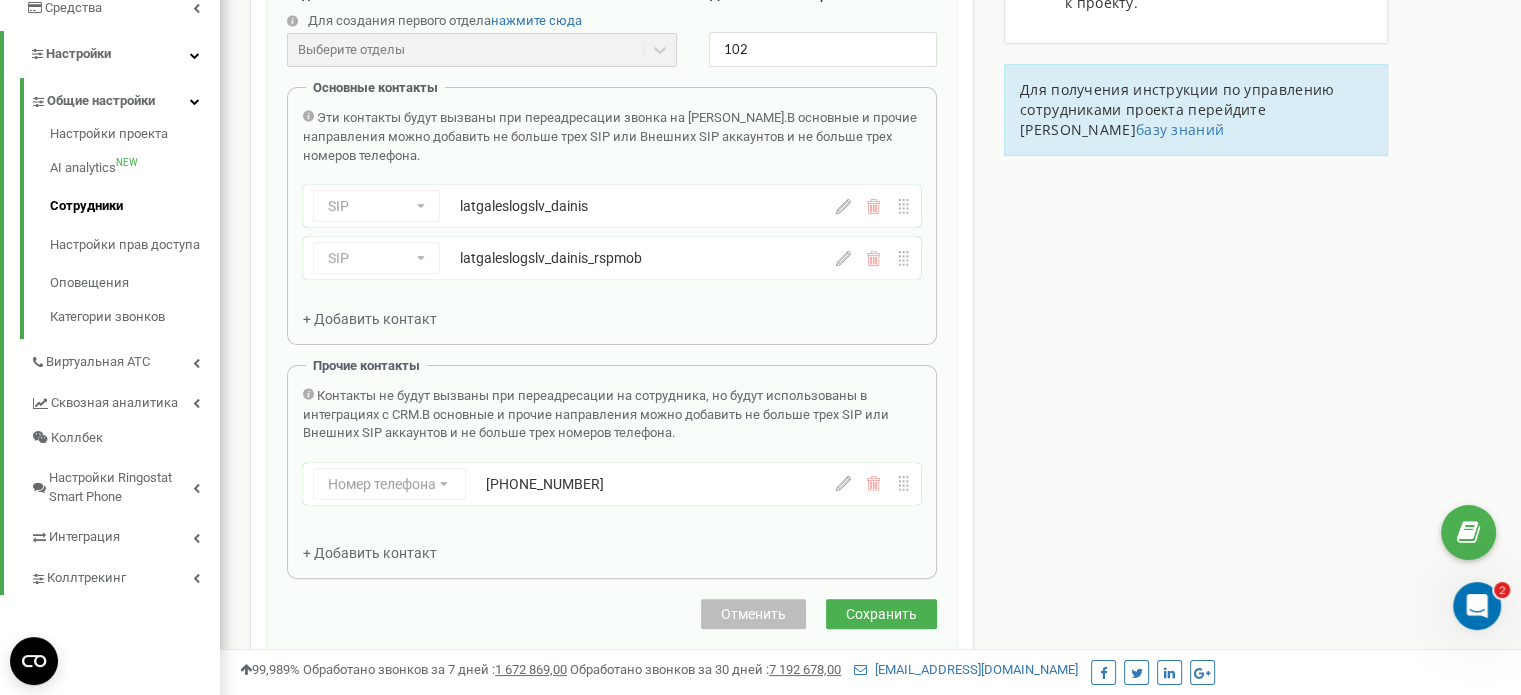 scroll, scrollTop: 400, scrollLeft: 0, axis: vertical 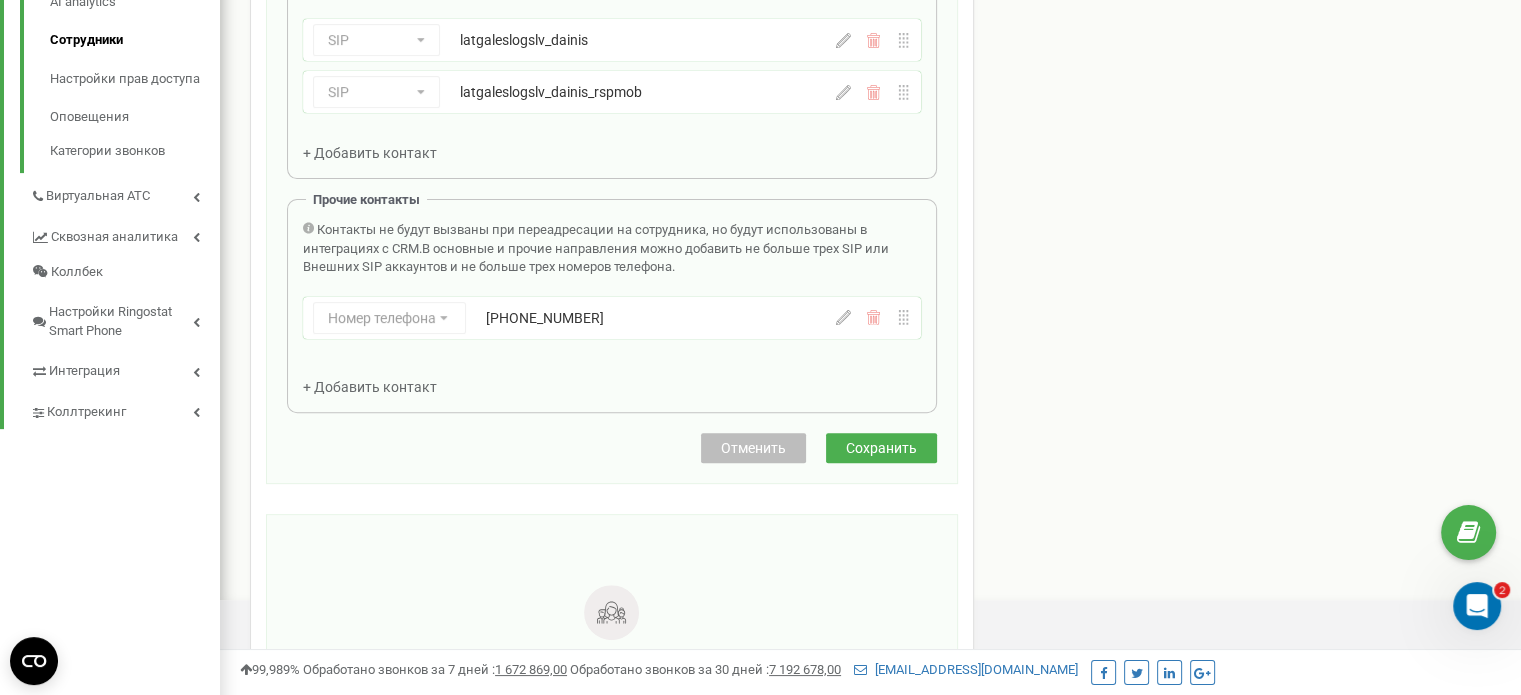 click on "Сохранить" at bounding box center [881, 448] 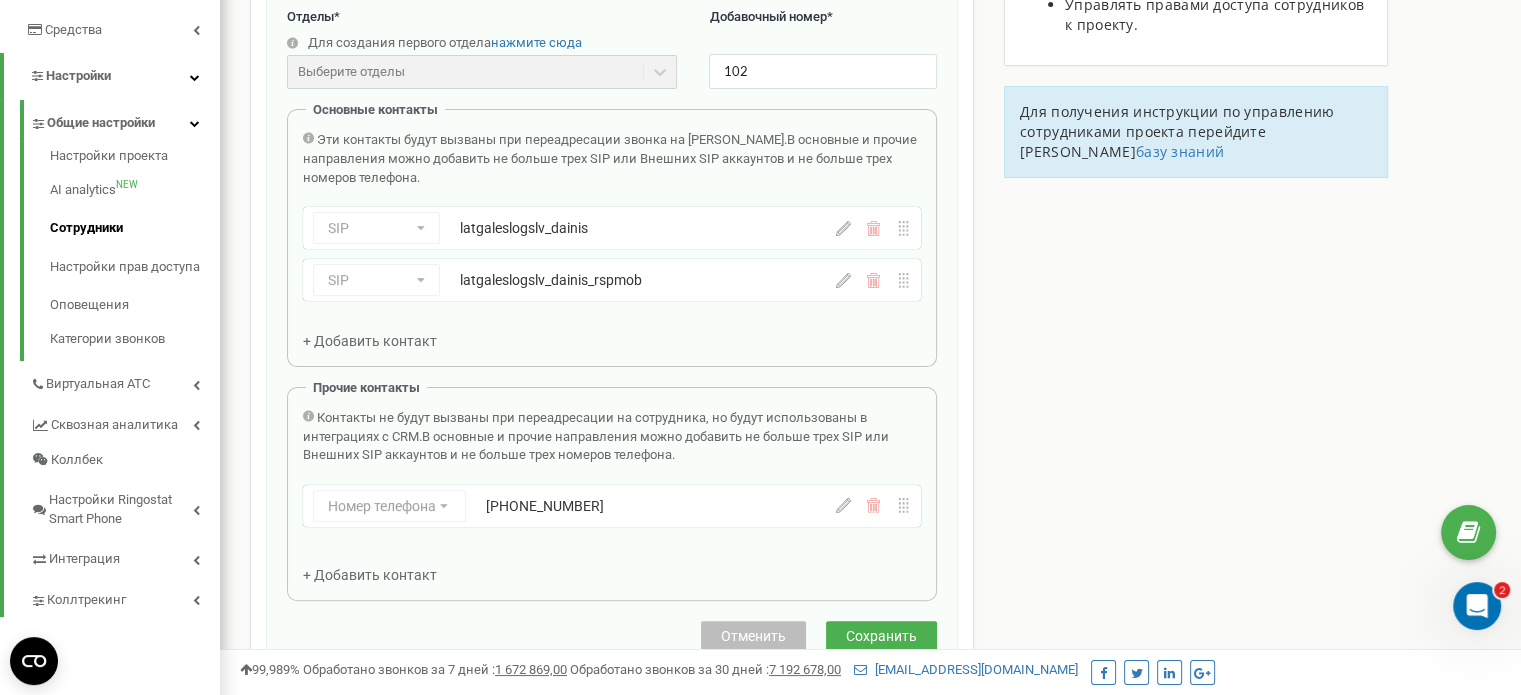 scroll, scrollTop: 600, scrollLeft: 0, axis: vertical 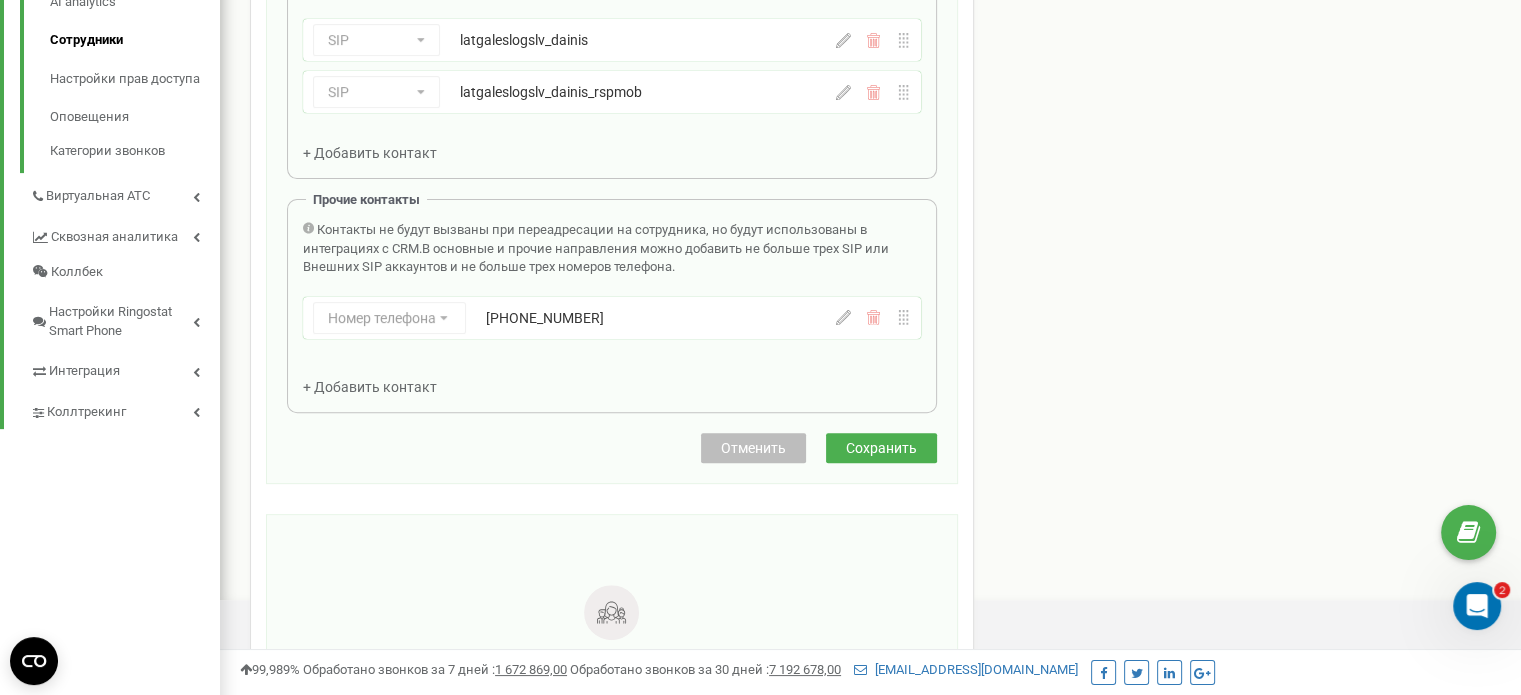 drag, startPoint x: 874, startPoint y: 315, endPoint x: 887, endPoint y: 351, distance: 38.27532 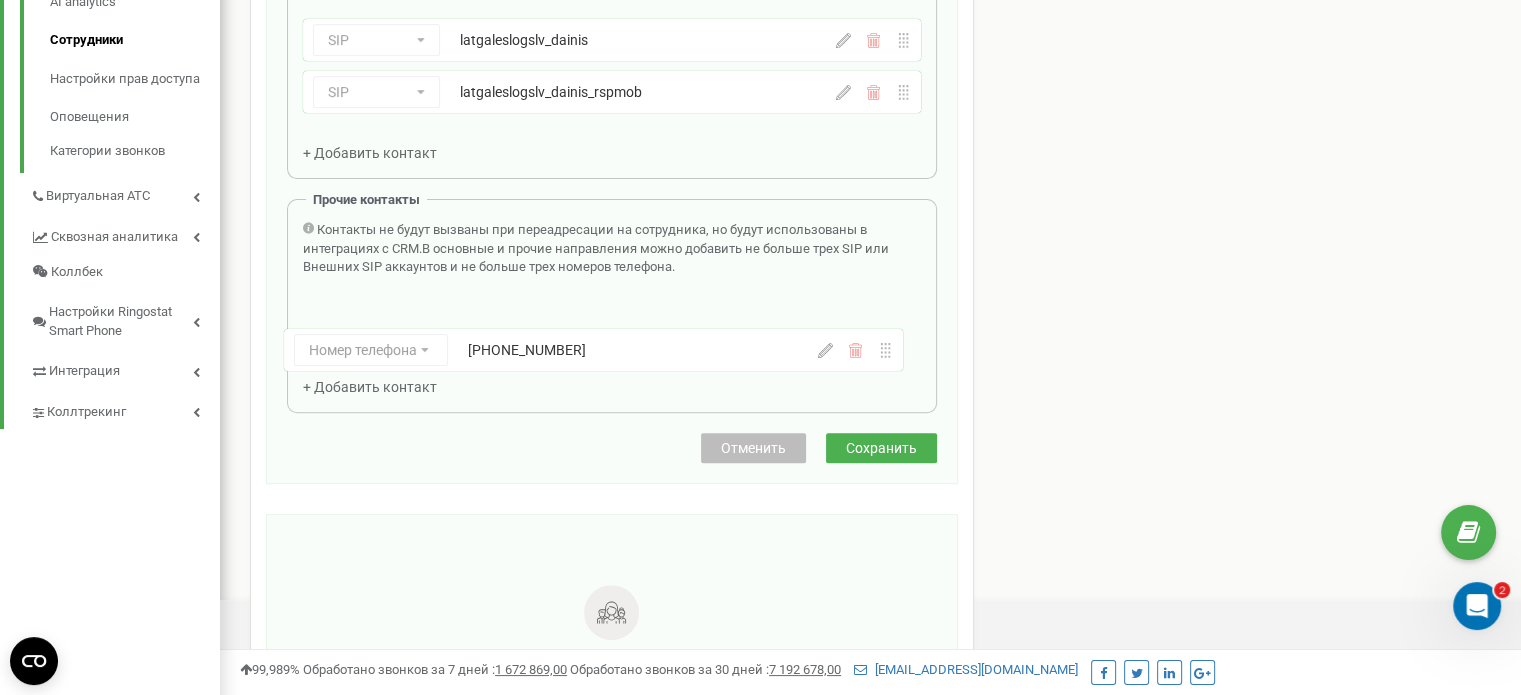 drag, startPoint x: 910, startPoint y: 325, endPoint x: 891, endPoint y: 365, distance: 44.28318 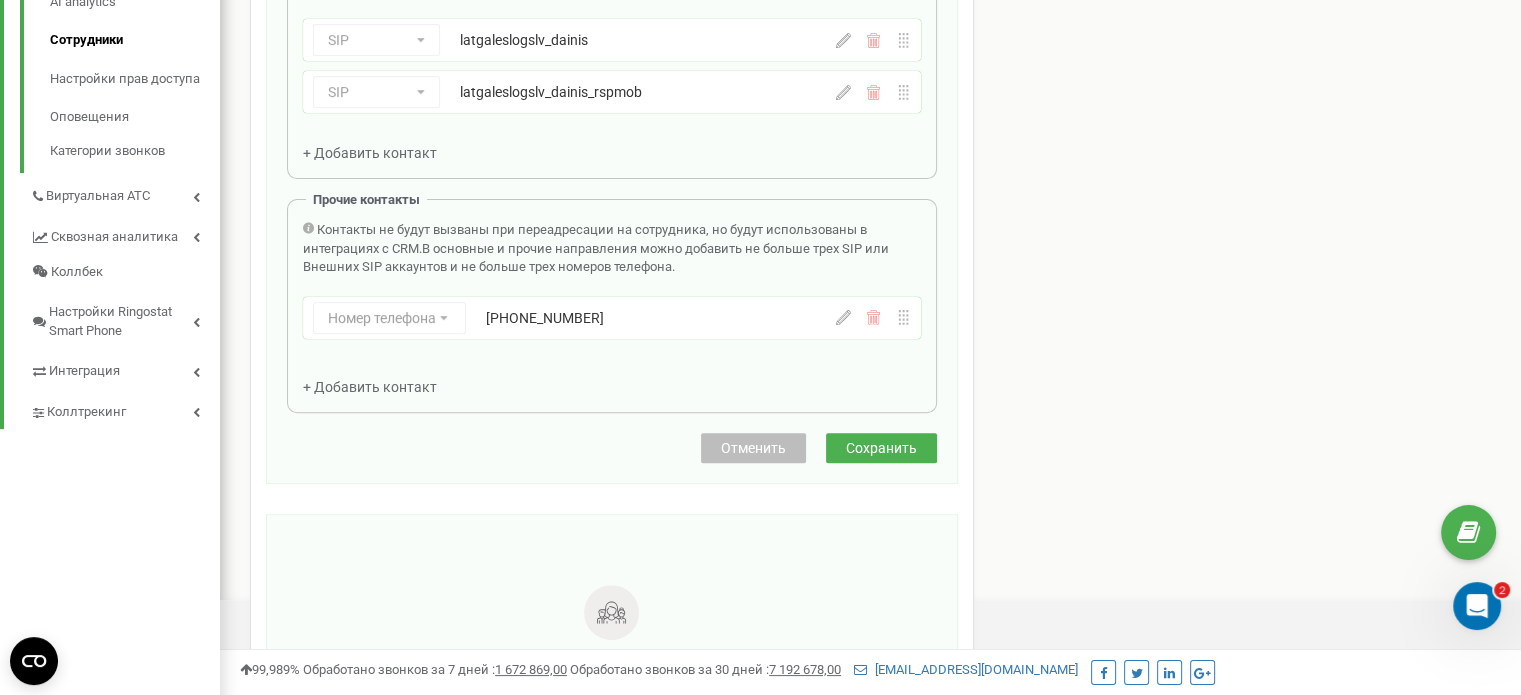 click 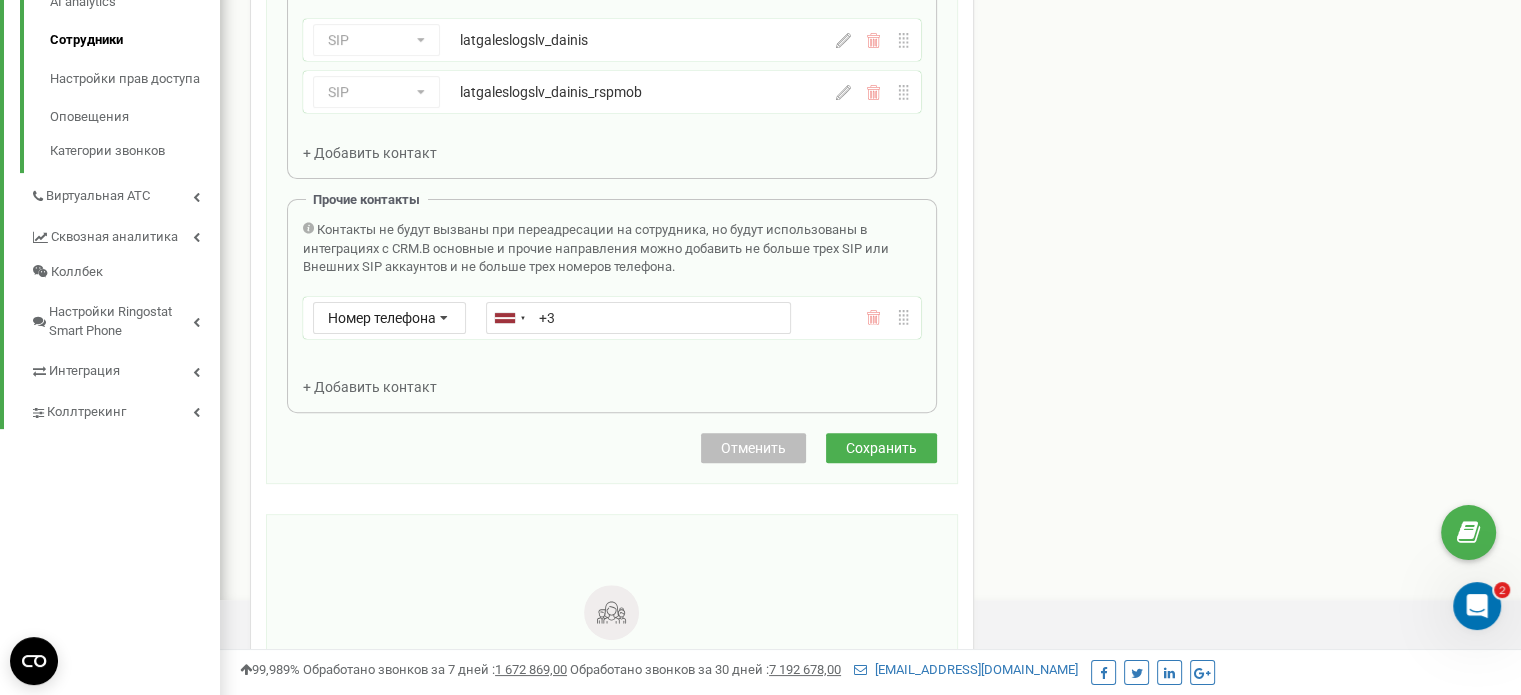 type on "+" 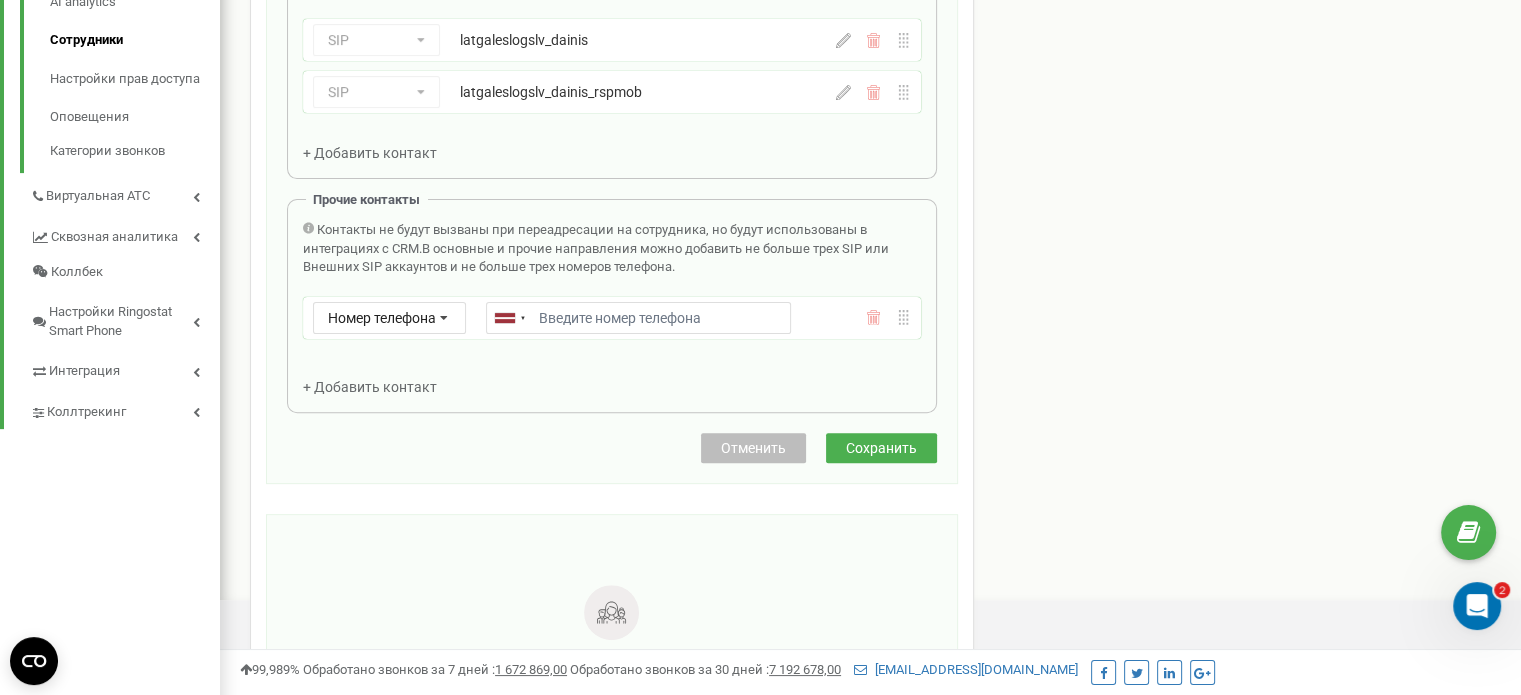type 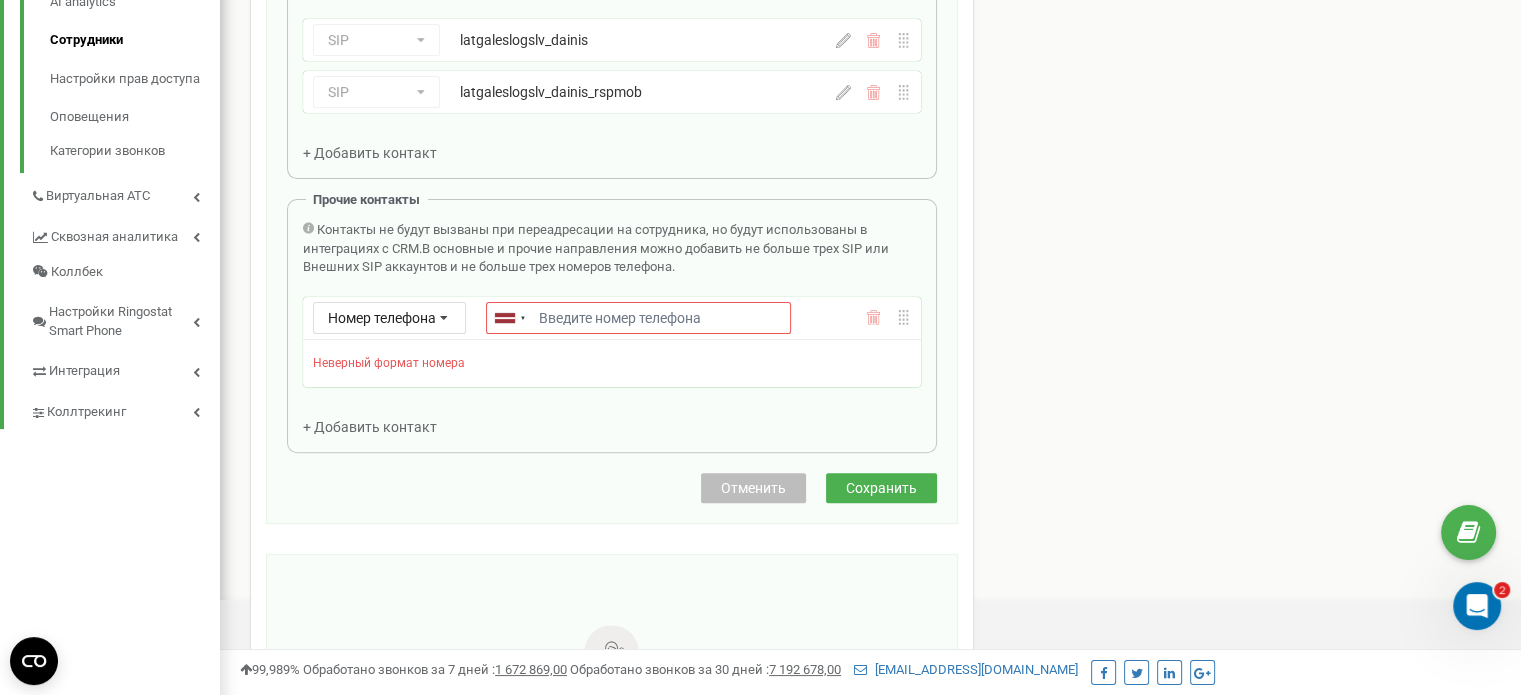 click 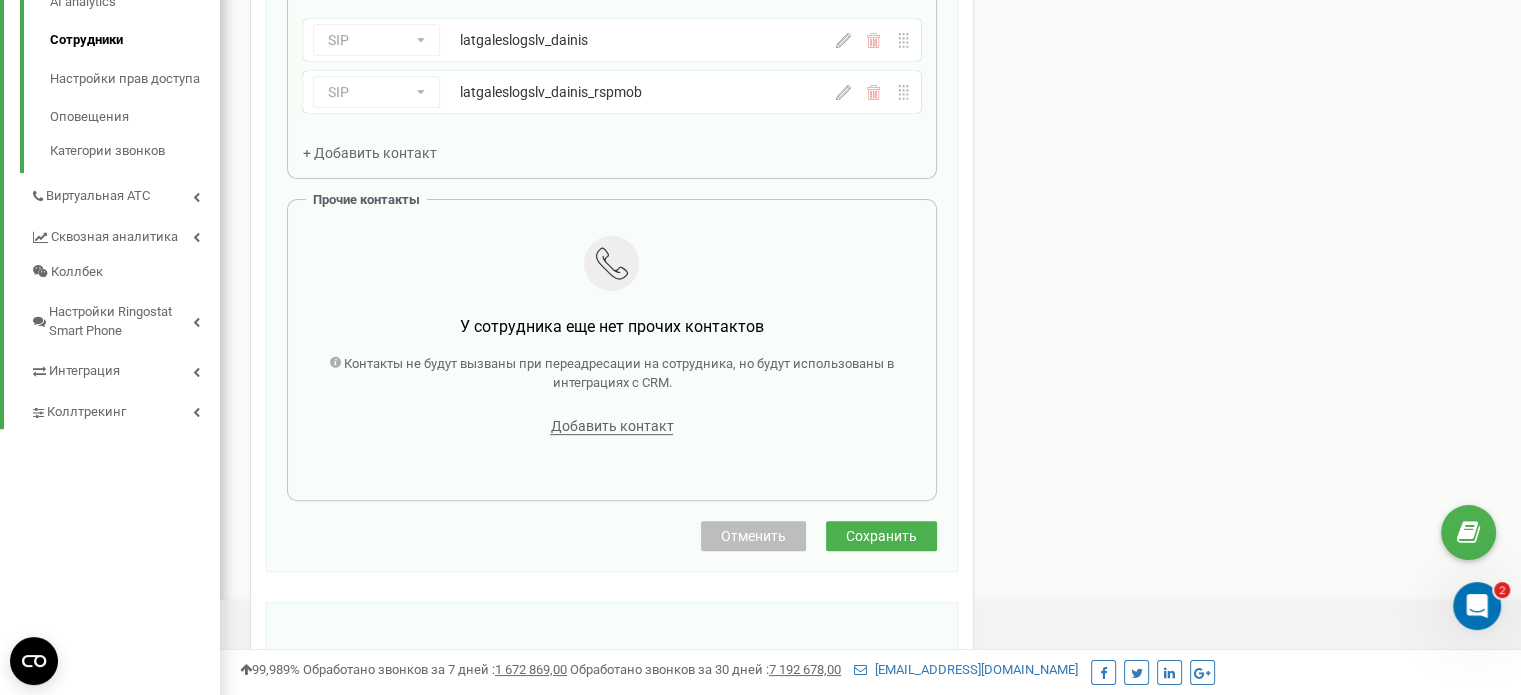 click on "Сохранить" at bounding box center (881, 536) 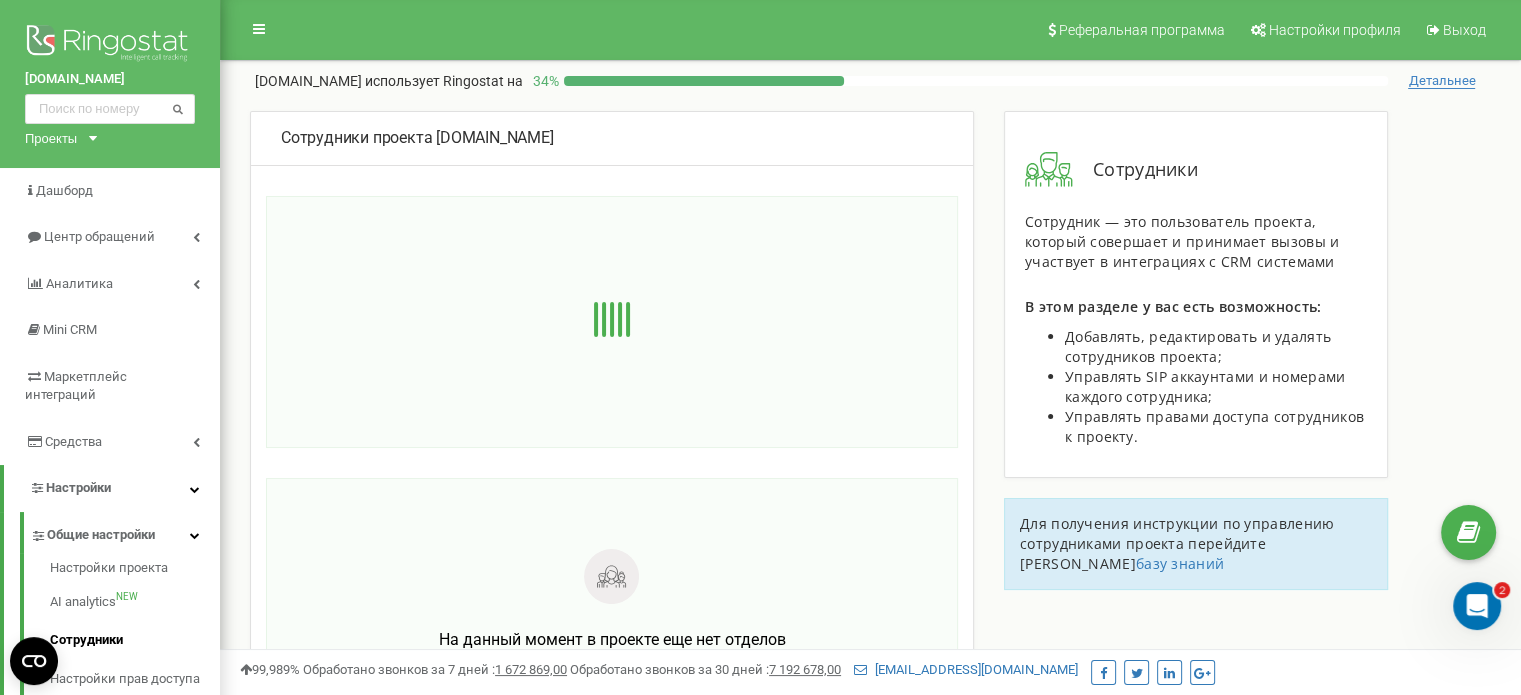 scroll, scrollTop: 0, scrollLeft: 0, axis: both 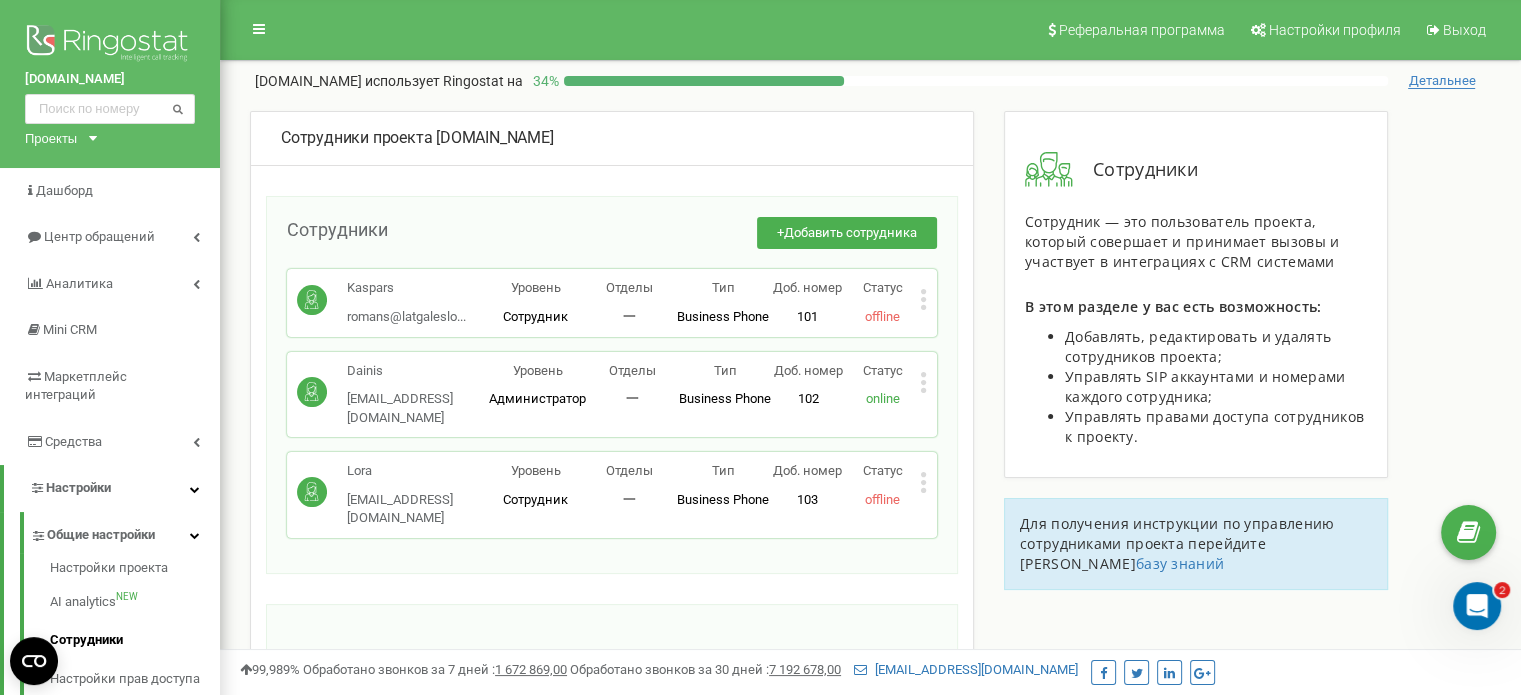 click 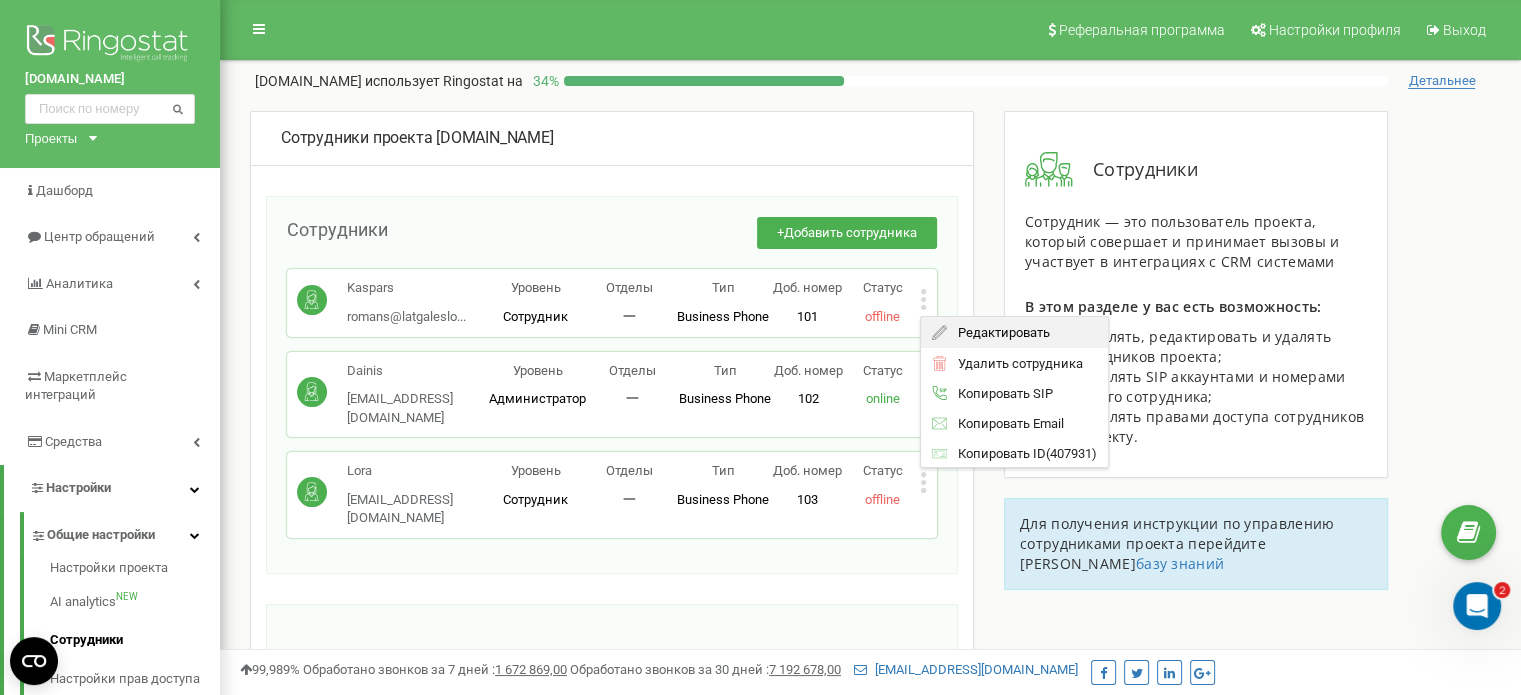click on "Редактировать" at bounding box center (998, 332) 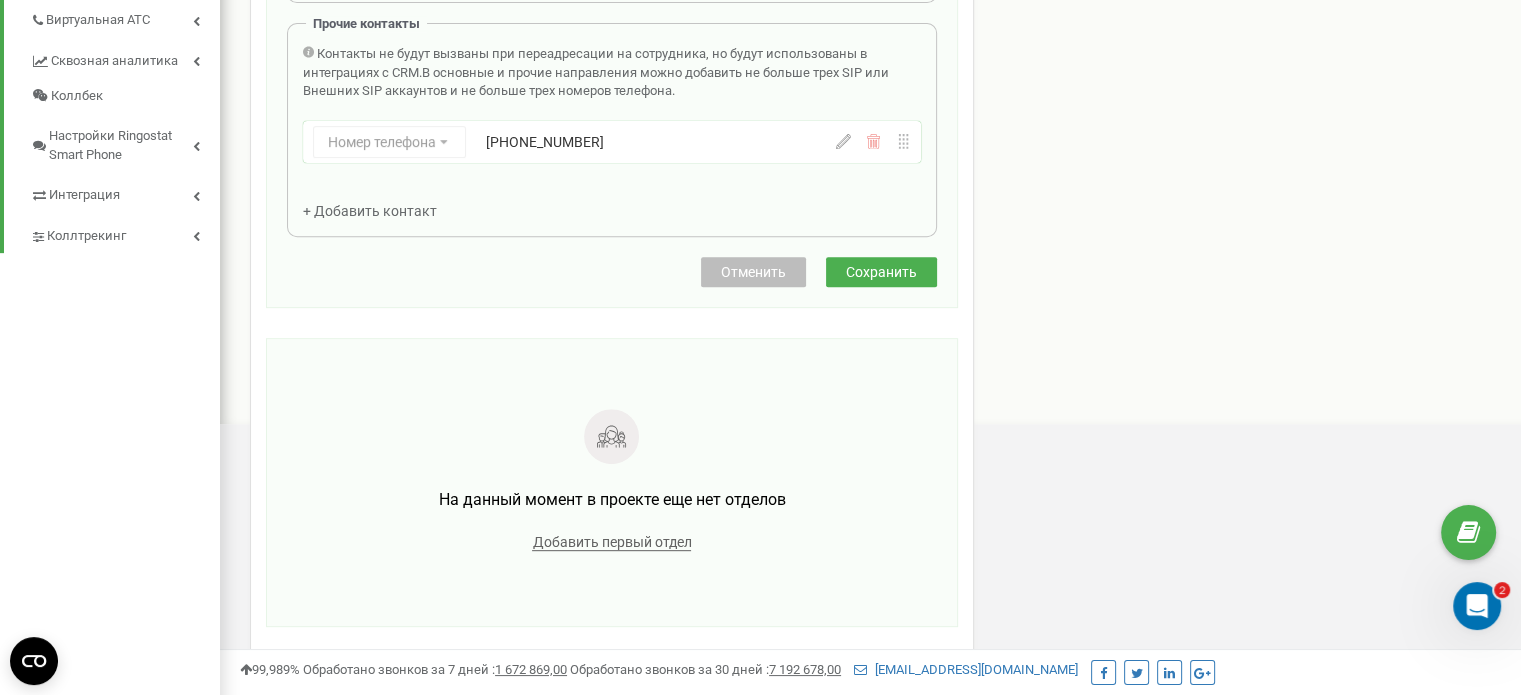 scroll, scrollTop: 664, scrollLeft: 0, axis: vertical 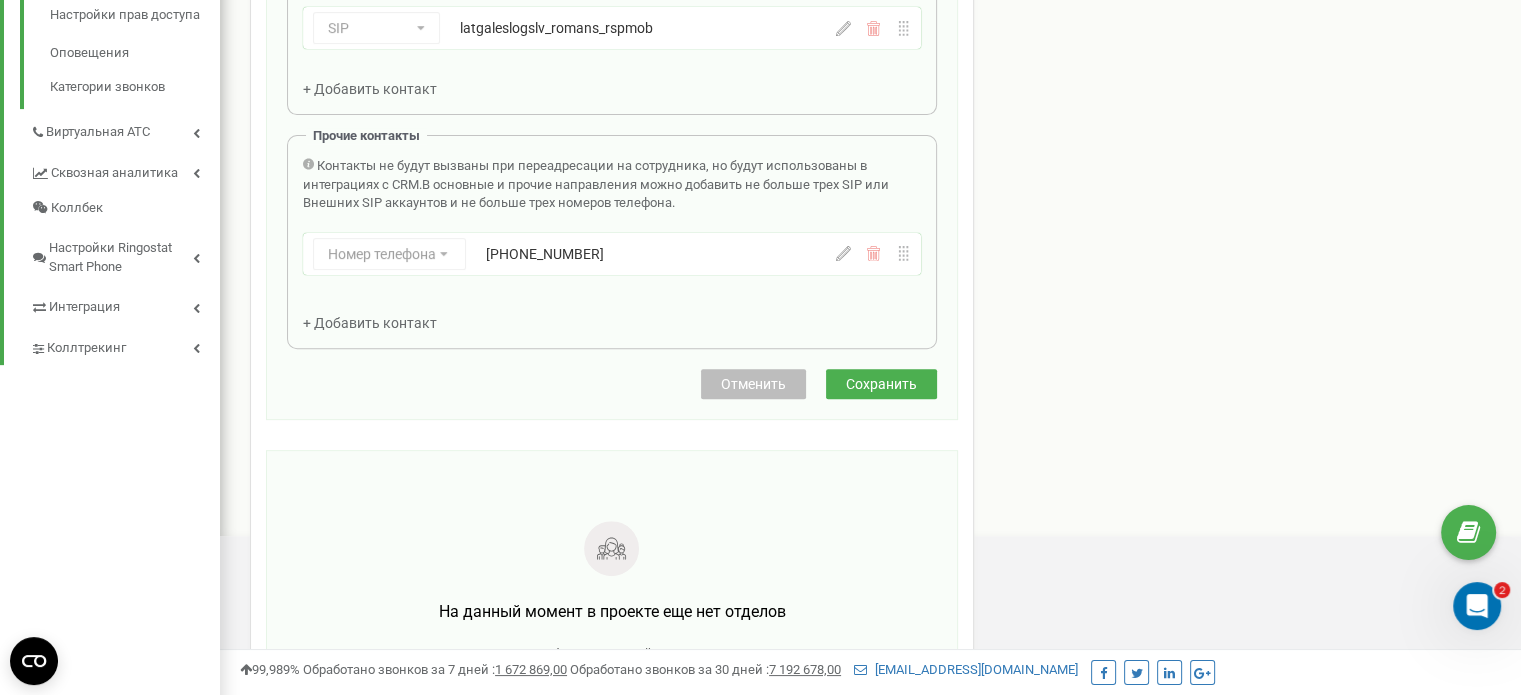 click on "+37129427628" at bounding box center [638, 254] 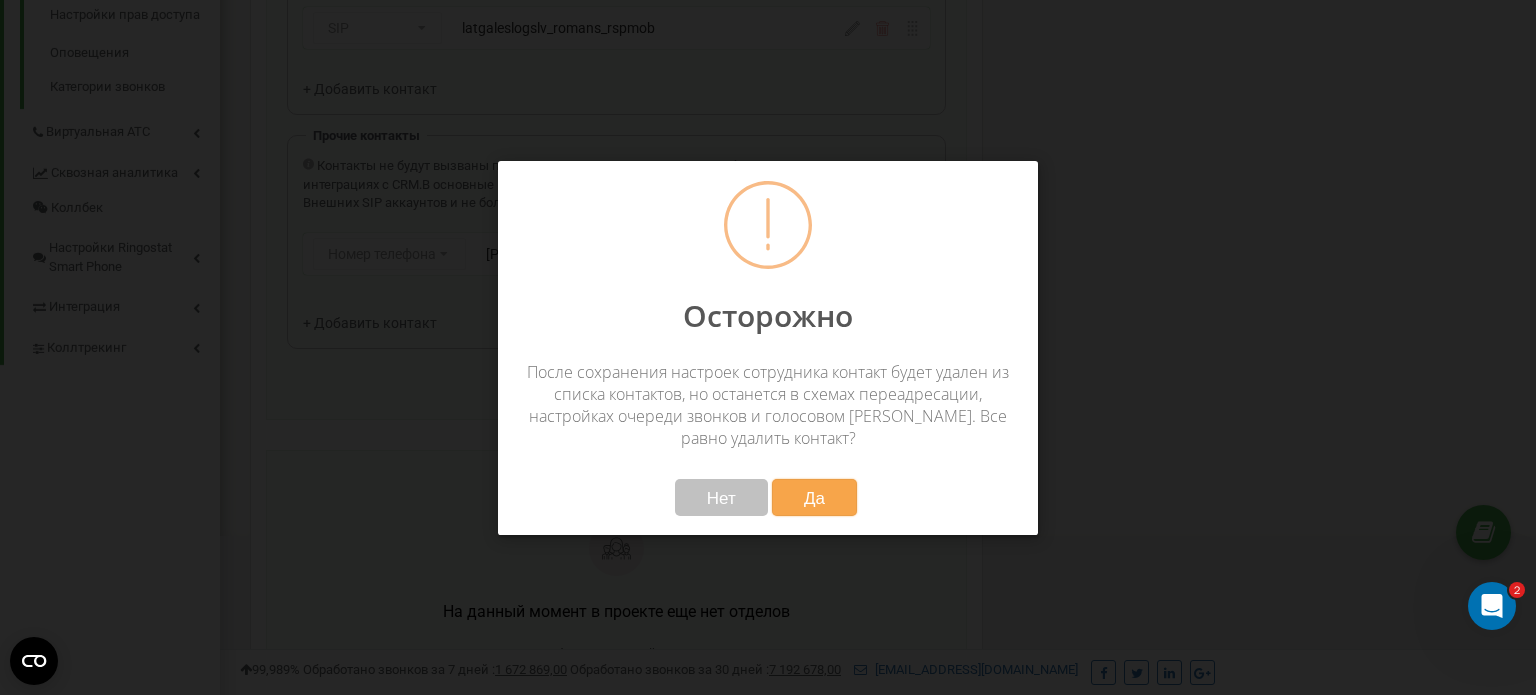 click on "Да" at bounding box center [814, 497] 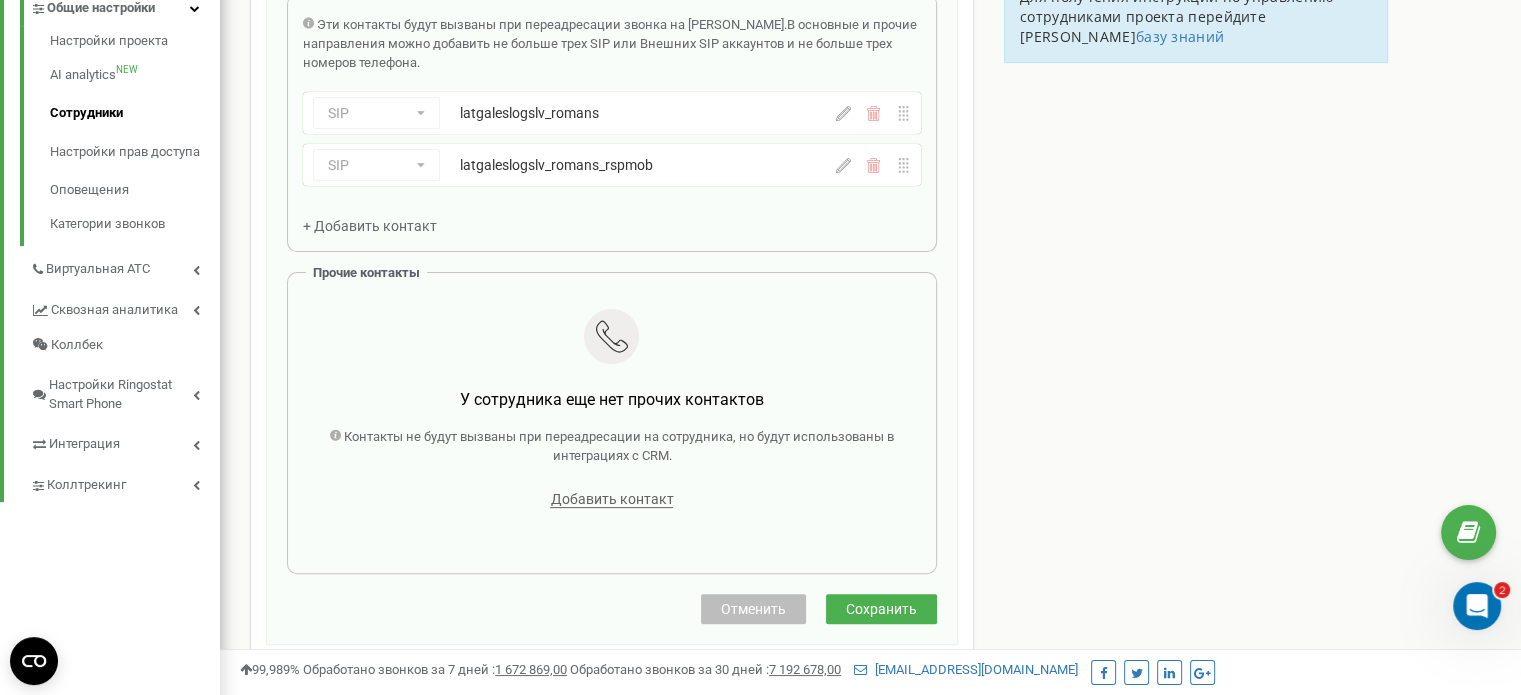 scroll, scrollTop: 764, scrollLeft: 0, axis: vertical 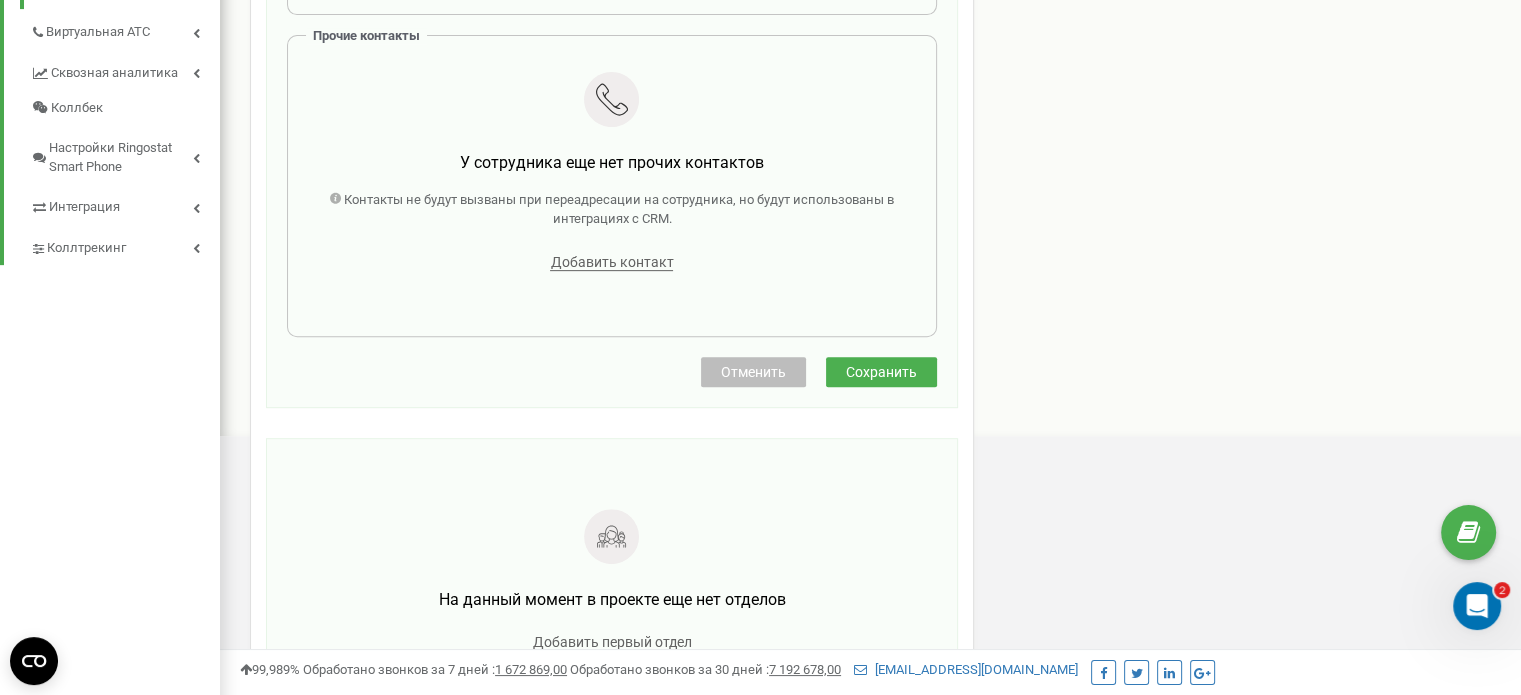 click on "Сохранить" at bounding box center [881, 372] 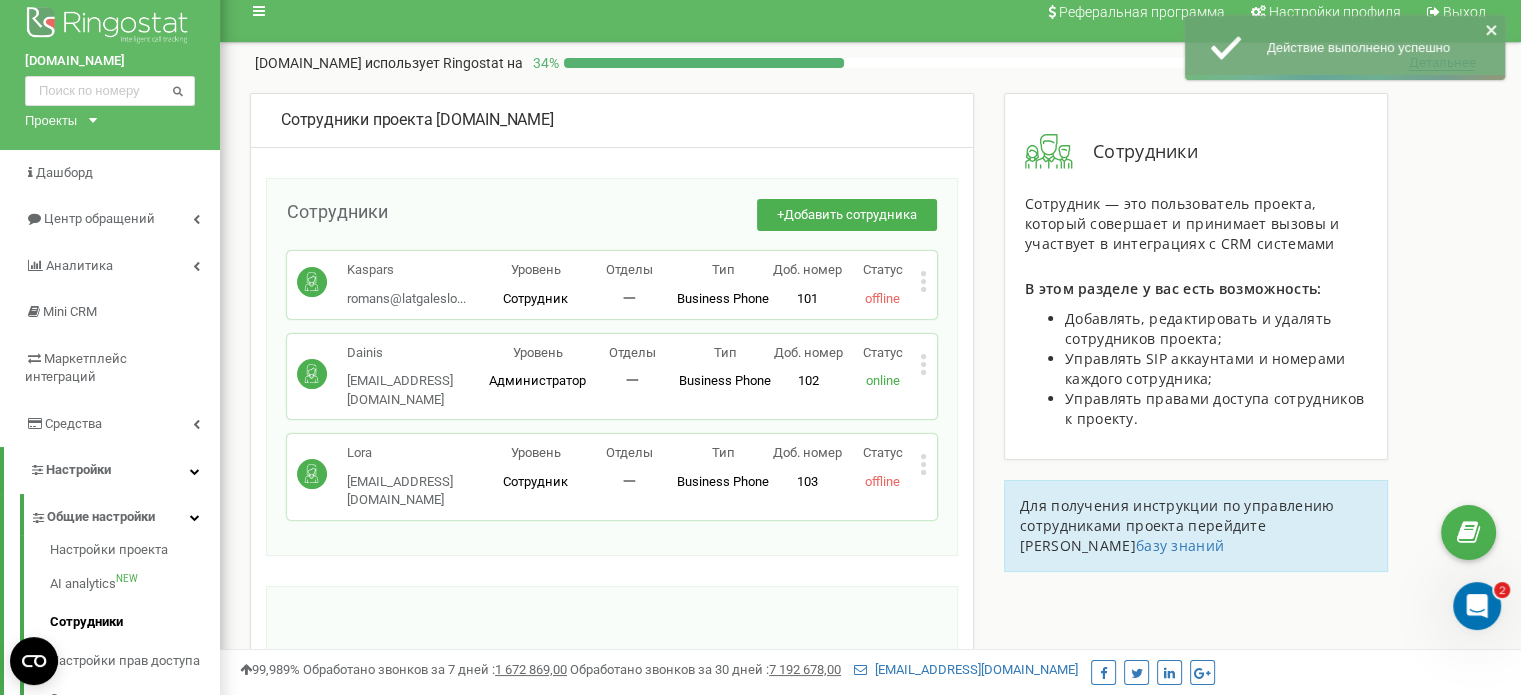 scroll, scrollTop: 4, scrollLeft: 0, axis: vertical 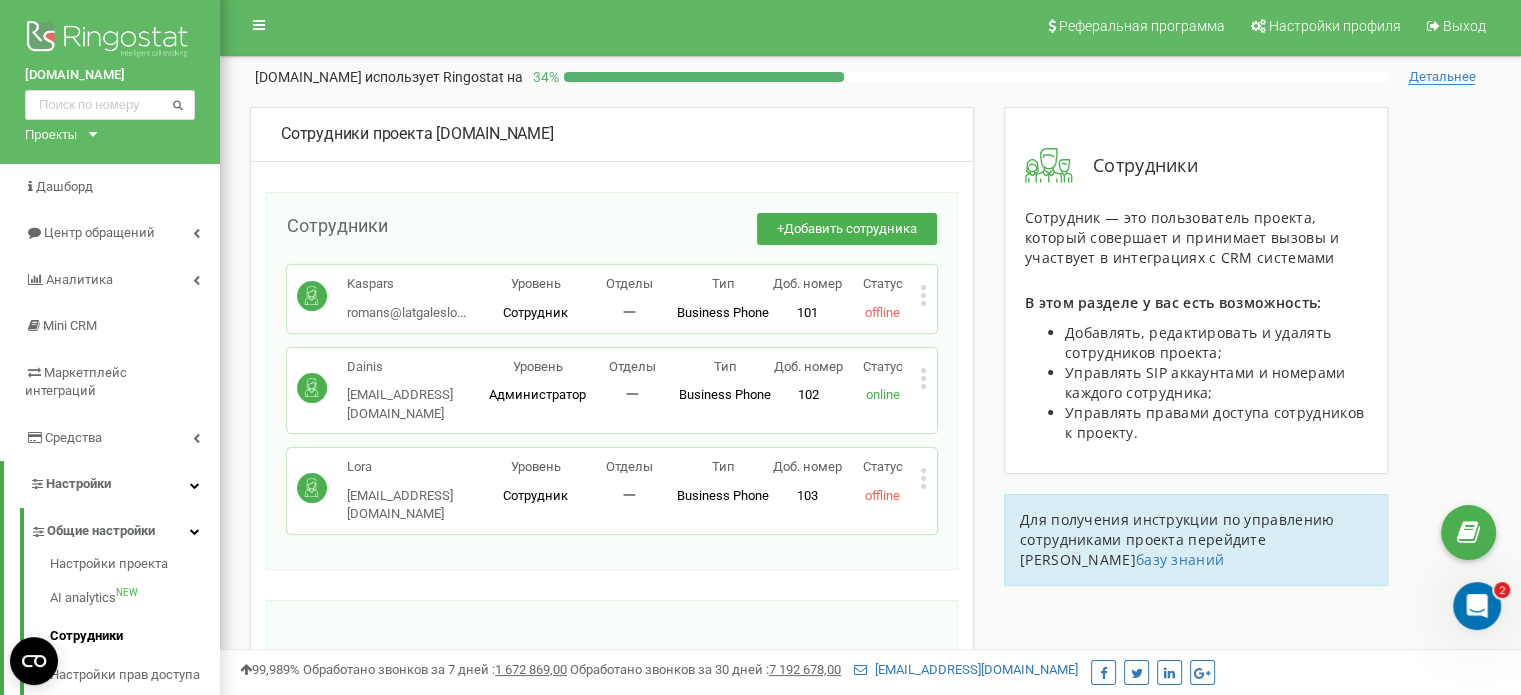 click on "Dainis" at bounding box center [418, 367] 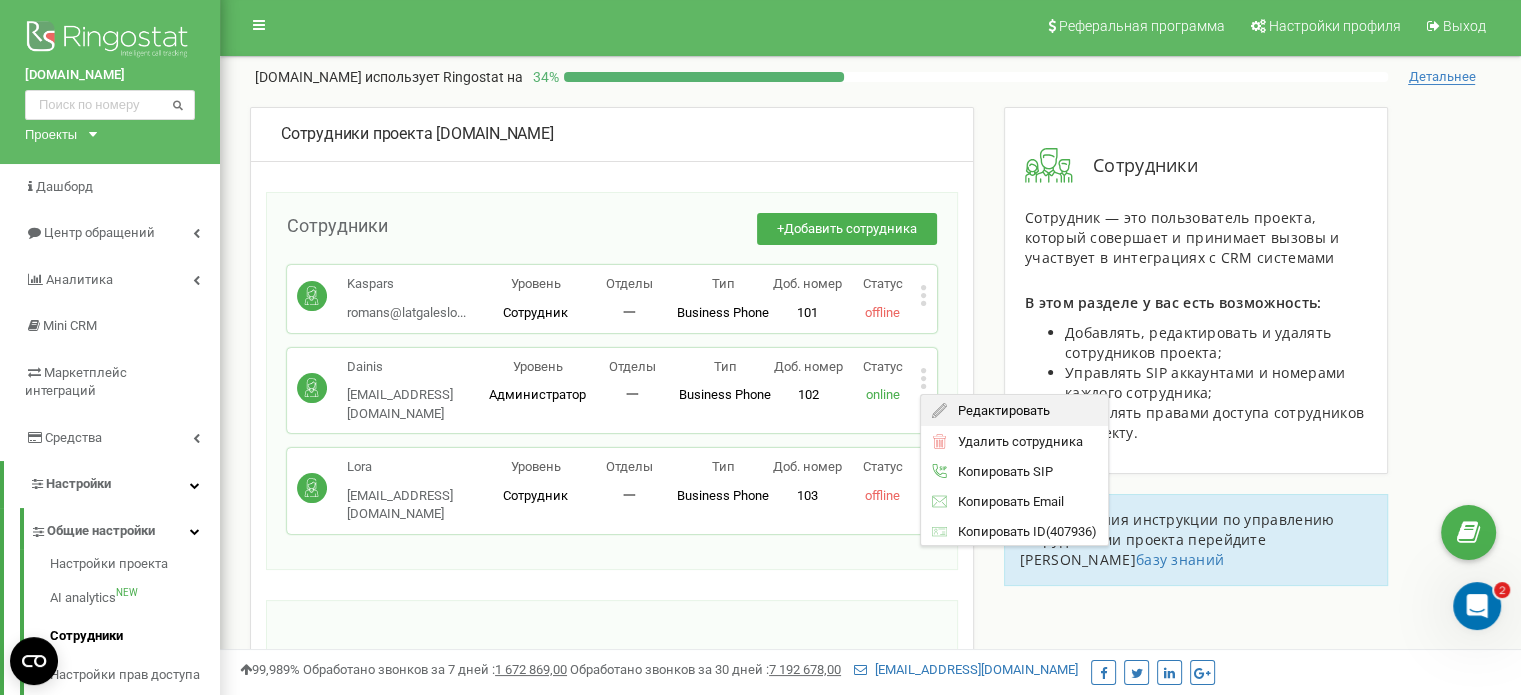 click on "Редактировать" at bounding box center [998, 410] 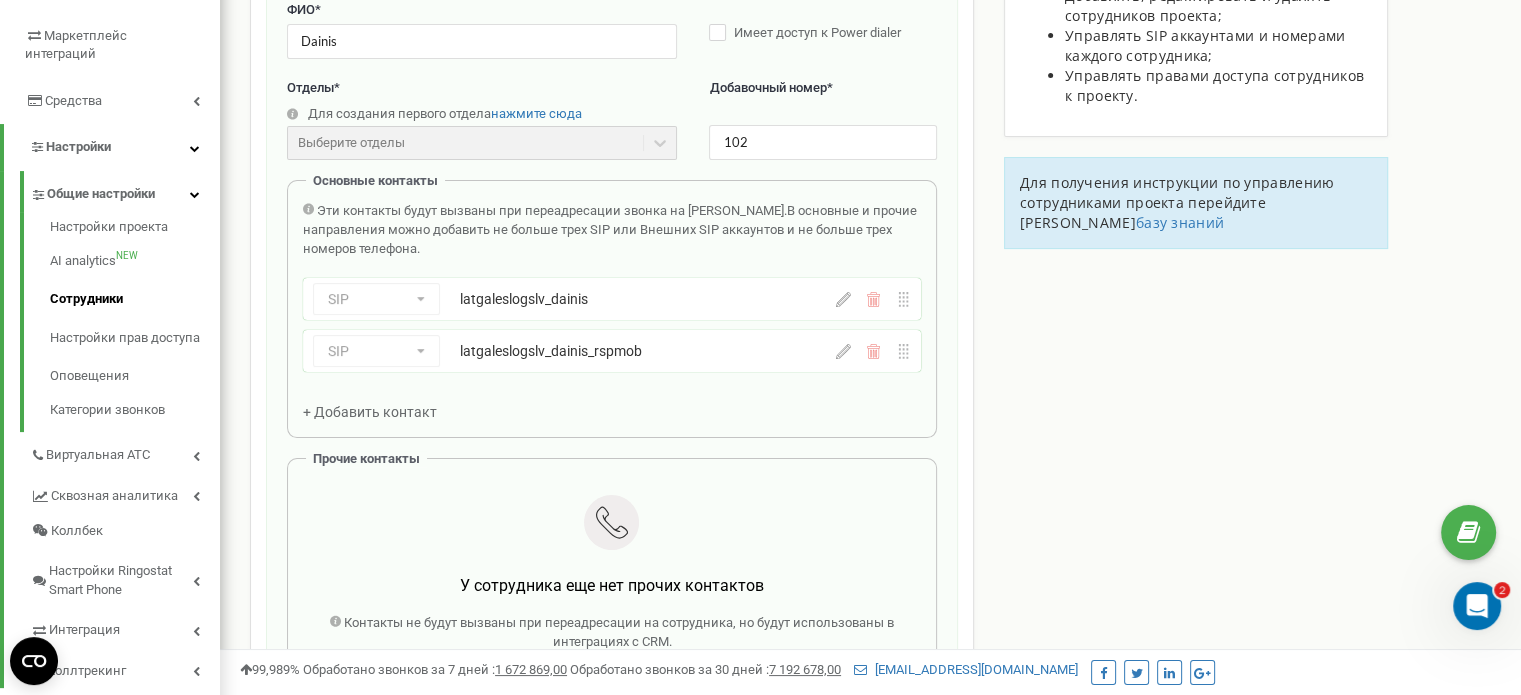 scroll, scrollTop: 800, scrollLeft: 0, axis: vertical 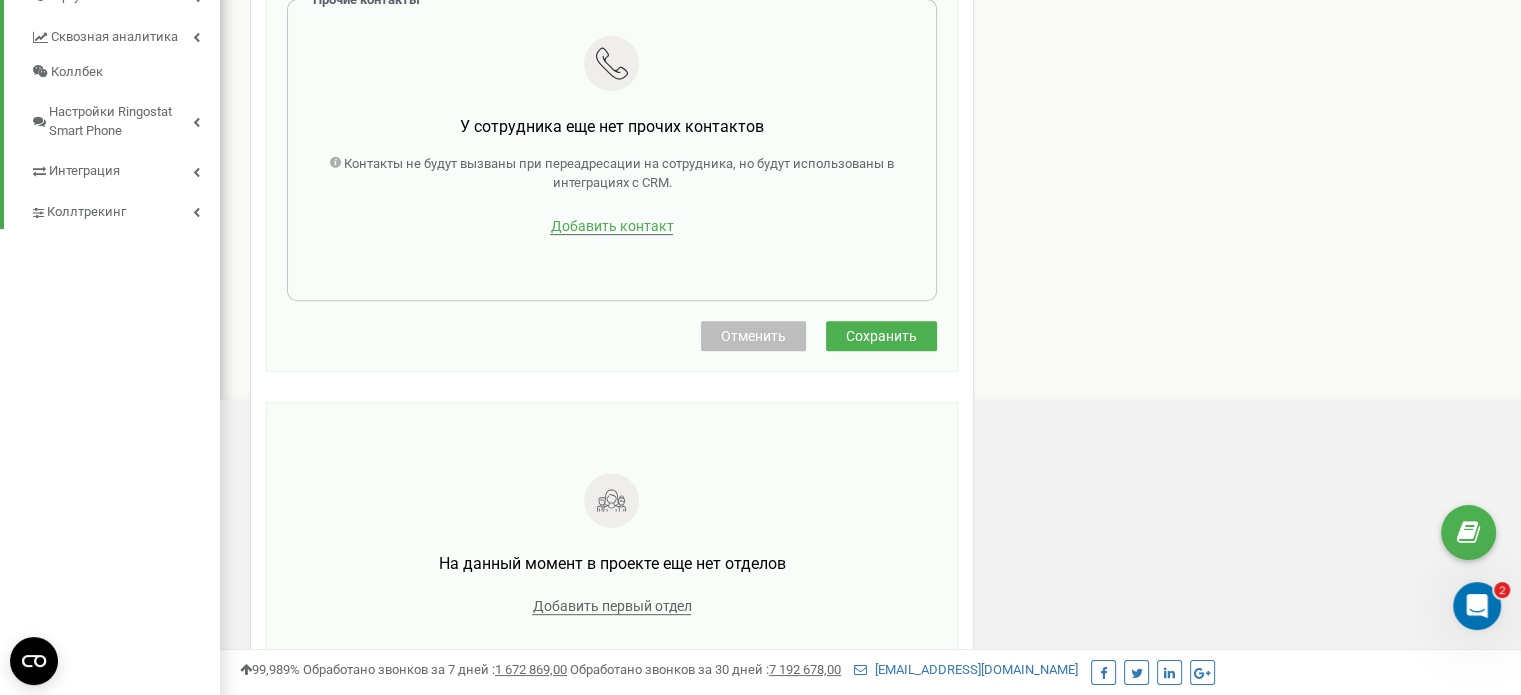 click on "Добавить контакт" at bounding box center [611, 226] 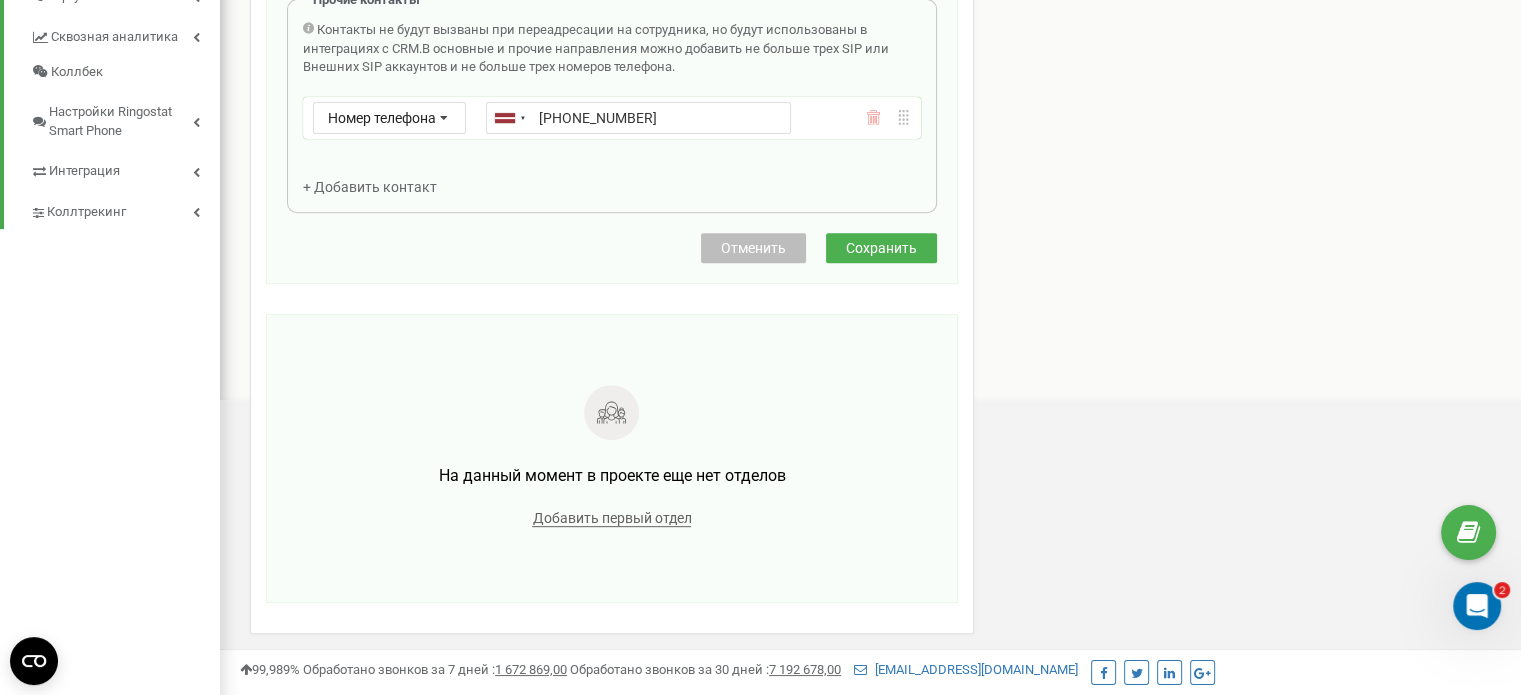 type on "+37129427628" 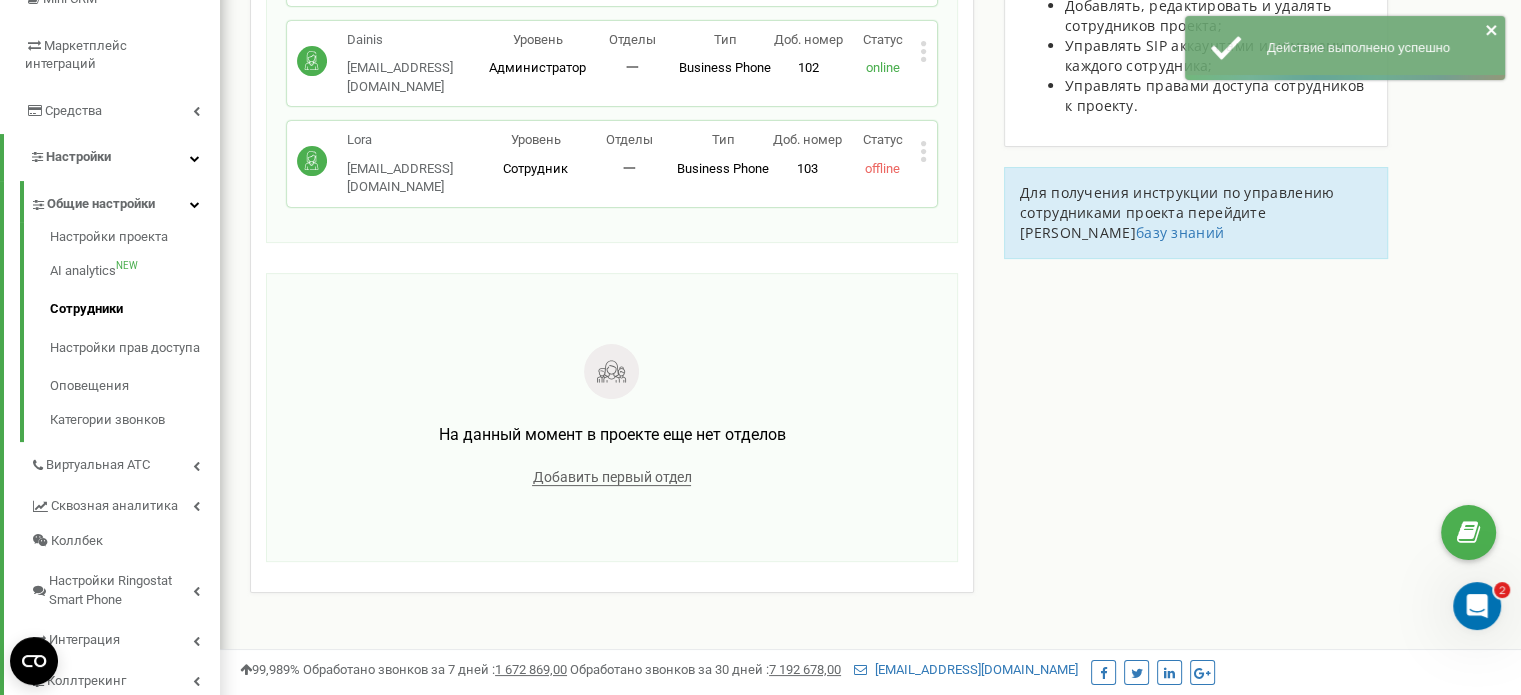 scroll, scrollTop: 204, scrollLeft: 0, axis: vertical 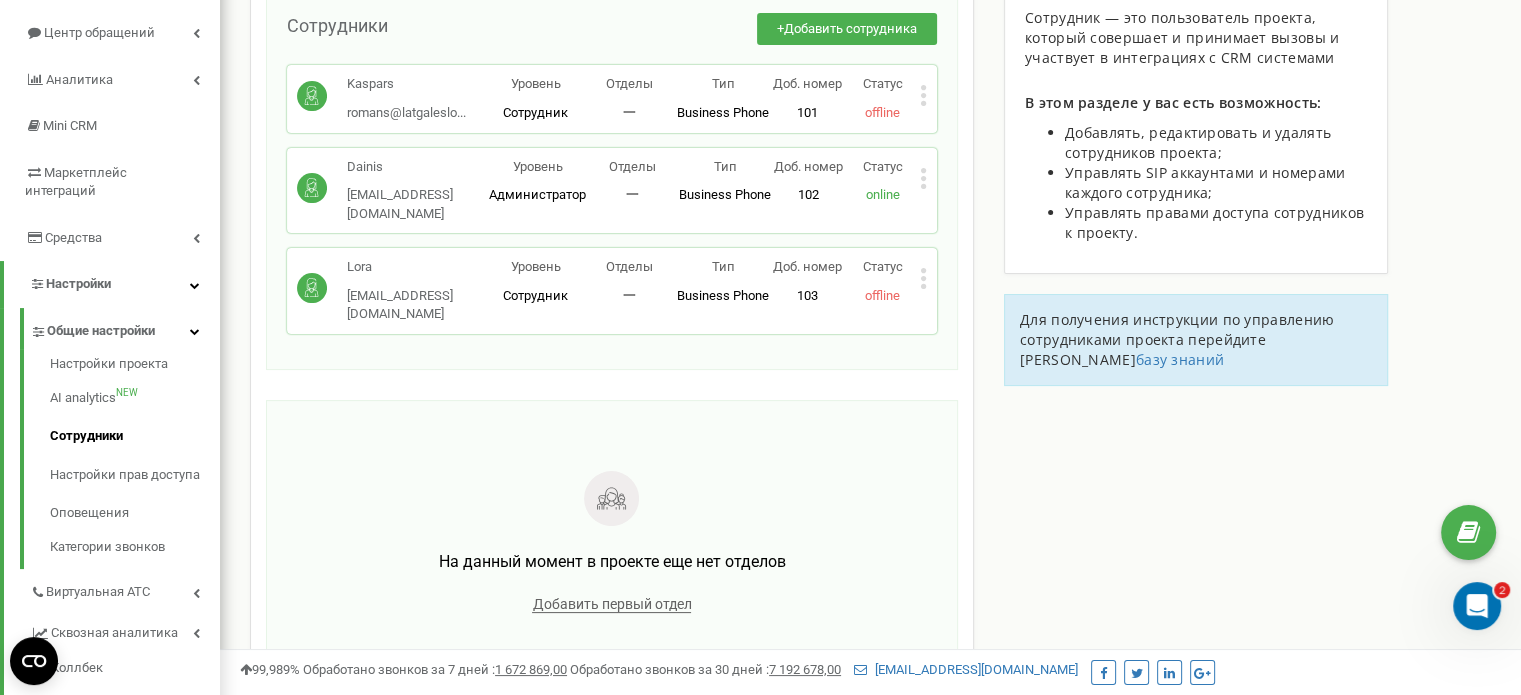 click 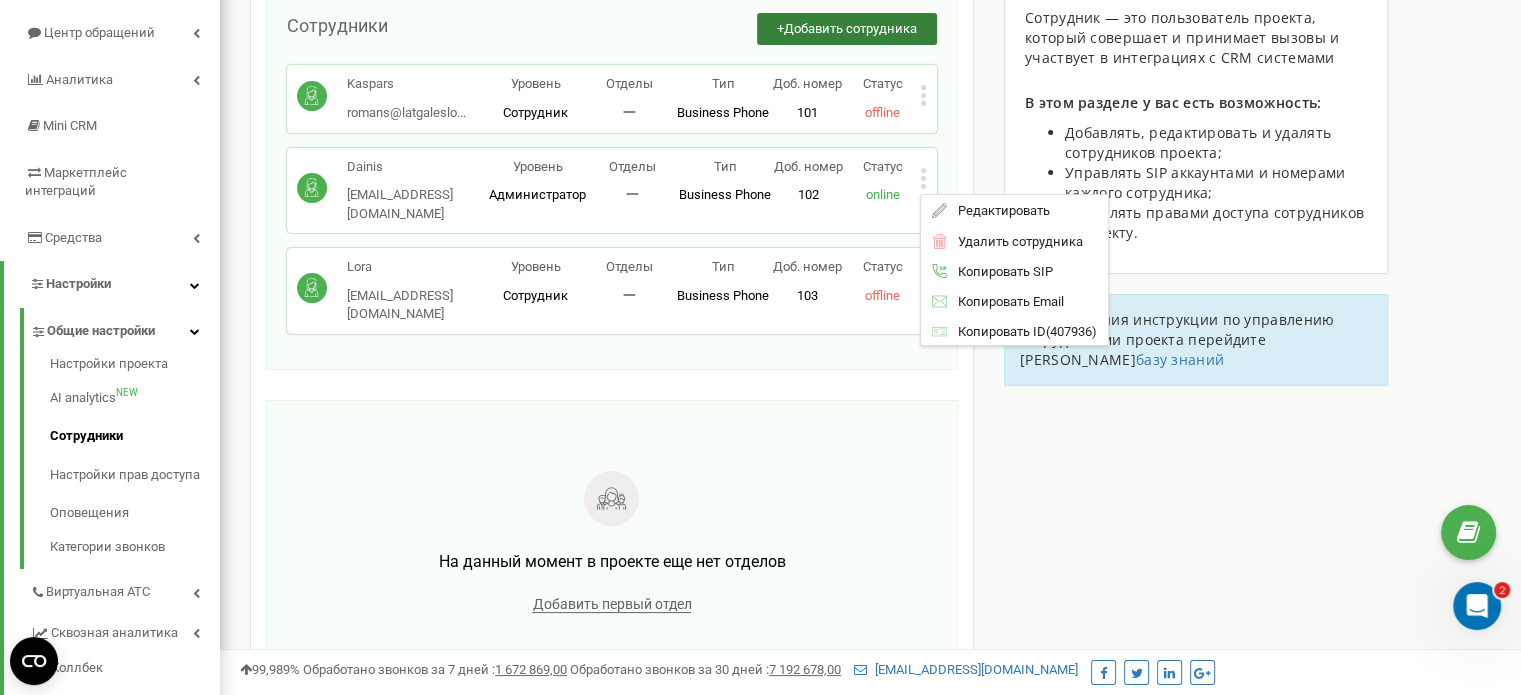click on "Добавить сотрудника" at bounding box center (850, 28) 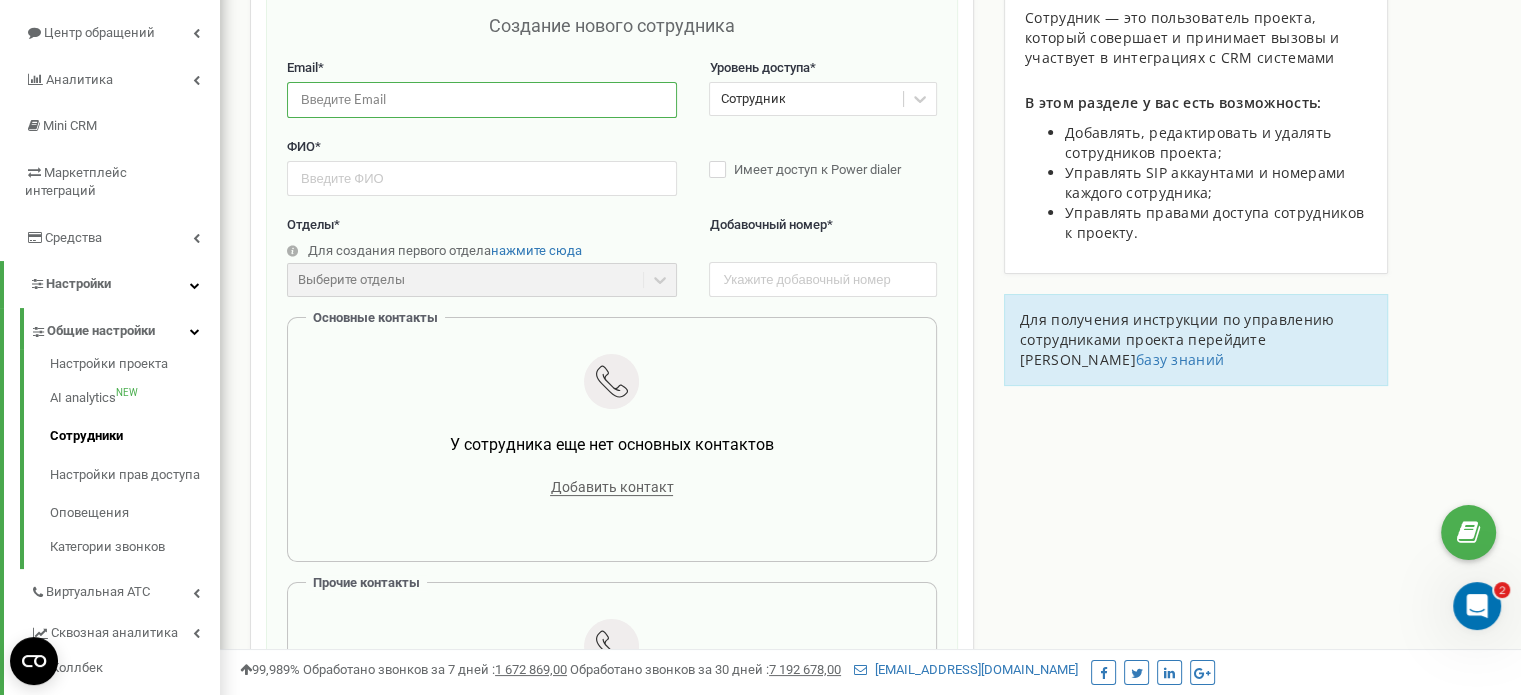 click at bounding box center [482, 99] 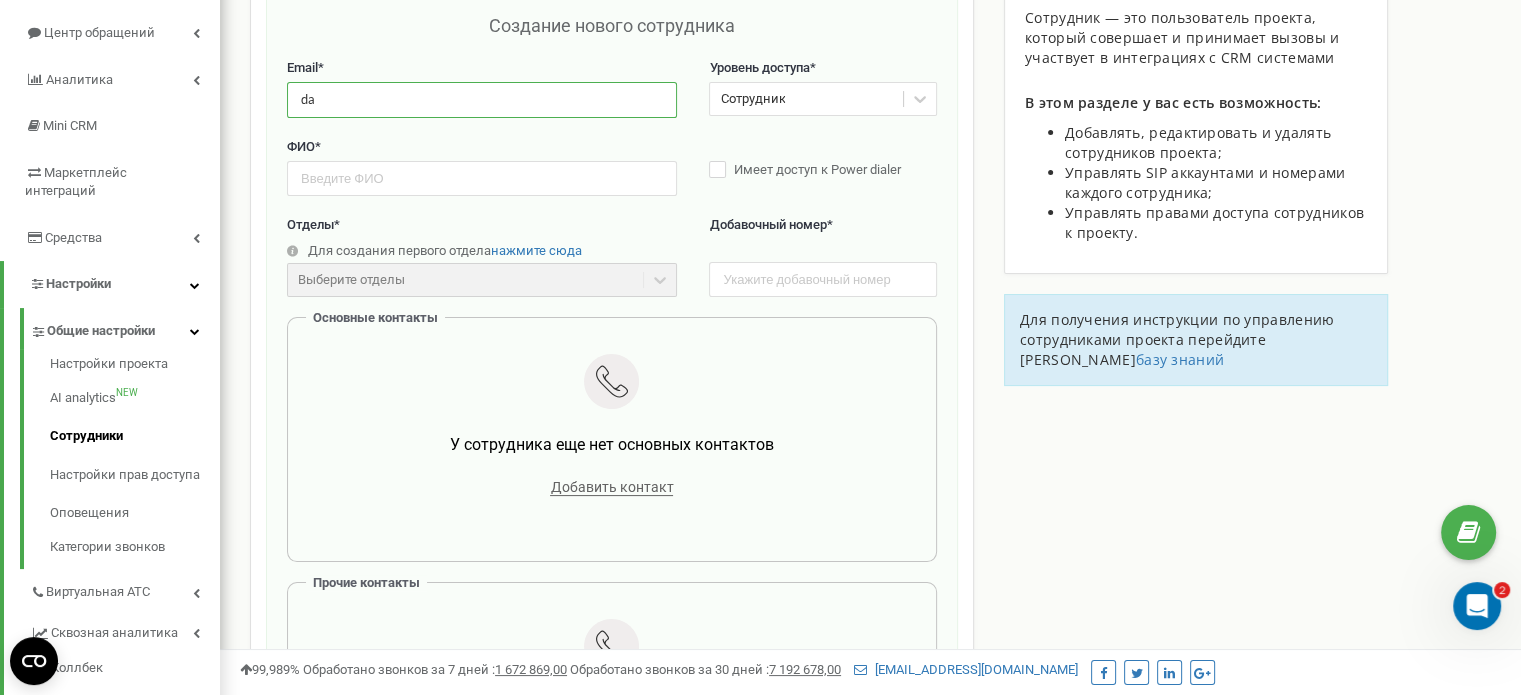 click on "da" at bounding box center (482, 99) 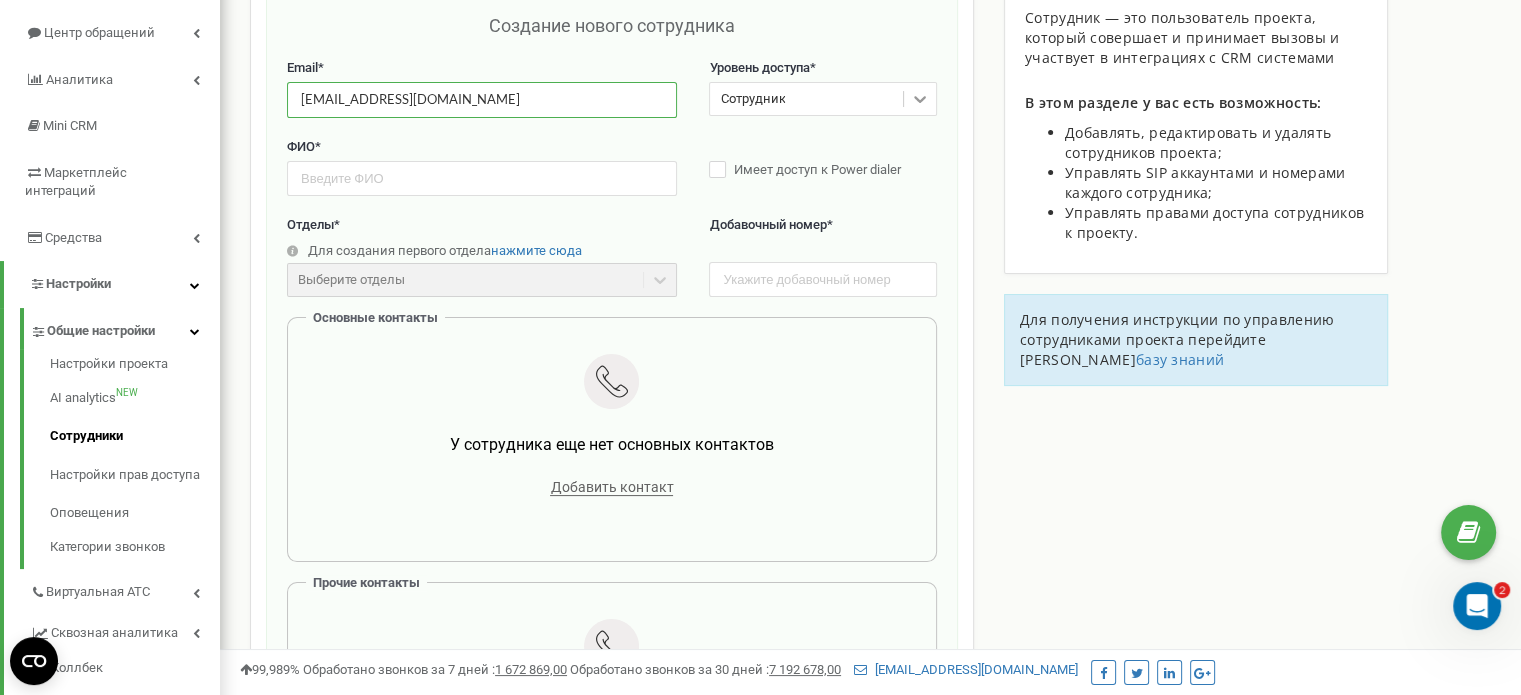 type on "dariia.ivanova@daritelconsult.com" 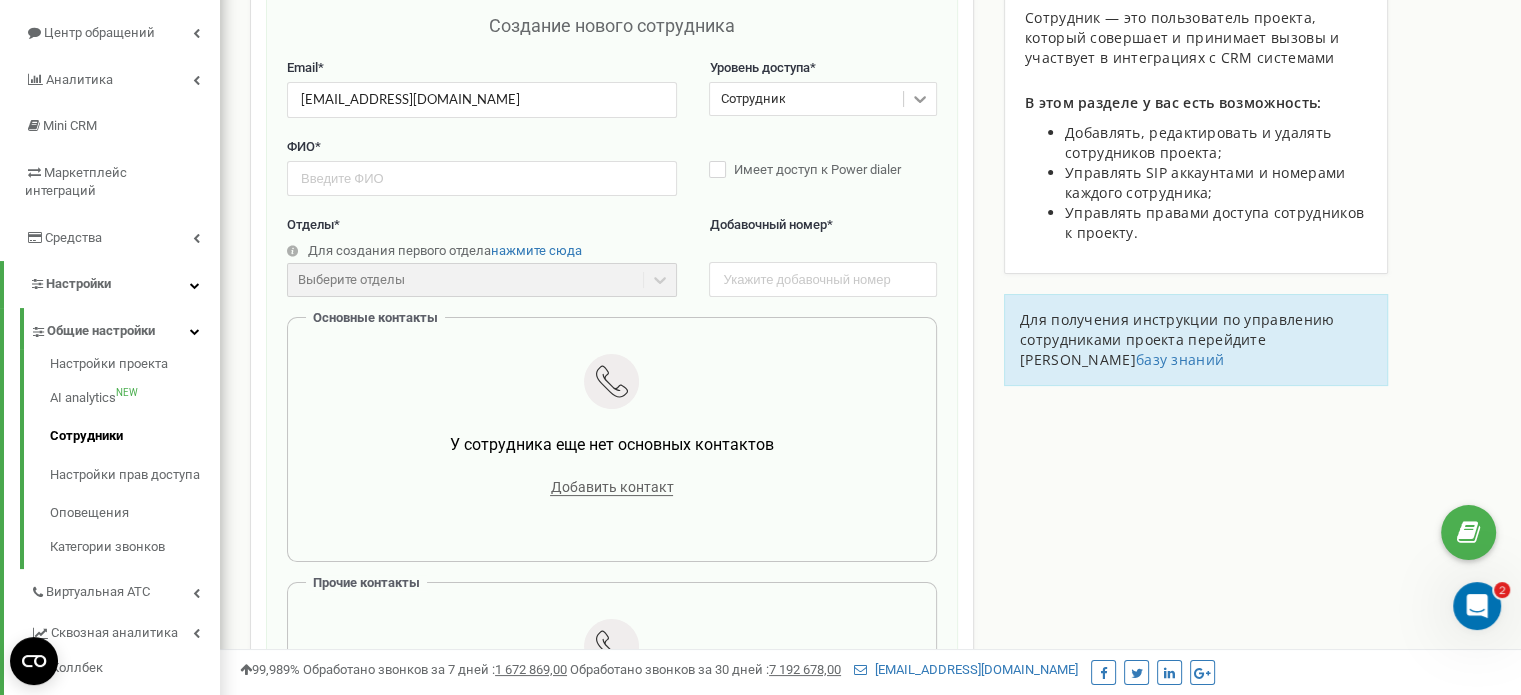 click 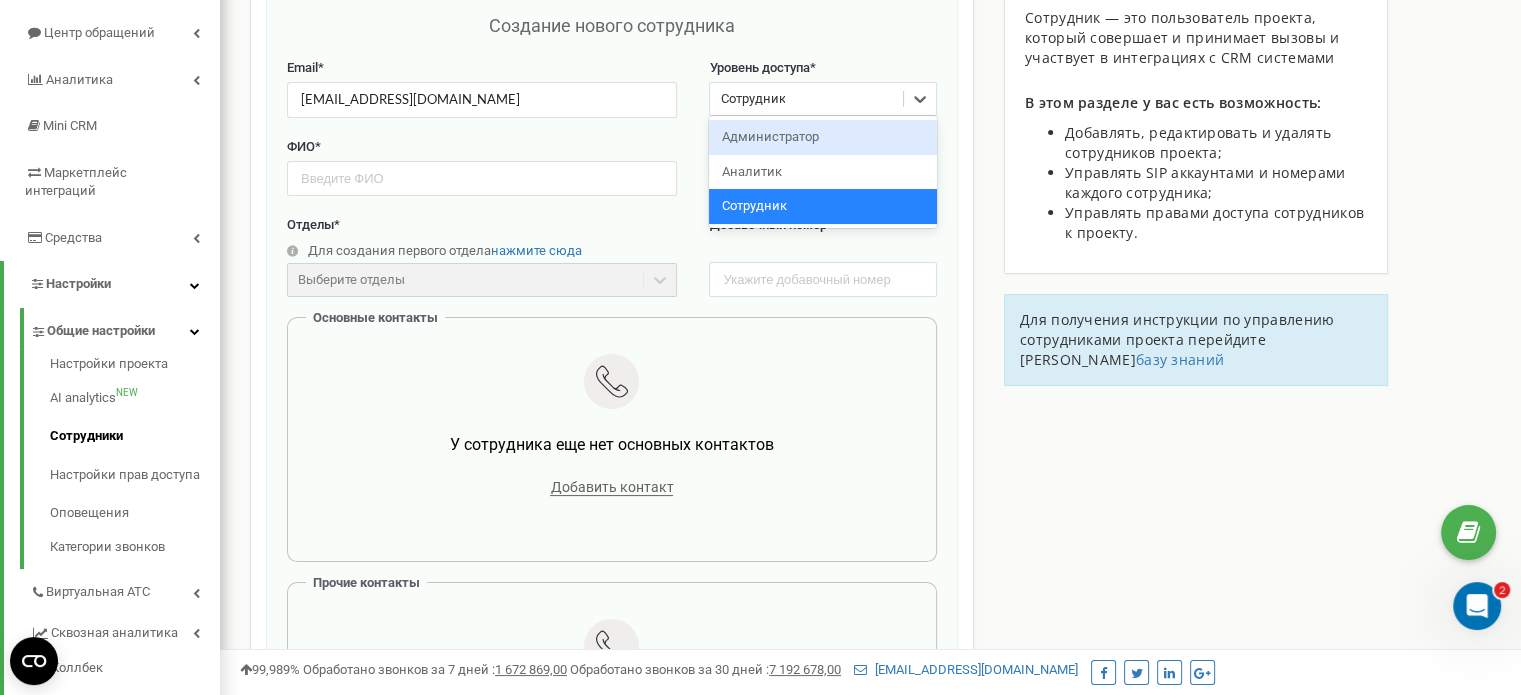 click on "Администратор" at bounding box center [822, 137] 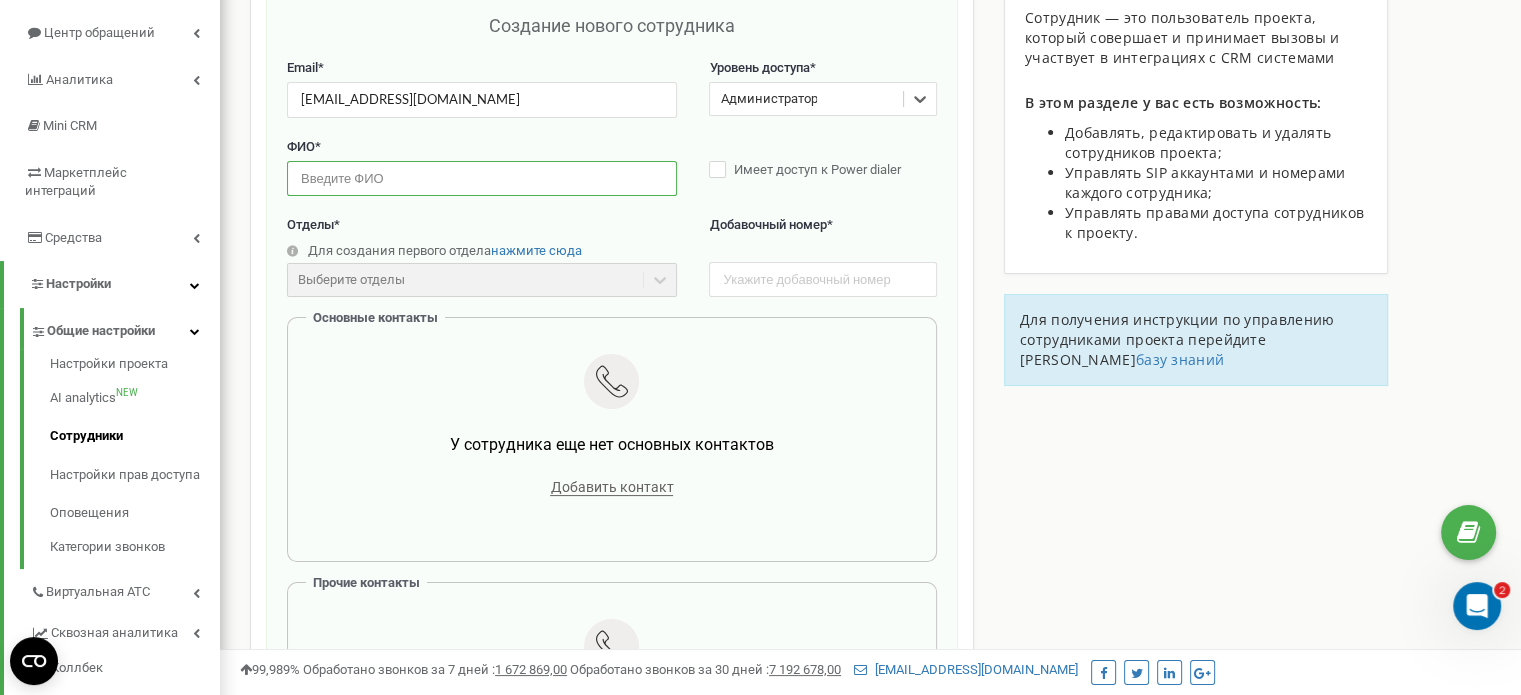 click at bounding box center [482, 178] 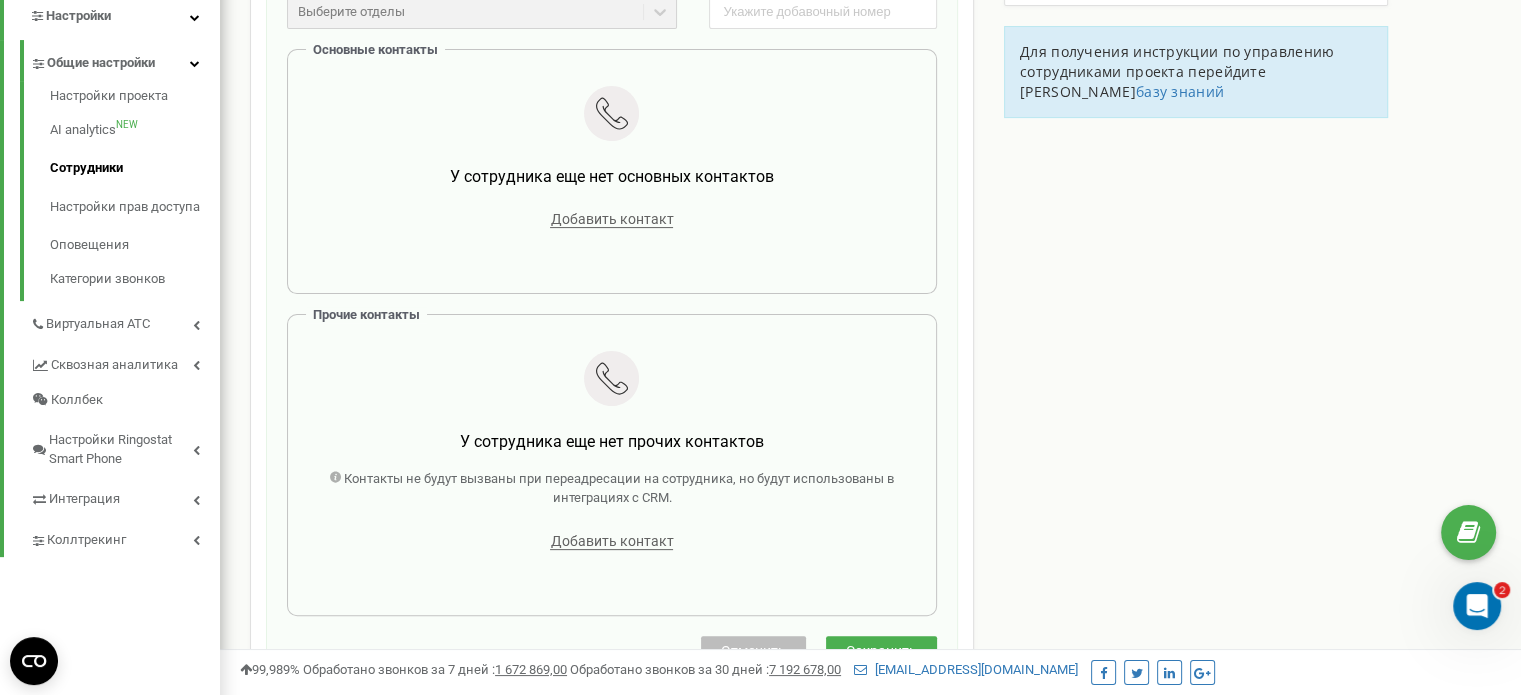scroll, scrollTop: 504, scrollLeft: 0, axis: vertical 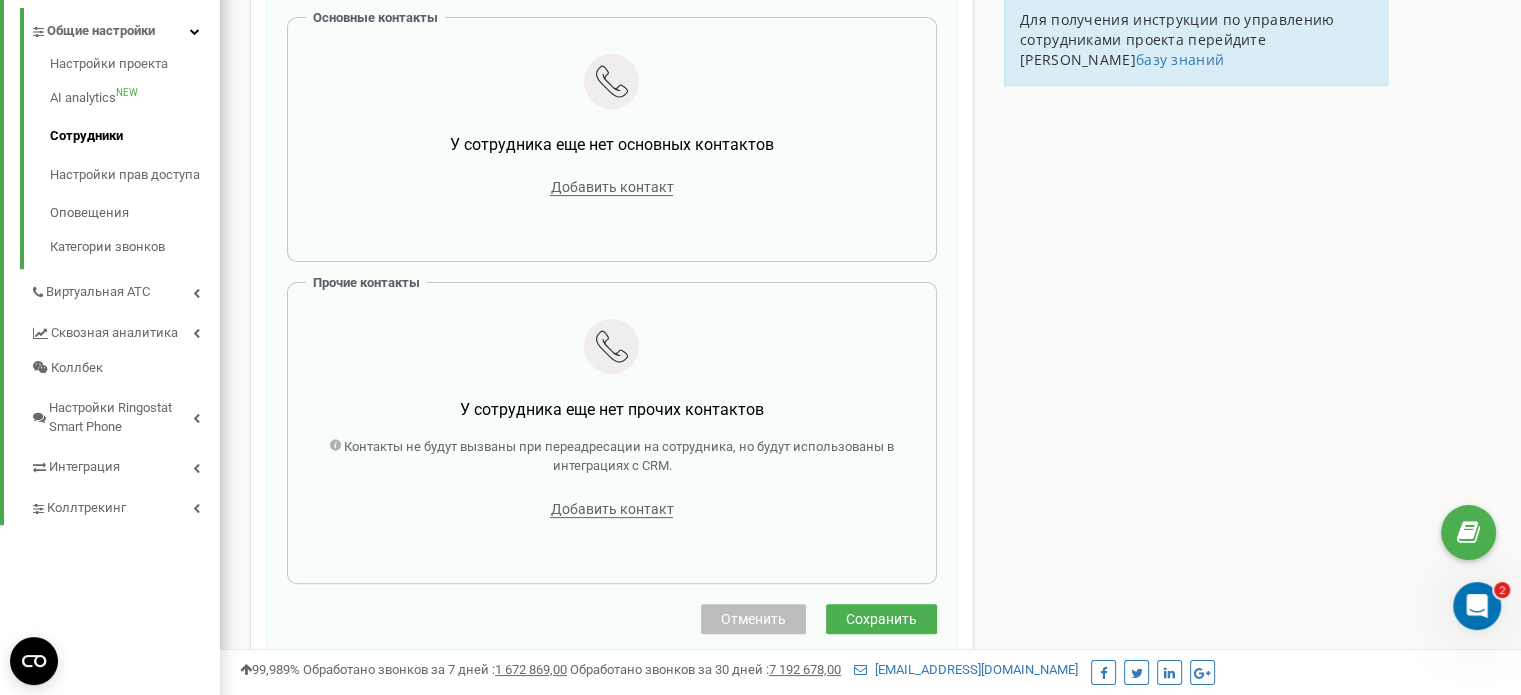 type on "DARIIA" 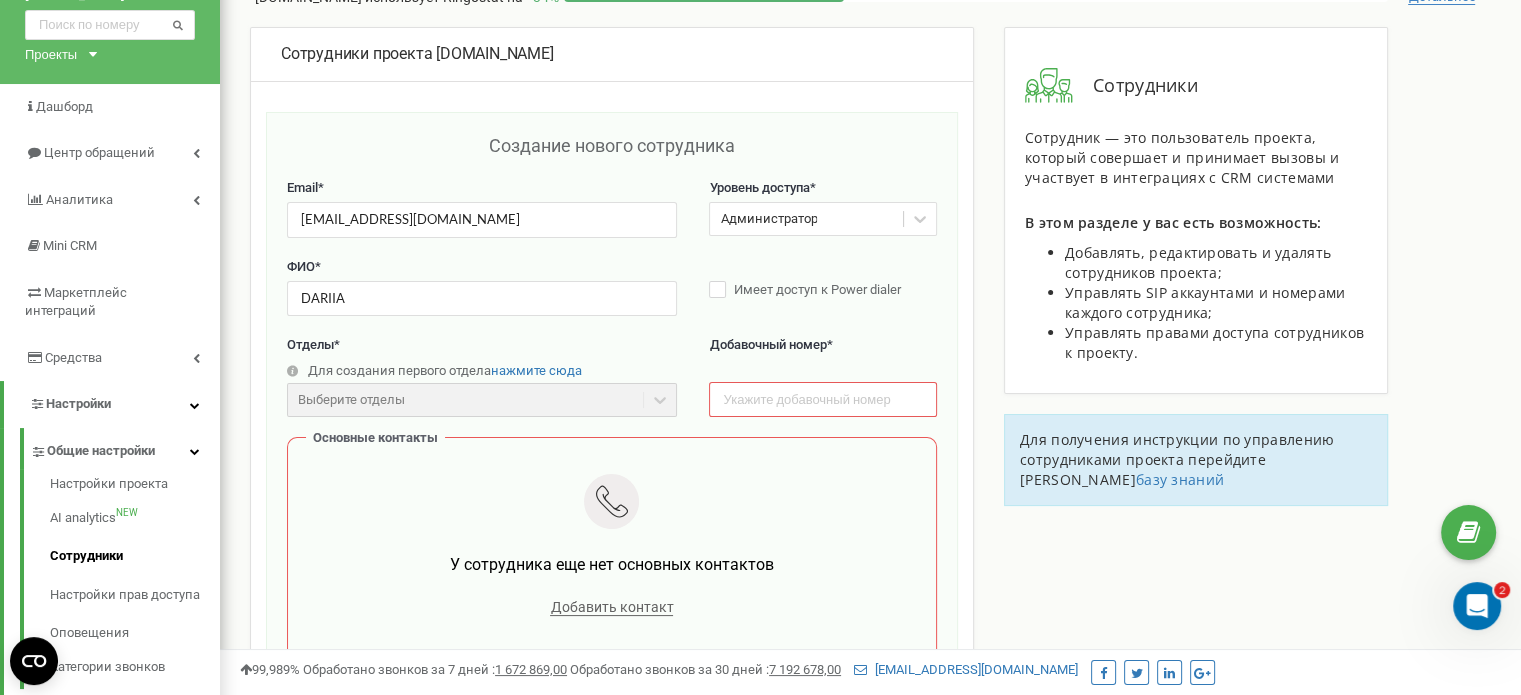 scroll, scrollTop: 0, scrollLeft: 0, axis: both 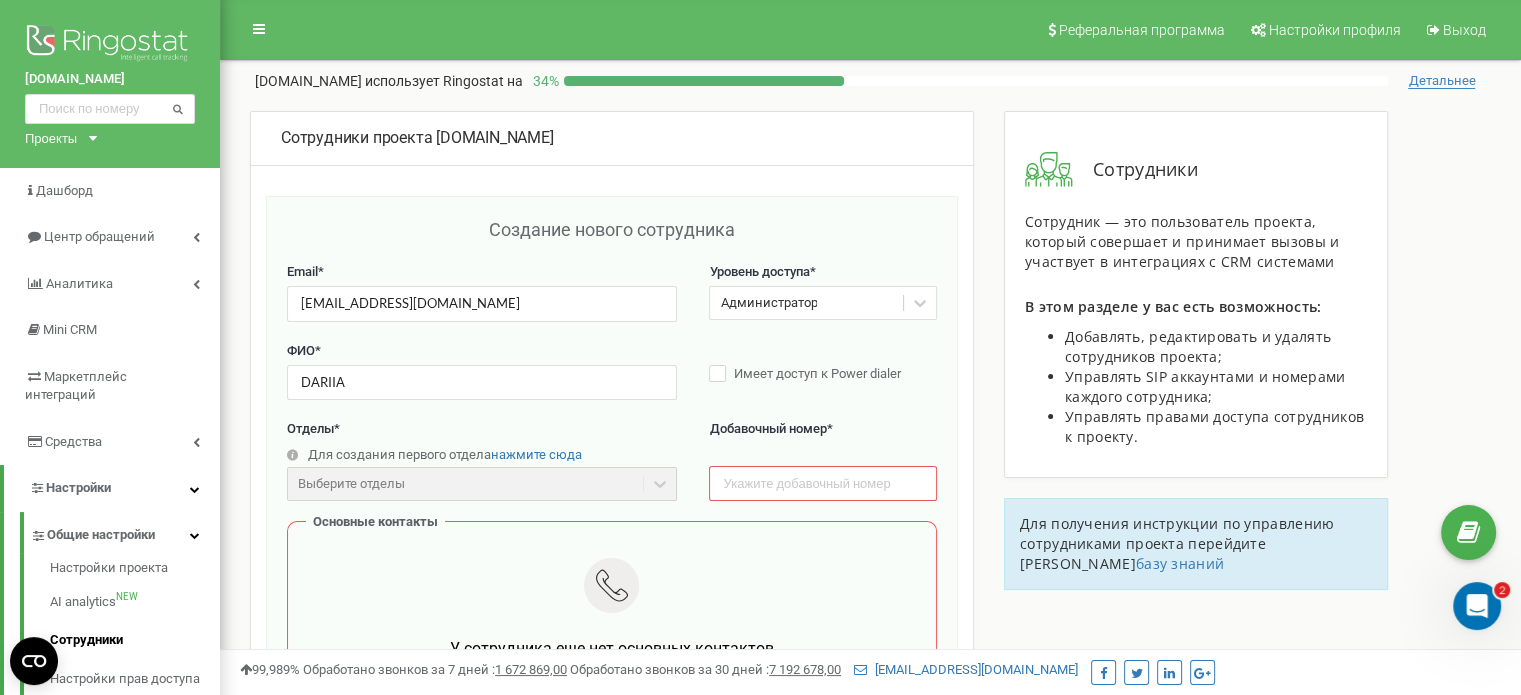 click on "Администратор" at bounding box center (768, 303) 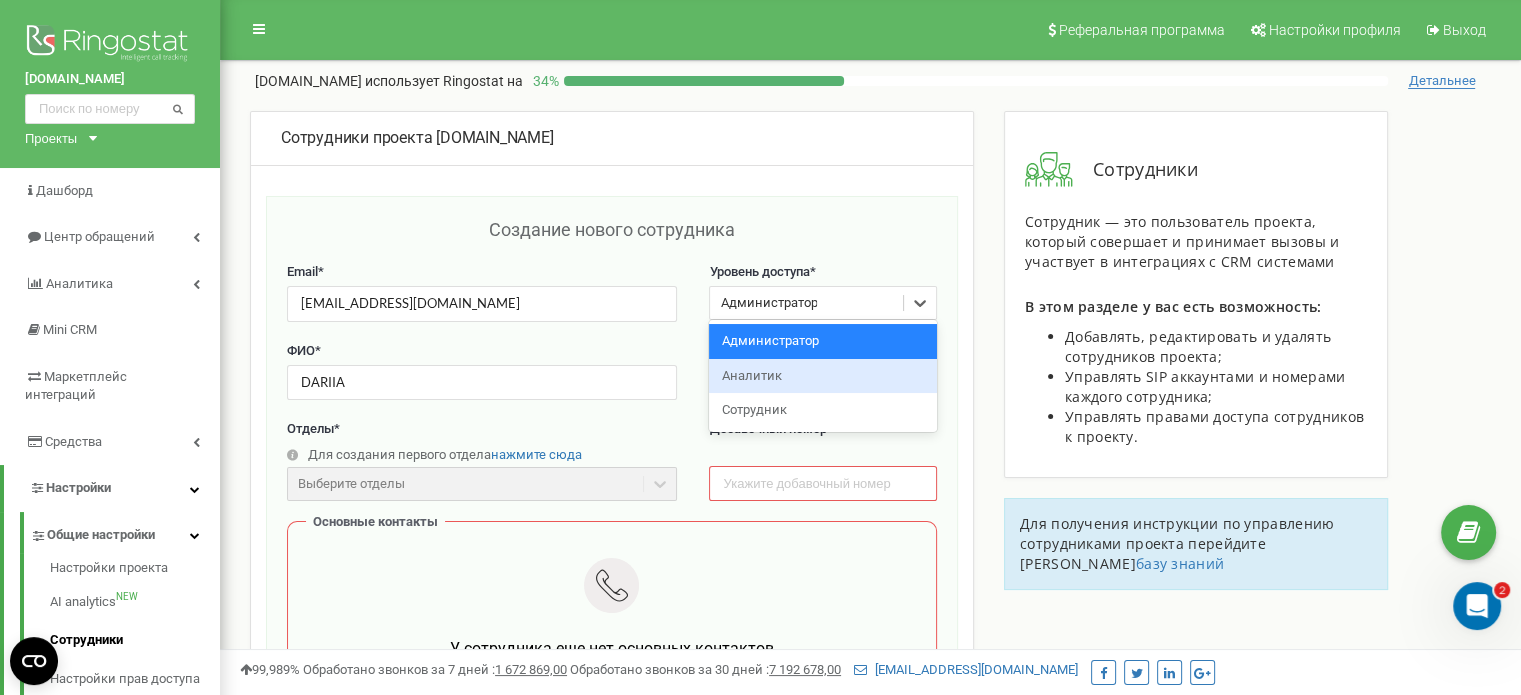click on "Аналитик" at bounding box center [822, 376] 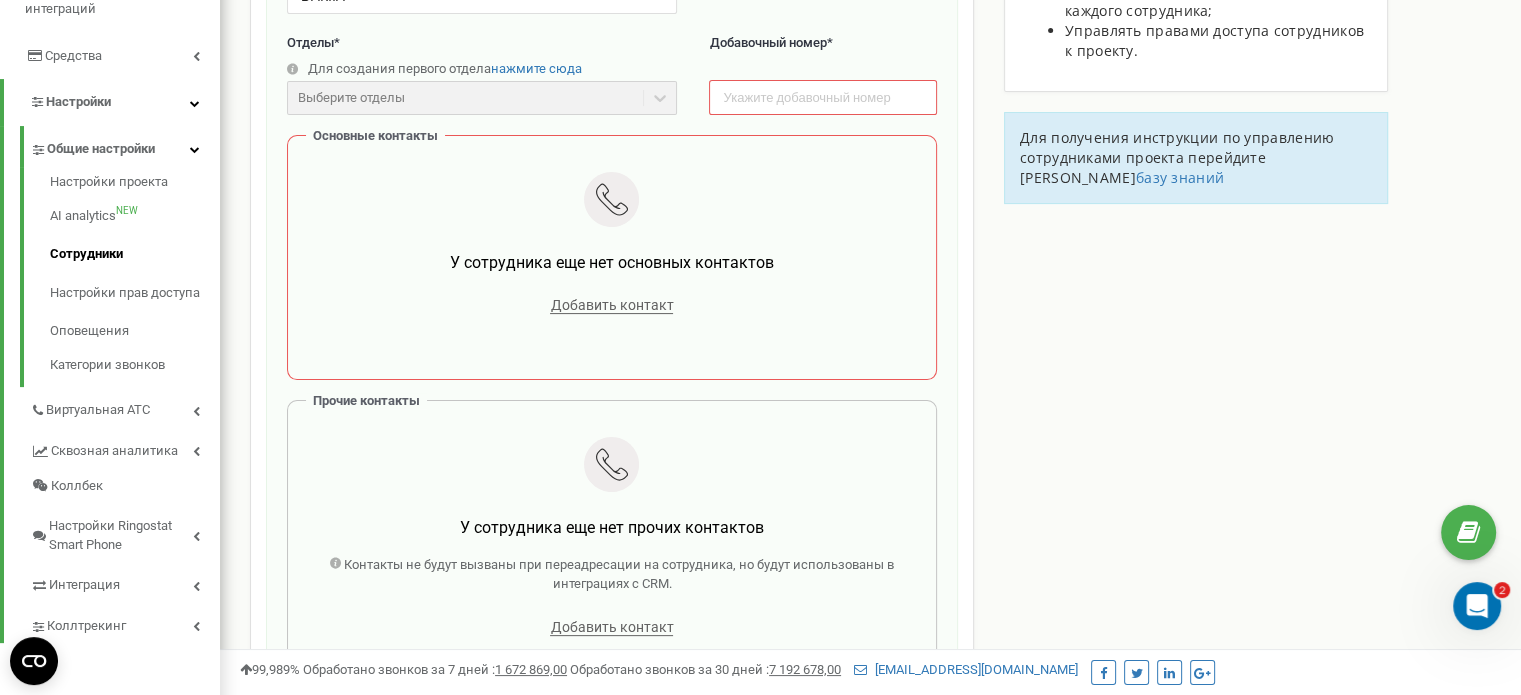 scroll, scrollTop: 500, scrollLeft: 0, axis: vertical 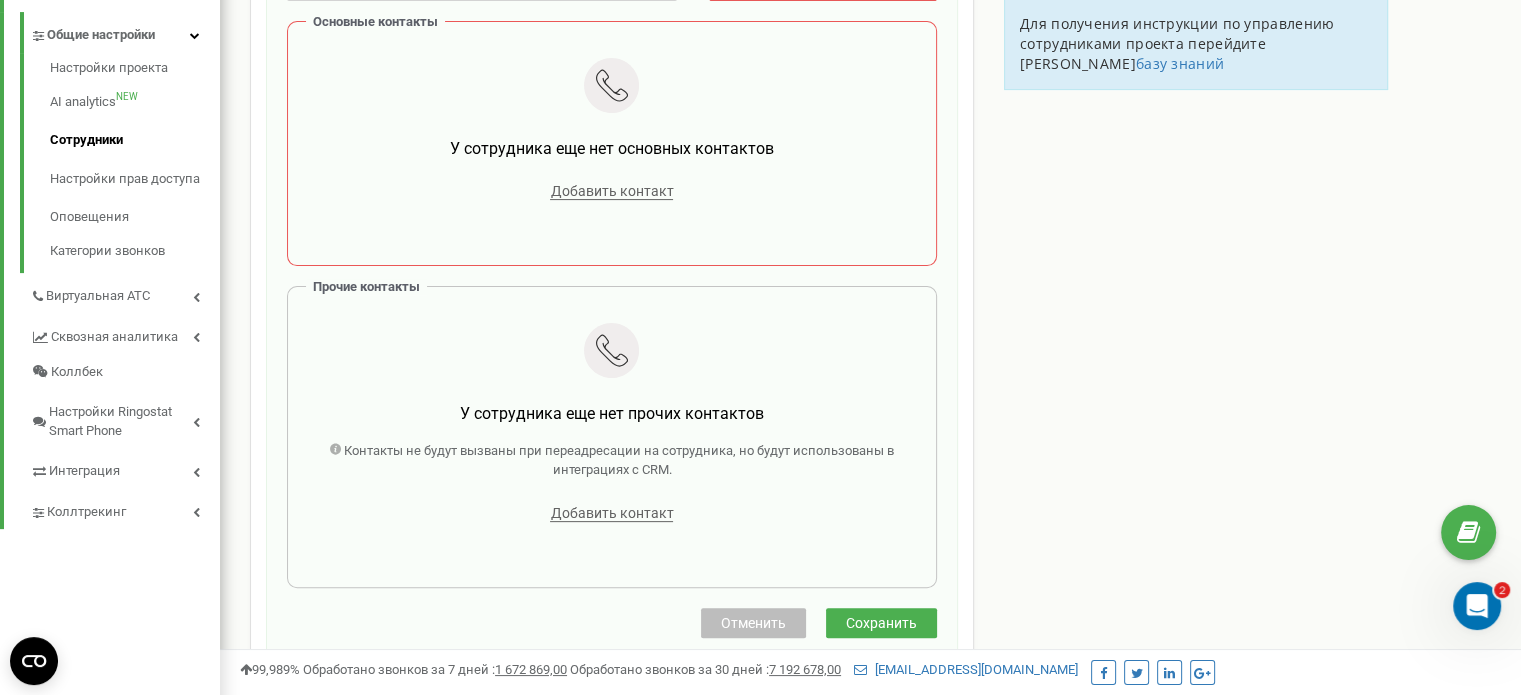 click on "Сохранить" at bounding box center [881, 623] 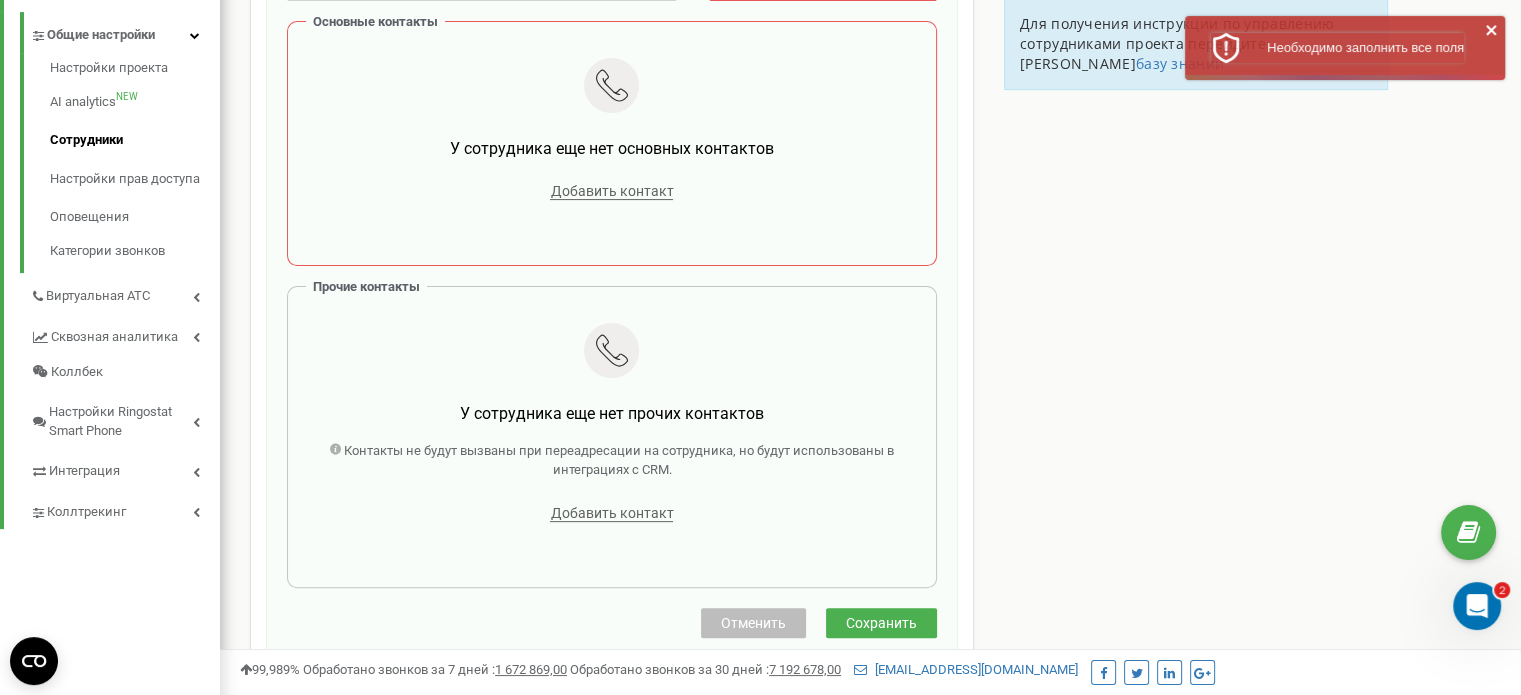 click on "Необходимо заполнить все поля" at bounding box center [1365, 47] 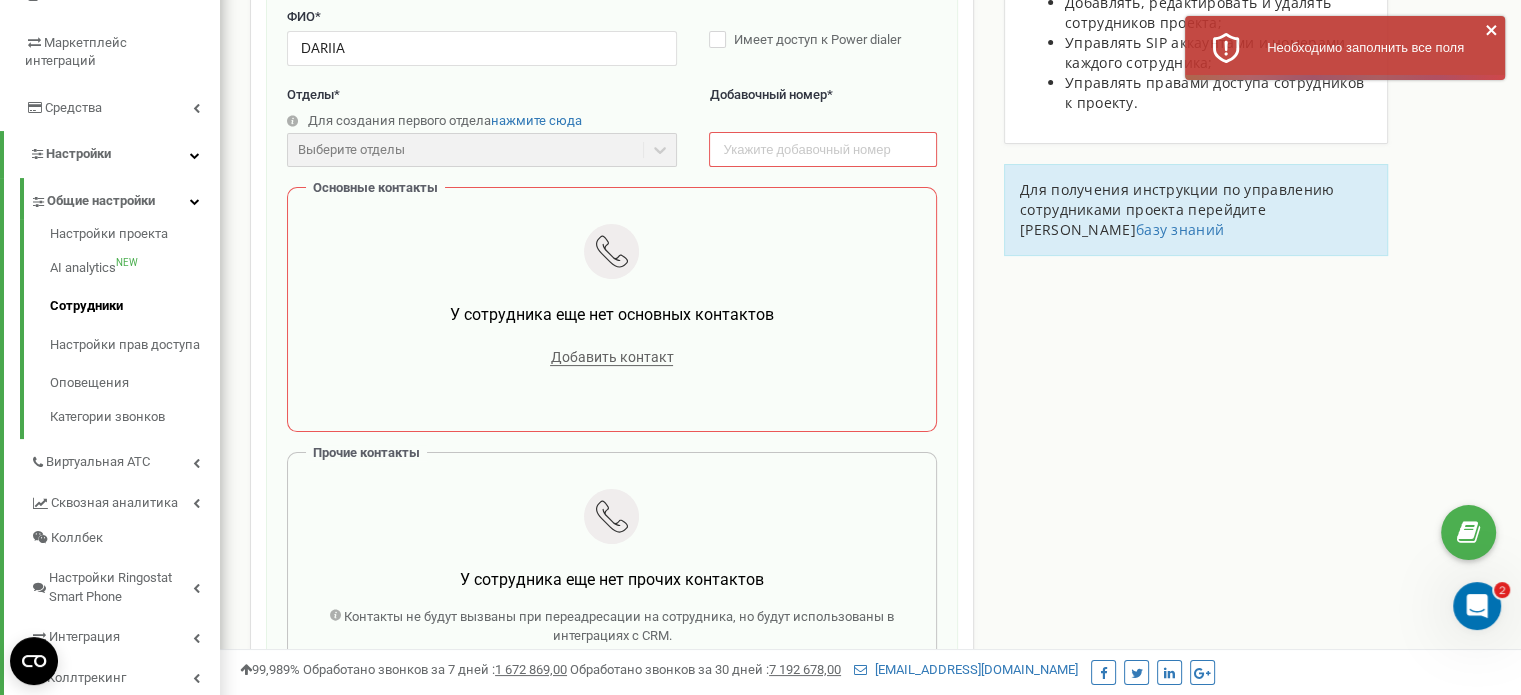 scroll, scrollTop: 300, scrollLeft: 0, axis: vertical 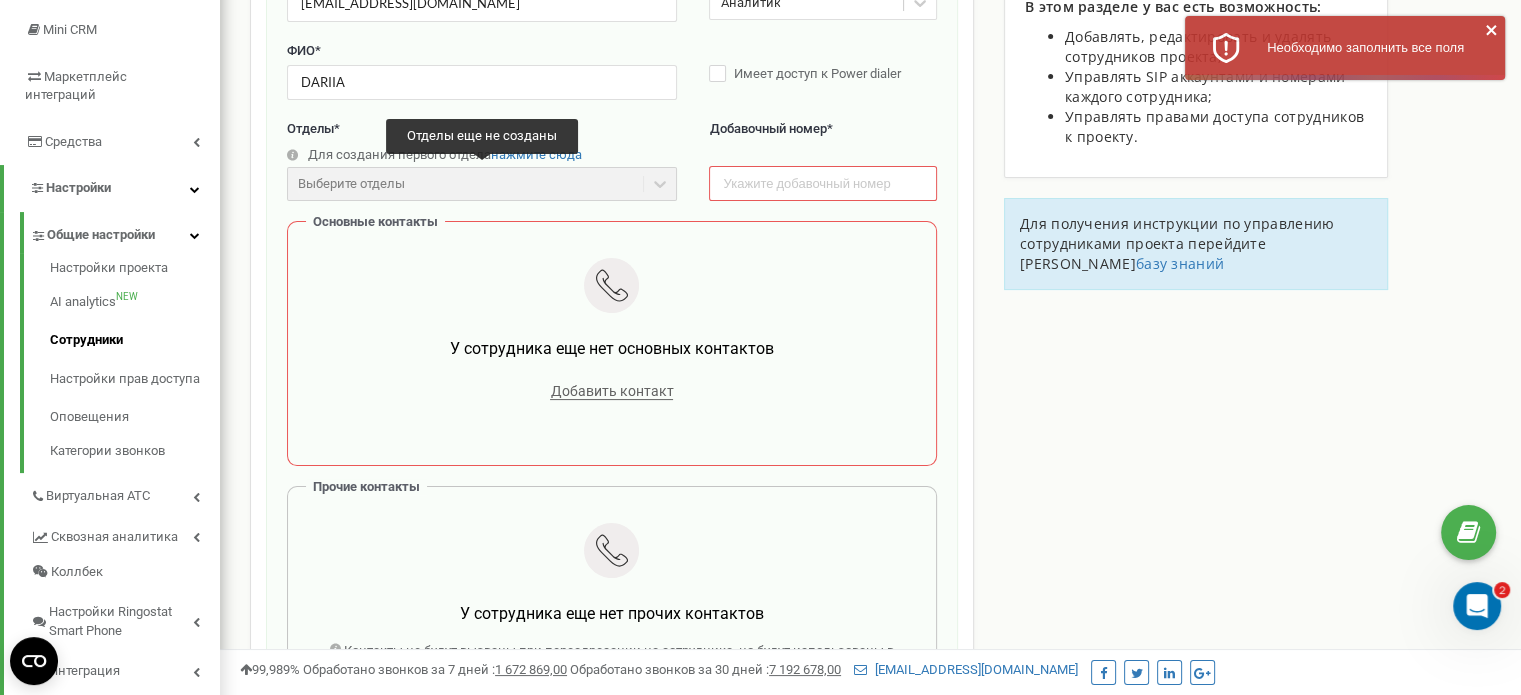click on "Выберите отделы" at bounding box center [482, 184] 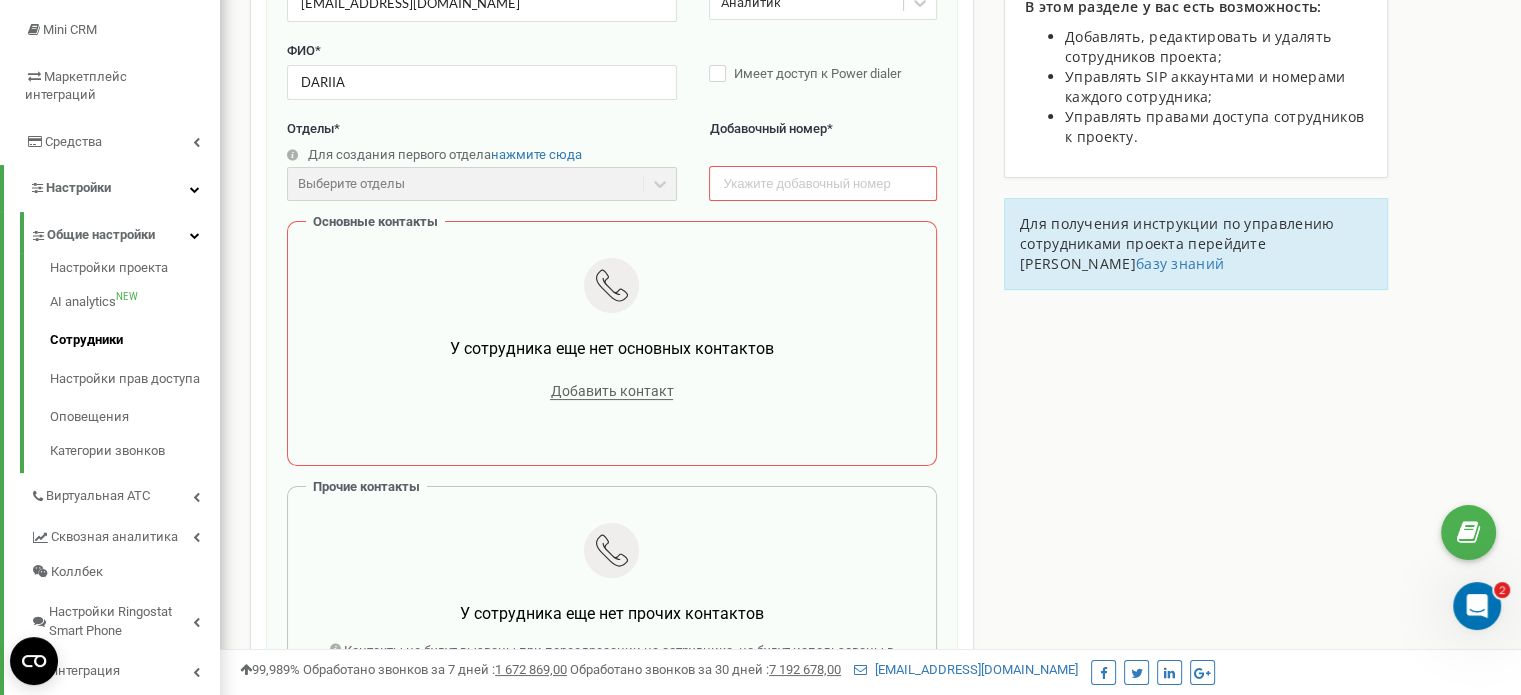 scroll, scrollTop: 200, scrollLeft: 0, axis: vertical 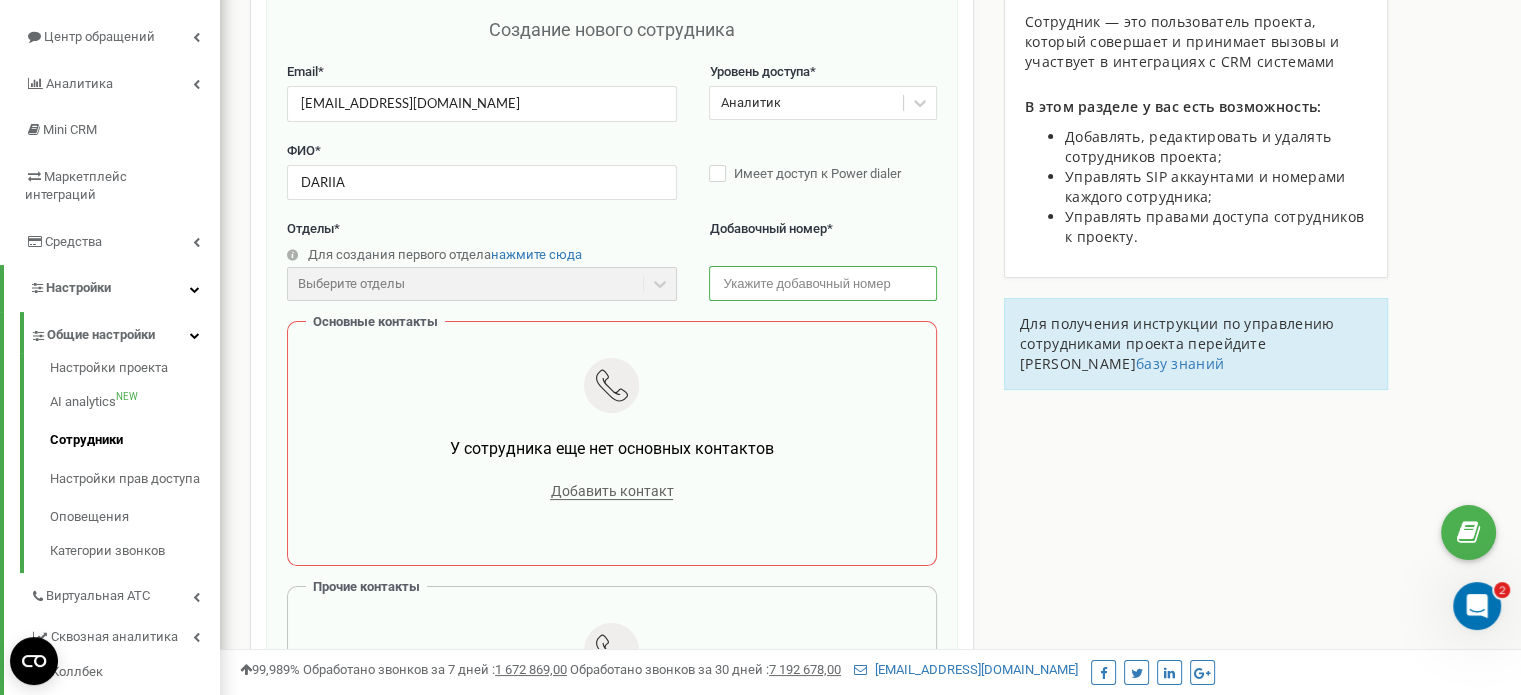 click at bounding box center [822, 283] 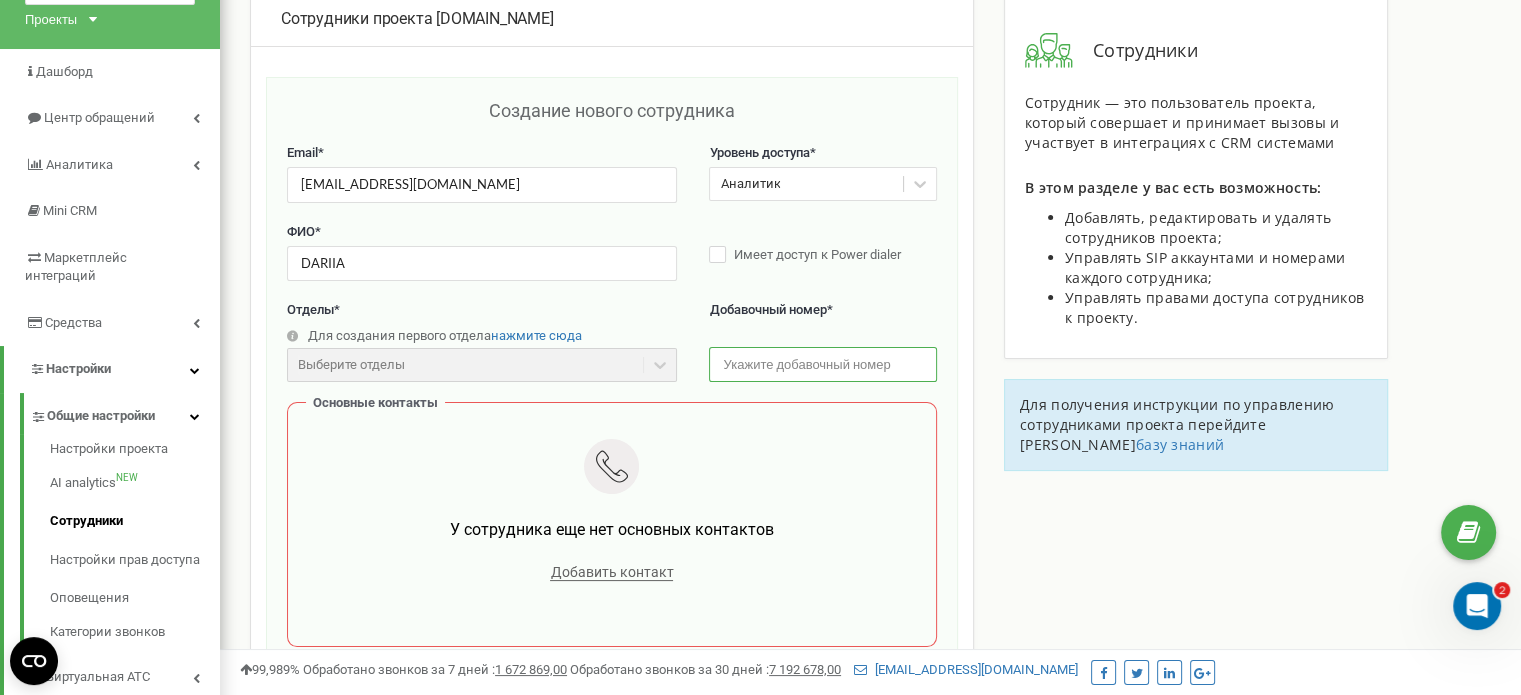 scroll, scrollTop: 0, scrollLeft: 0, axis: both 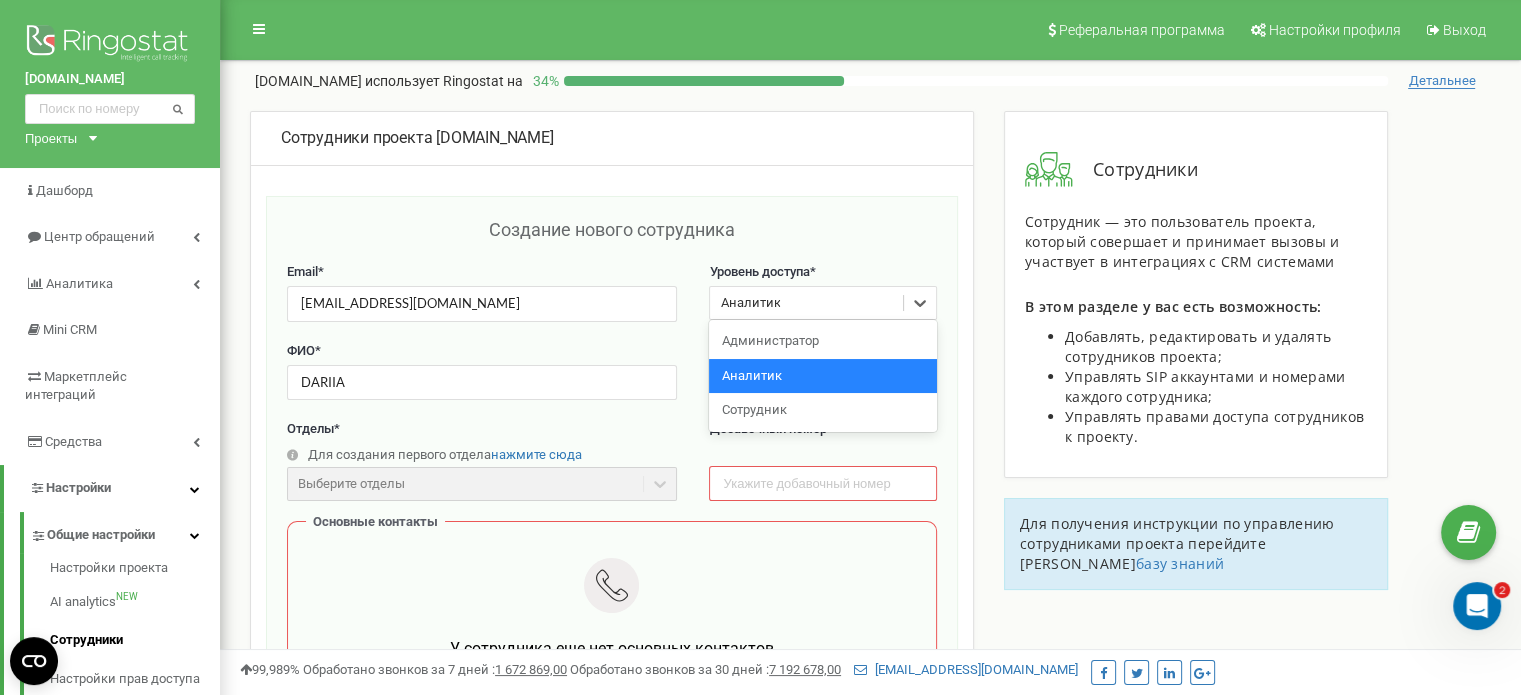 click on "Аналитик" at bounding box center (806, 303) 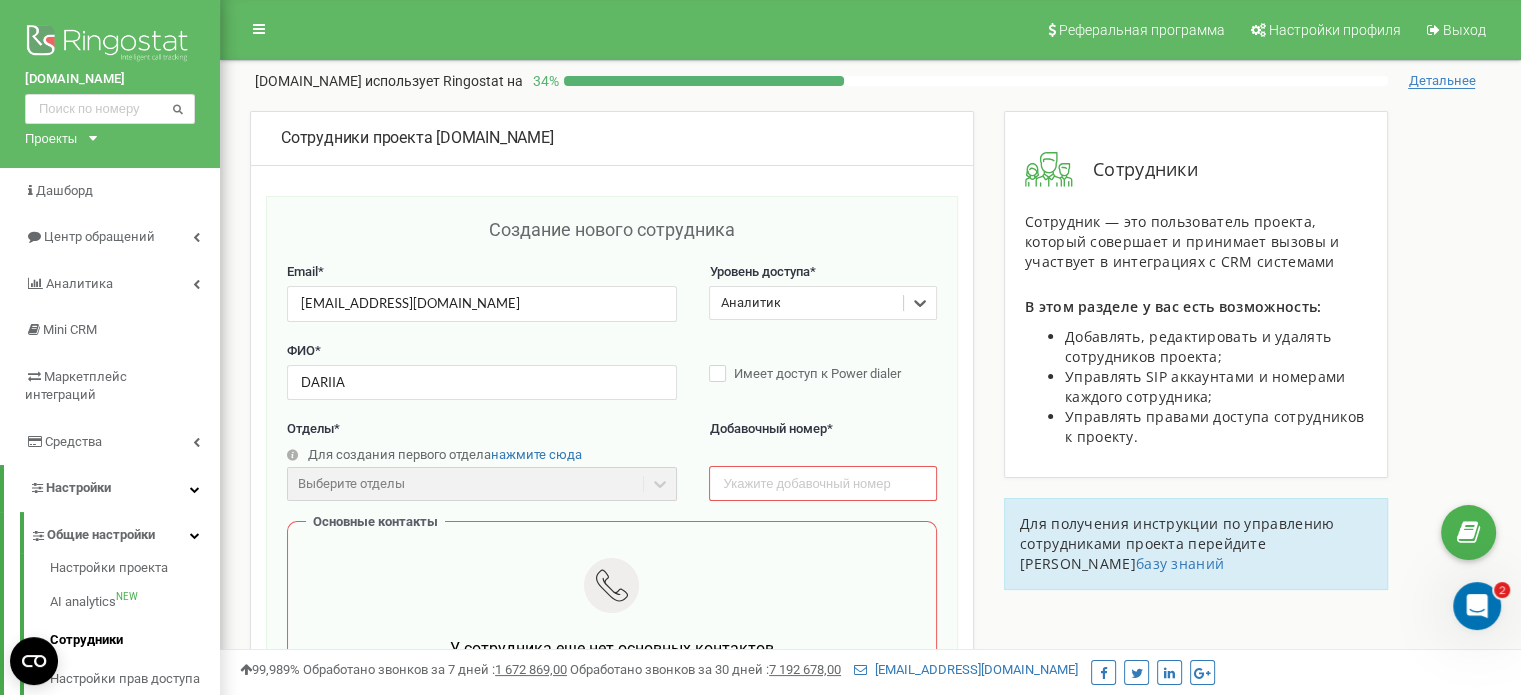 click on "Аналитик" at bounding box center (806, 303) 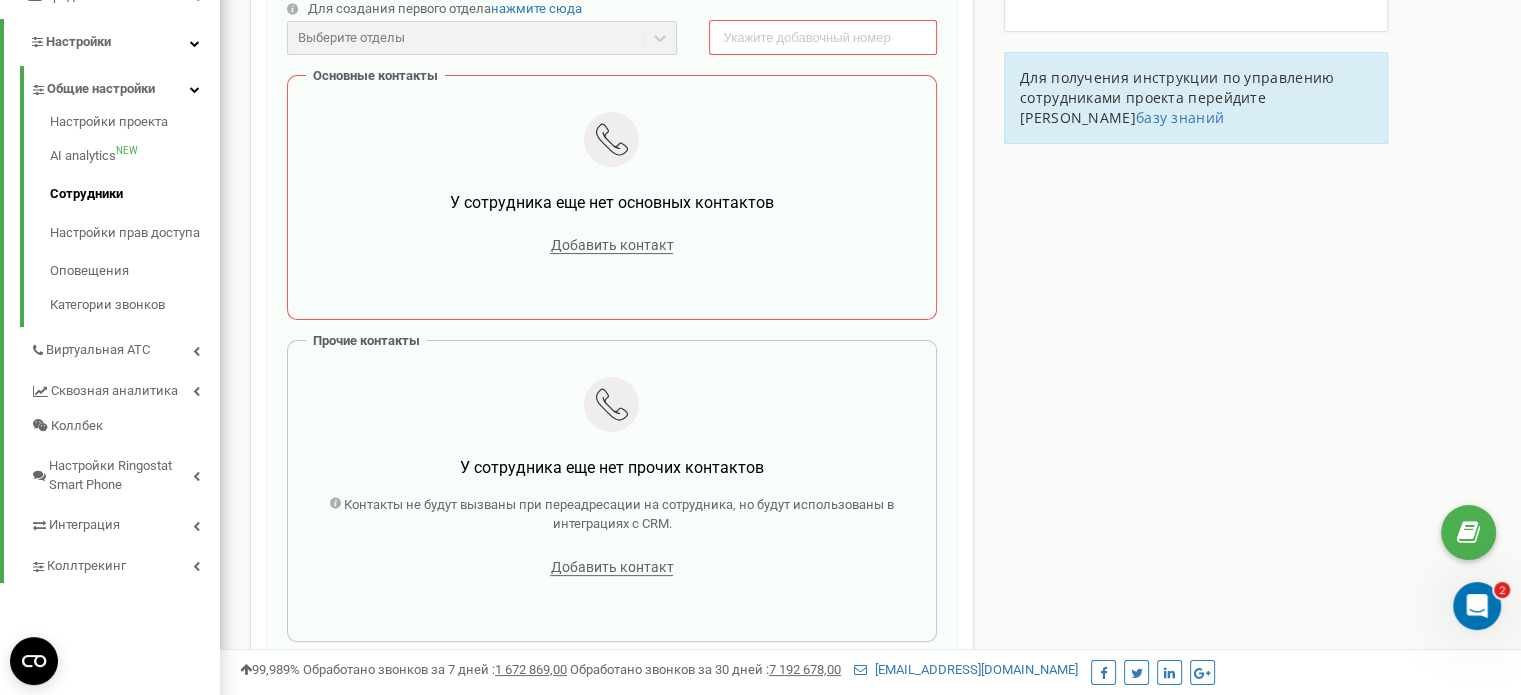 scroll, scrollTop: 600, scrollLeft: 0, axis: vertical 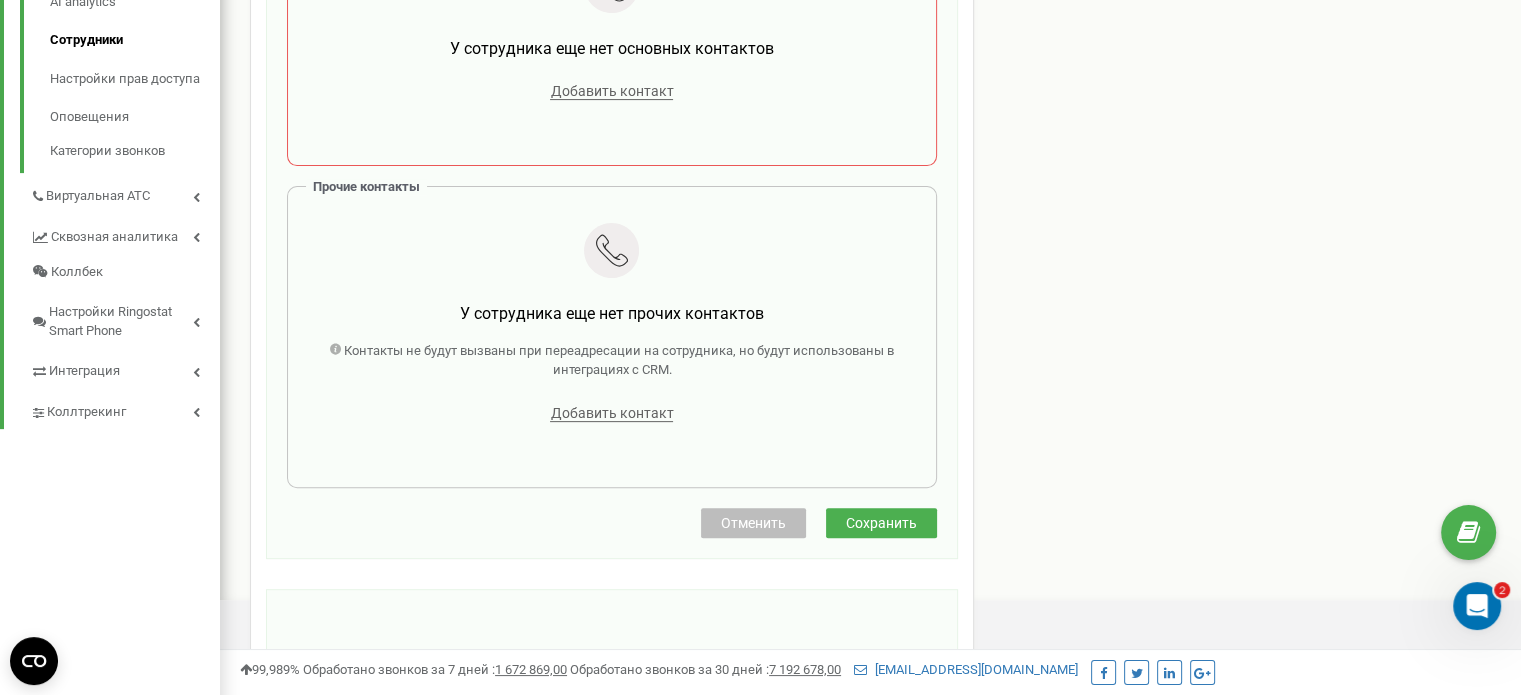 click on "Сохранить" at bounding box center [881, 523] 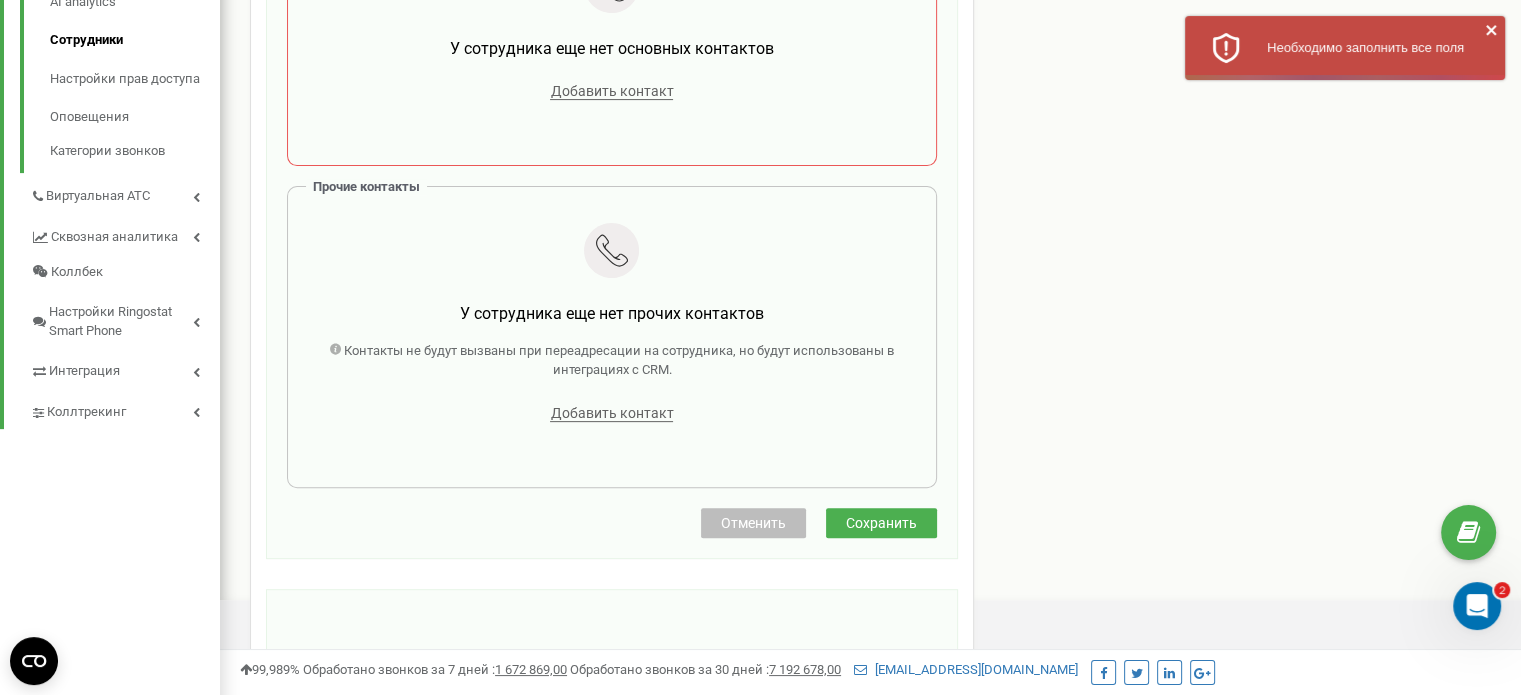 click on "Отменить" at bounding box center (753, 523) 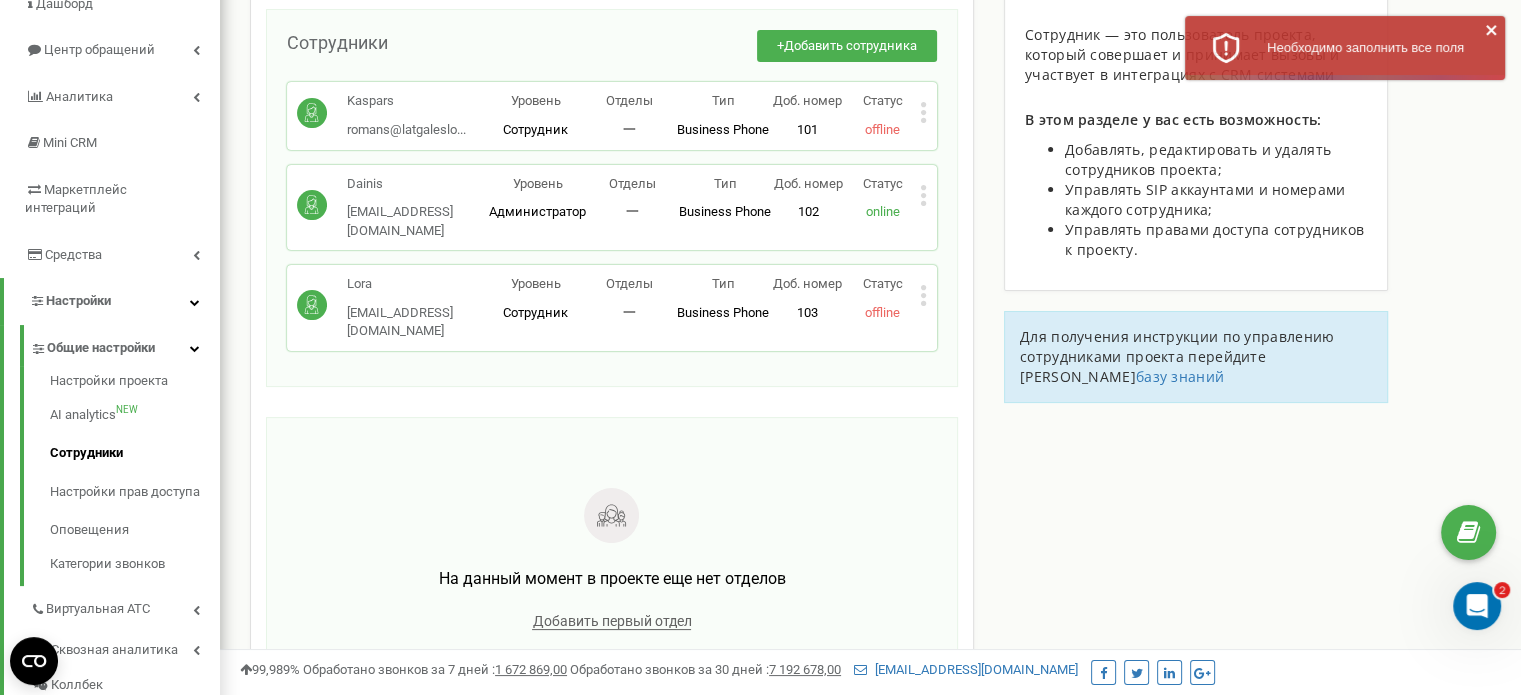 scroll, scrollTop: 4, scrollLeft: 0, axis: vertical 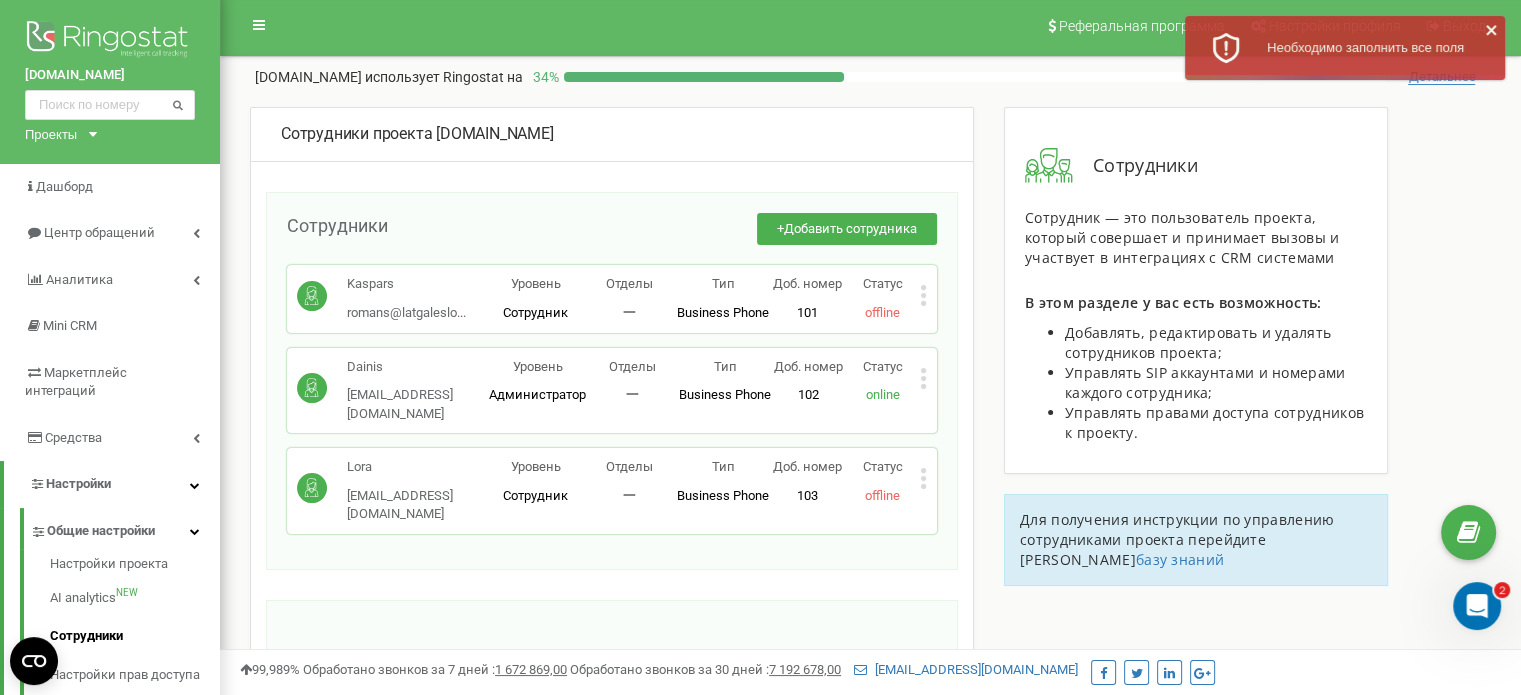 click on "Статус online" at bounding box center (883, 381) 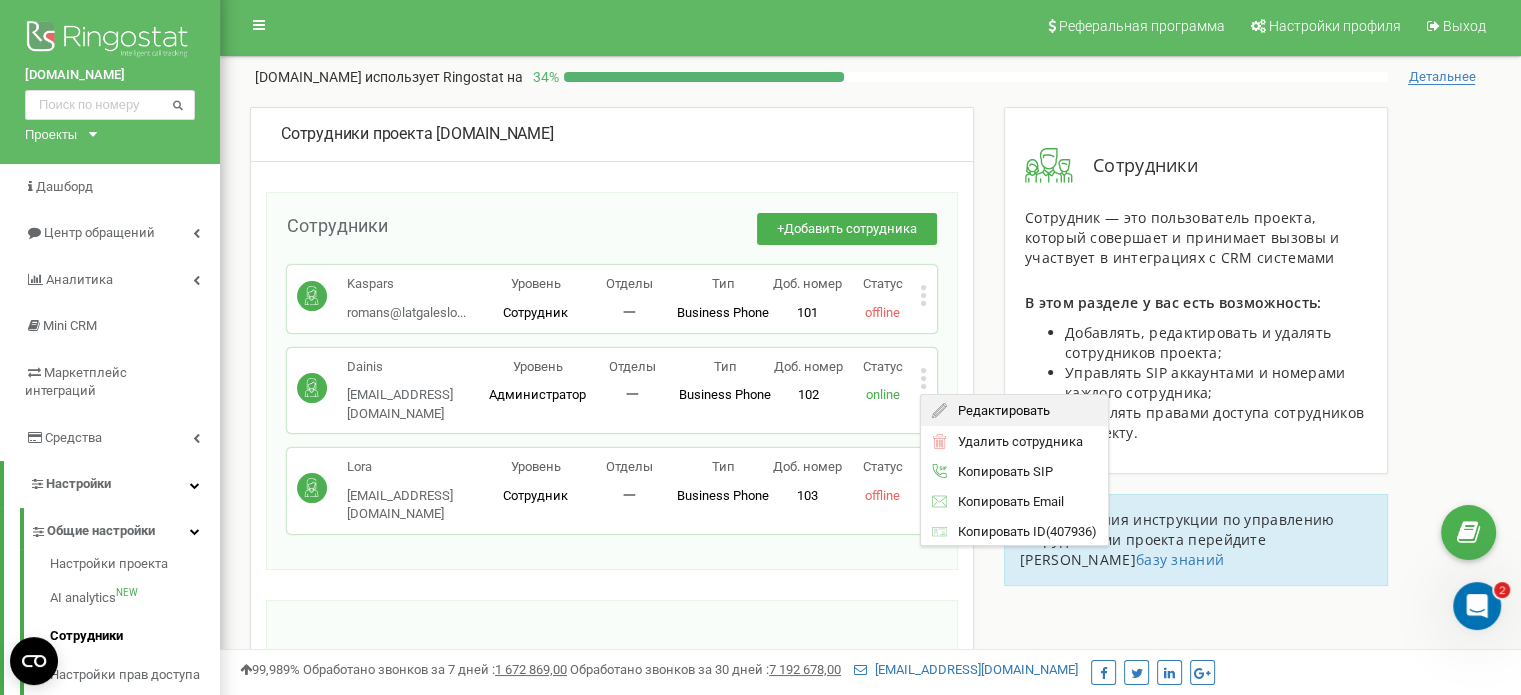 click on "Редактировать" at bounding box center (998, 410) 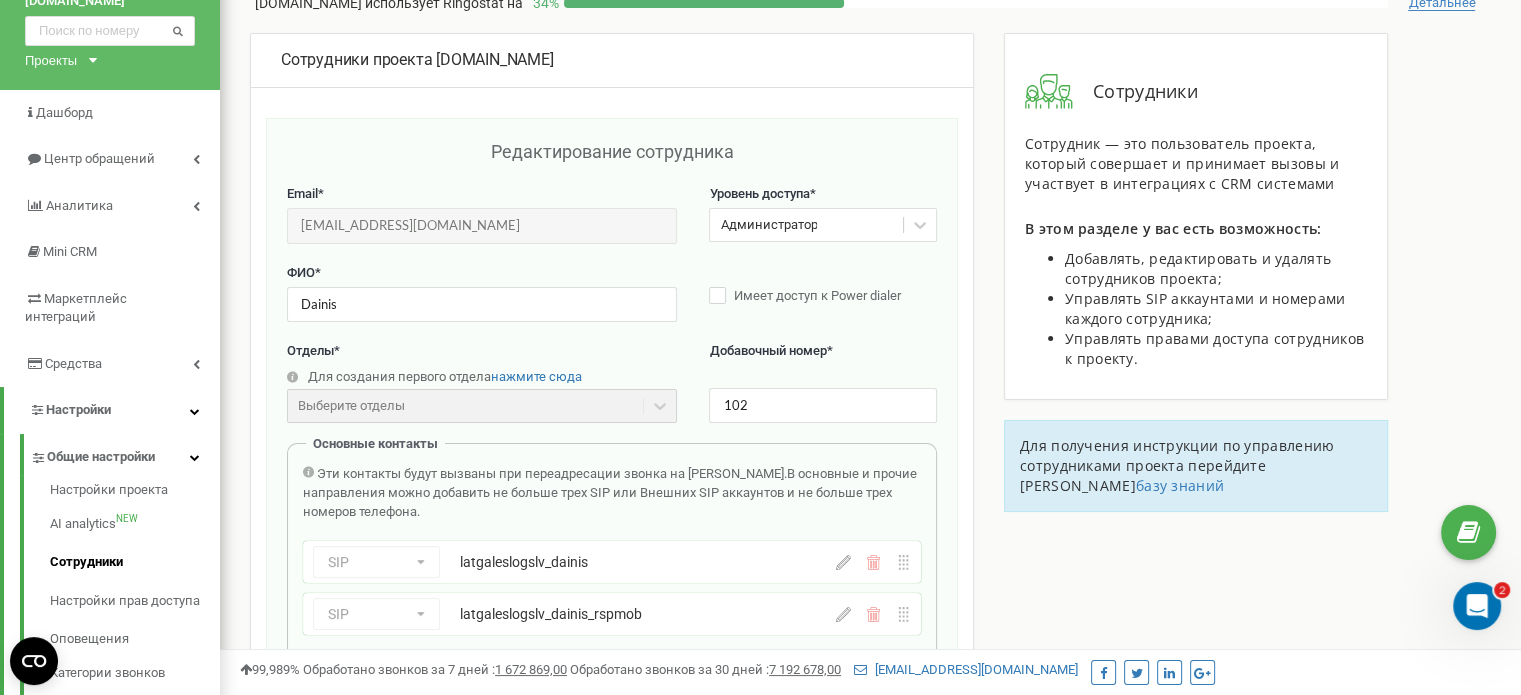 scroll, scrollTop: 200, scrollLeft: 0, axis: vertical 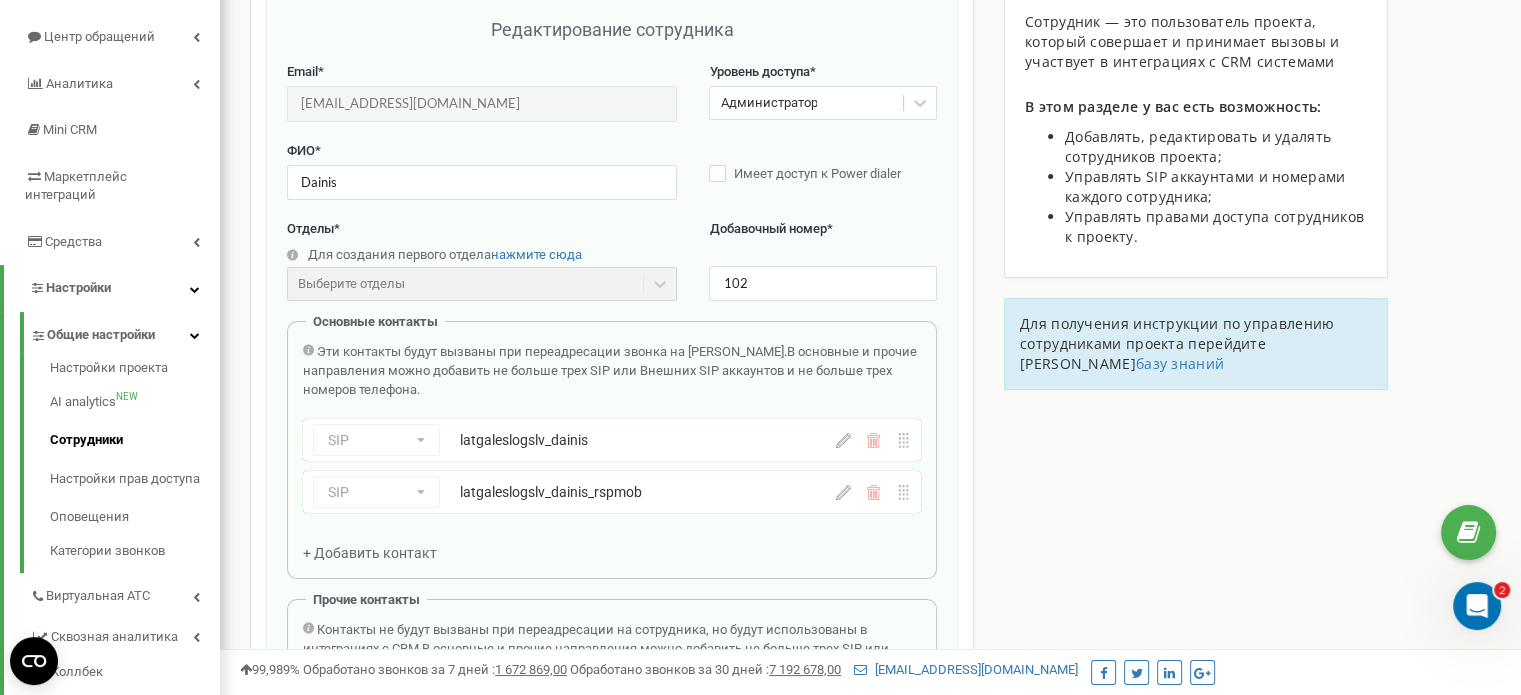 click on "latgaleslogslv_dainis" at bounding box center [612, 440] 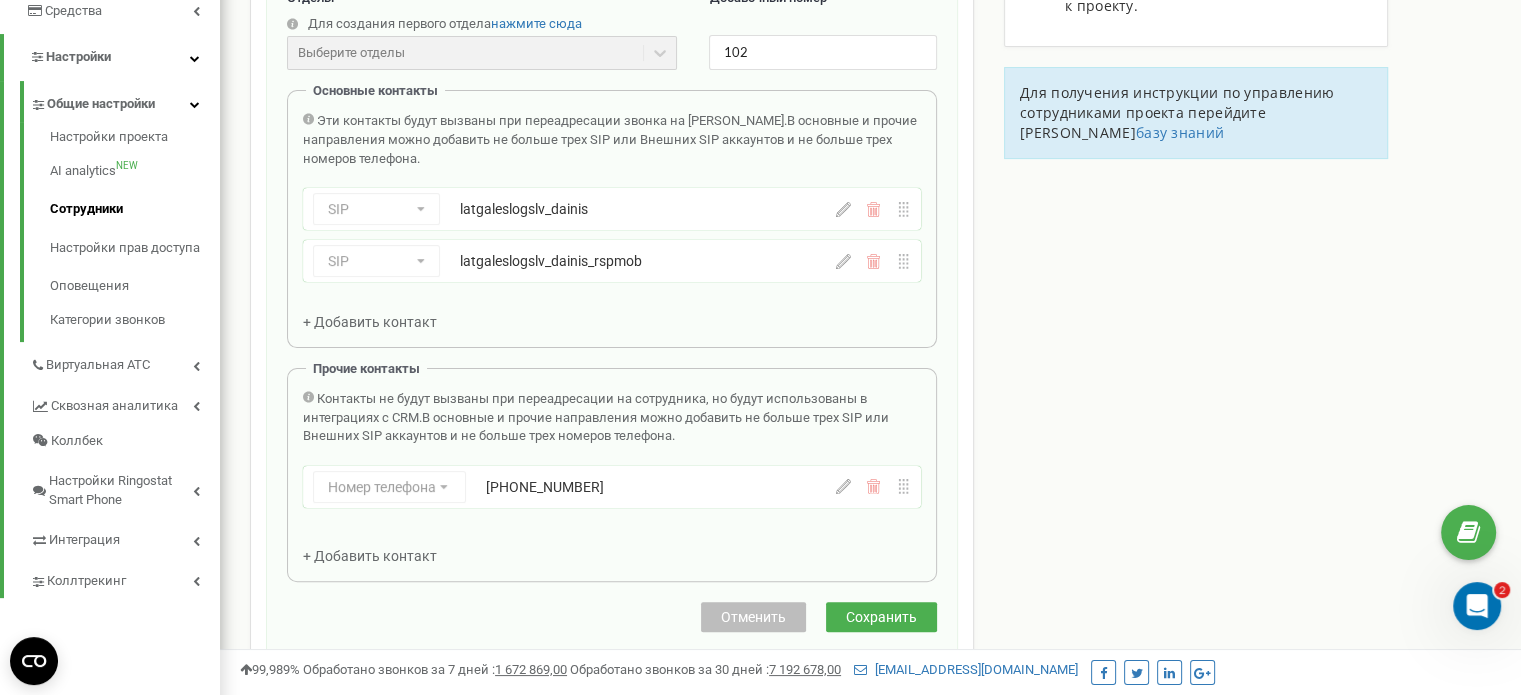 scroll, scrollTop: 400, scrollLeft: 0, axis: vertical 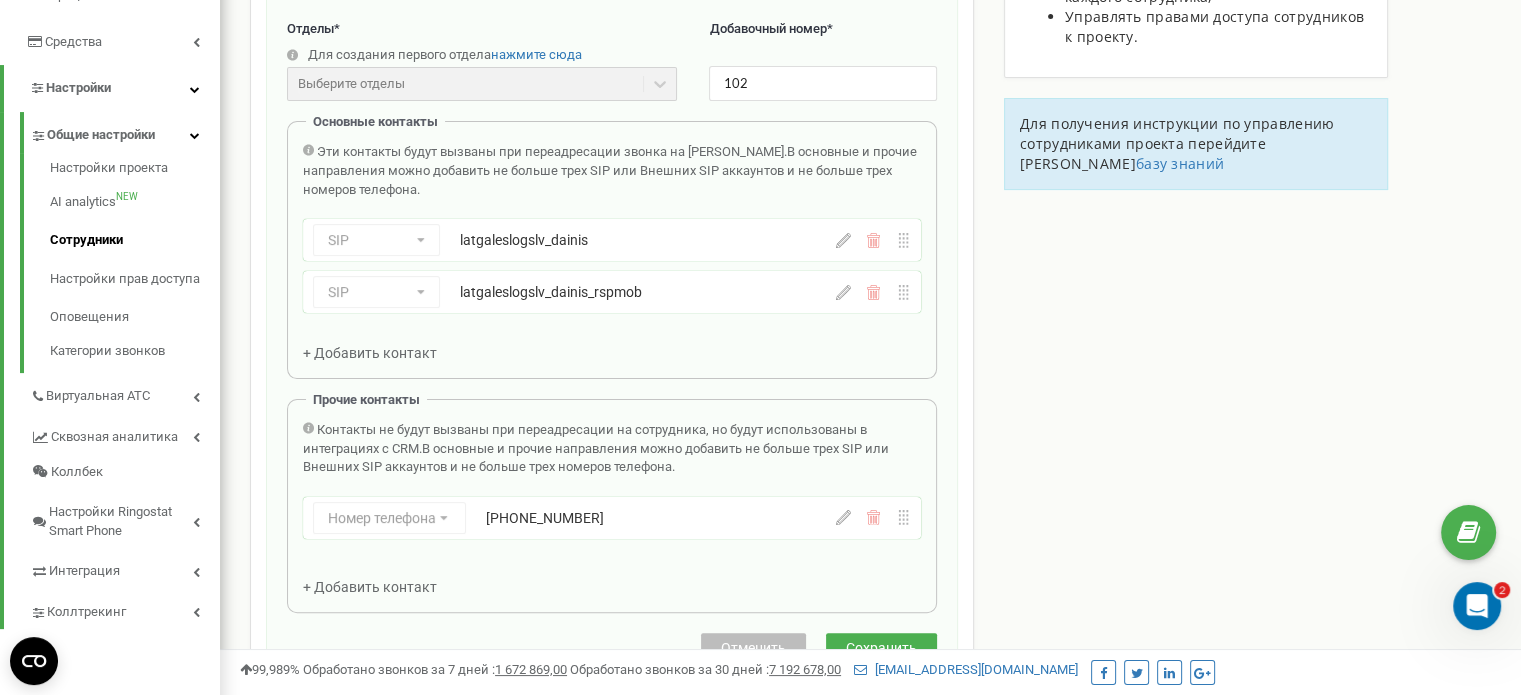 click on "+ Добавить контакт" at bounding box center (370, 353) 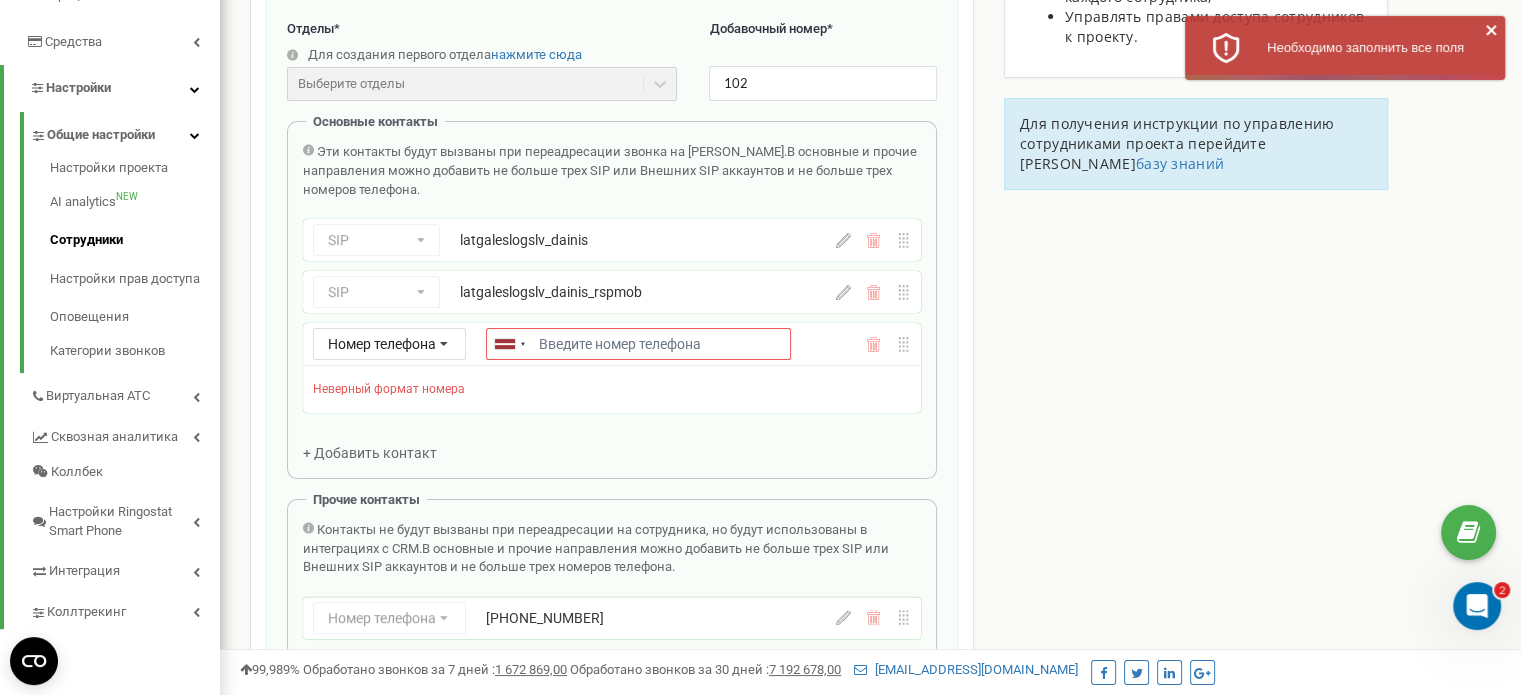 click 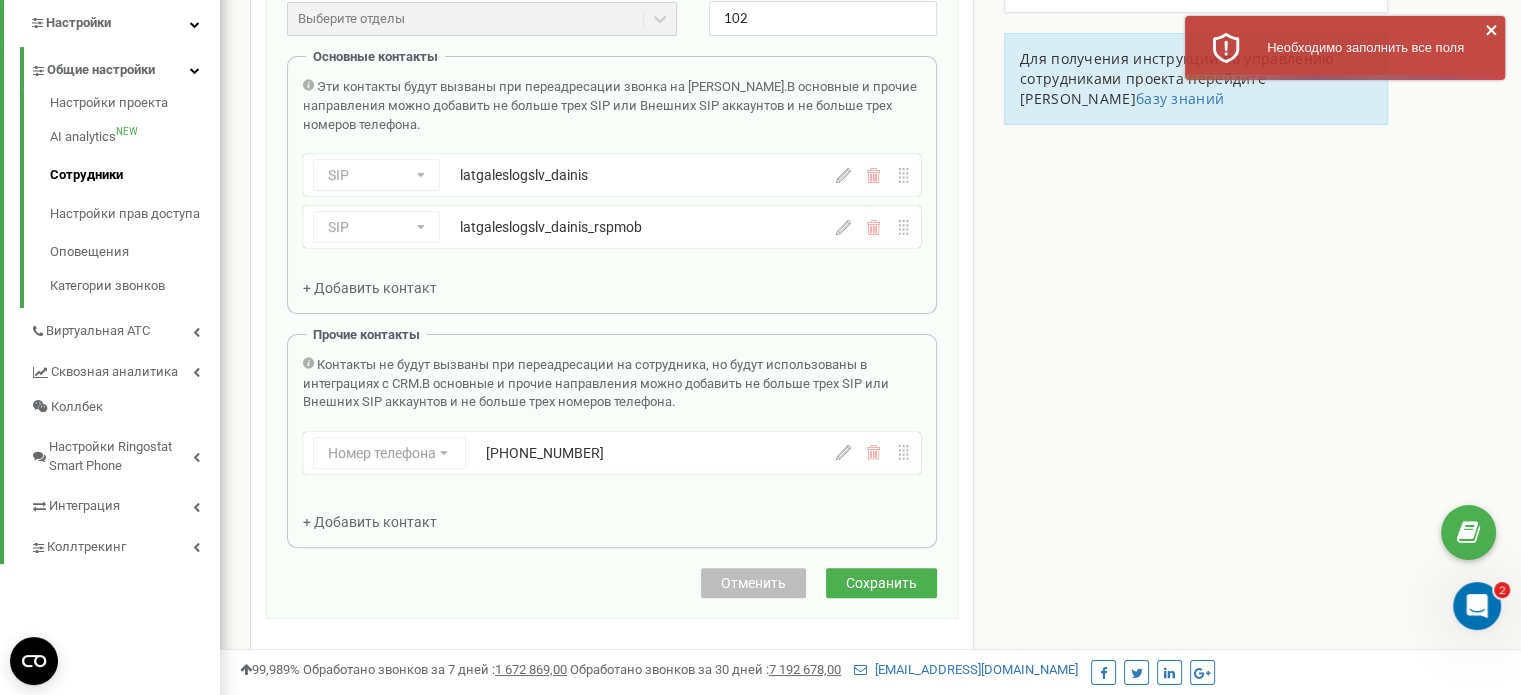 scroll, scrollTop: 500, scrollLeft: 0, axis: vertical 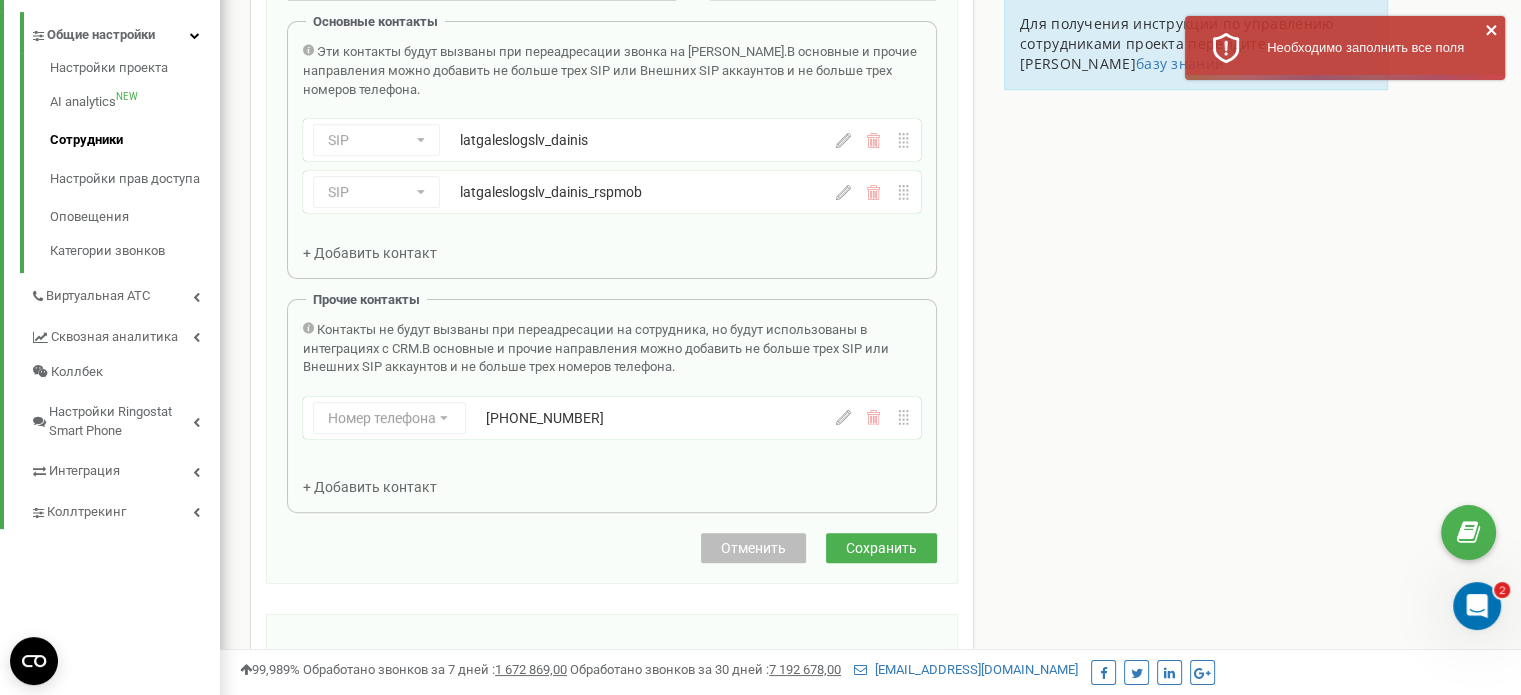 click on "Сохранить" at bounding box center [881, 548] 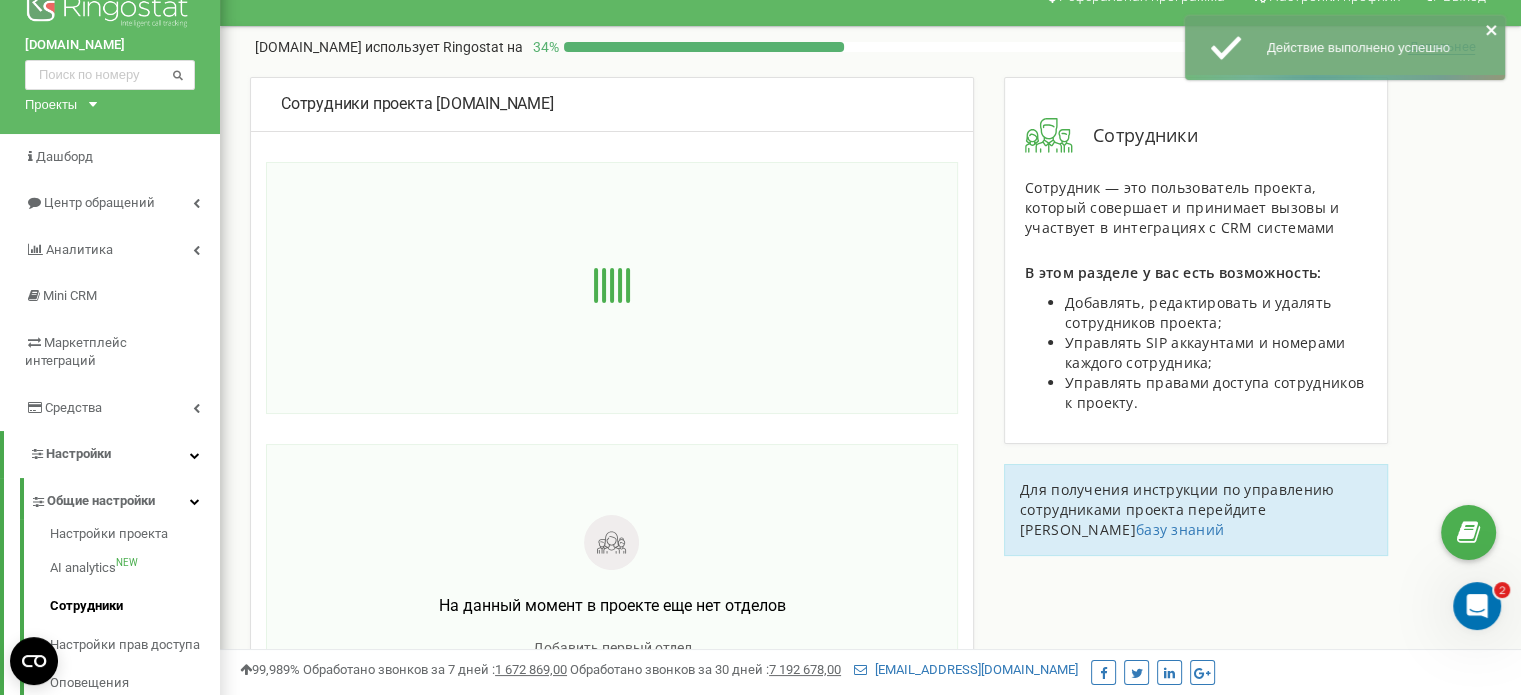 scroll, scrollTop: 0, scrollLeft: 0, axis: both 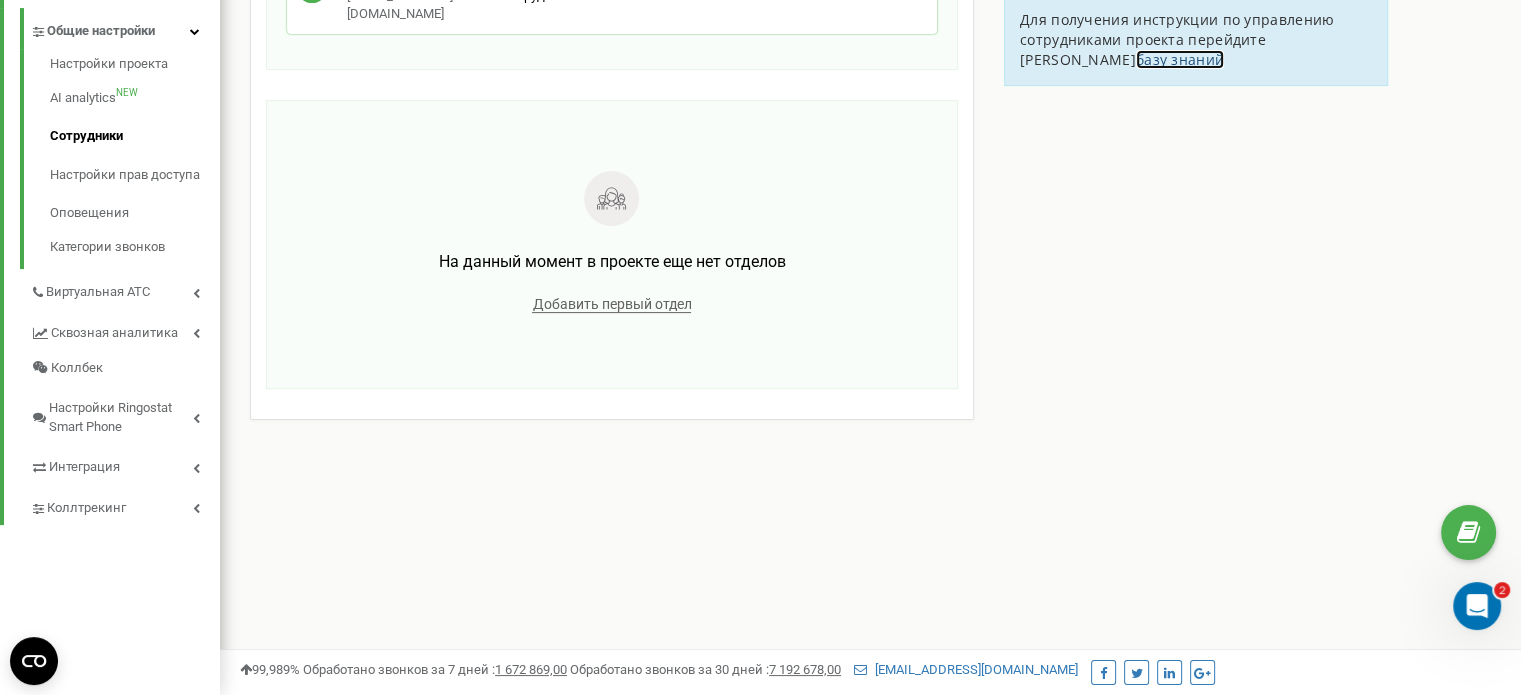 click on "базу знаний" at bounding box center (1180, 59) 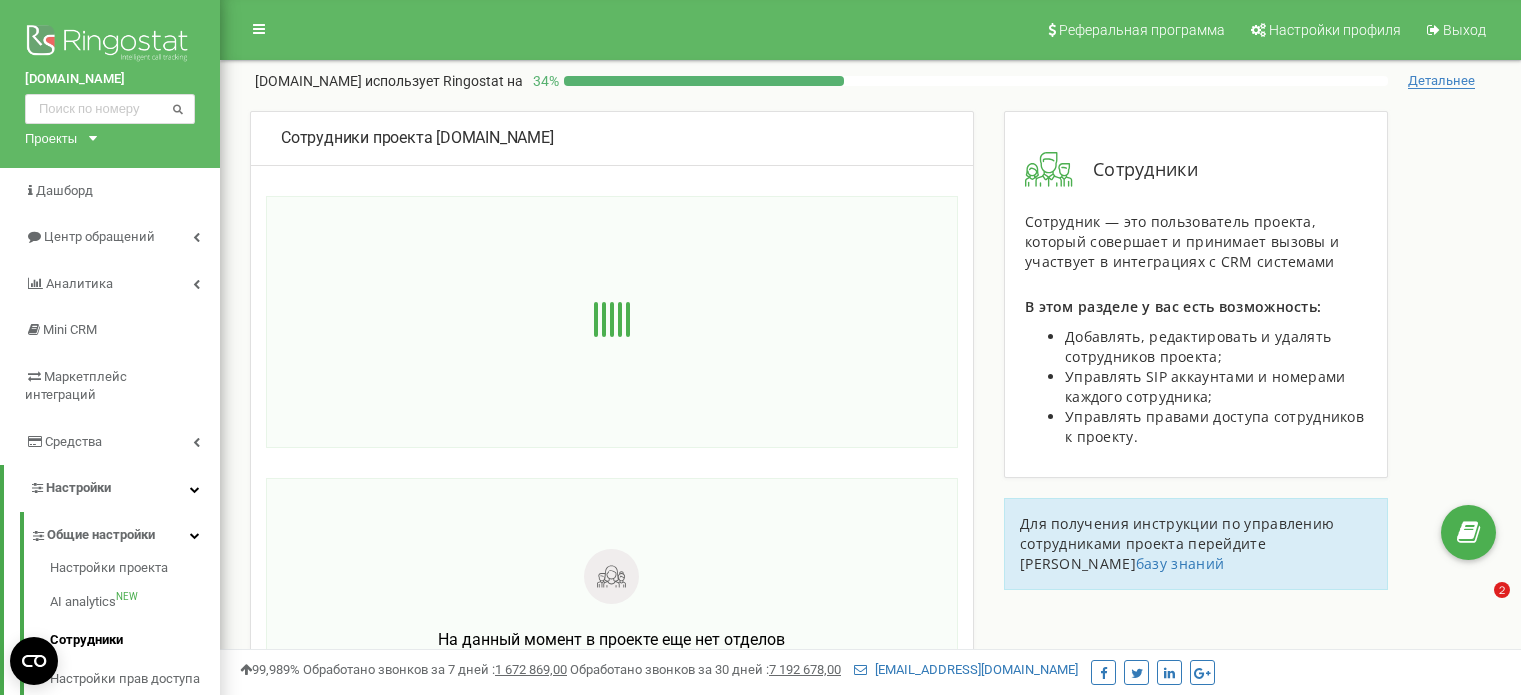 scroll, scrollTop: 504, scrollLeft: 0, axis: vertical 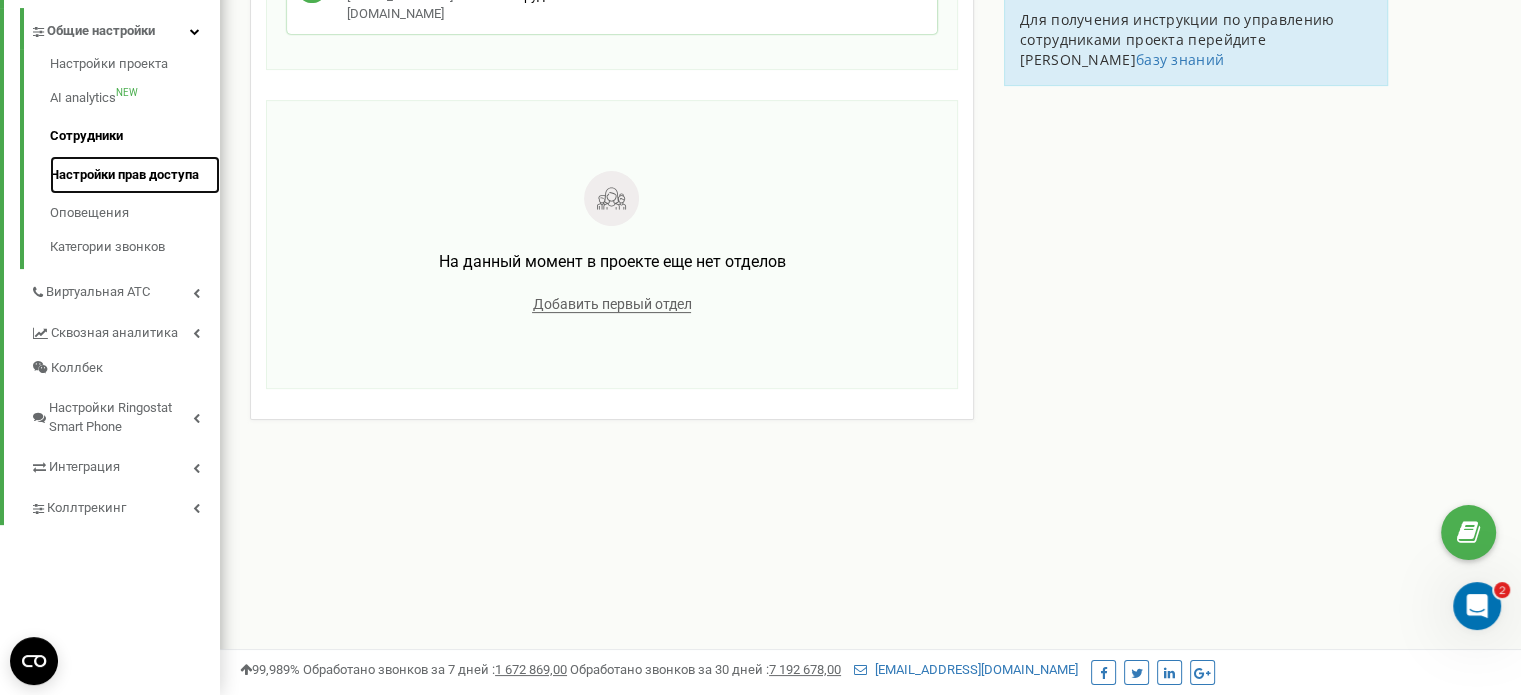 click on "Настройки прав доступа" at bounding box center [135, 175] 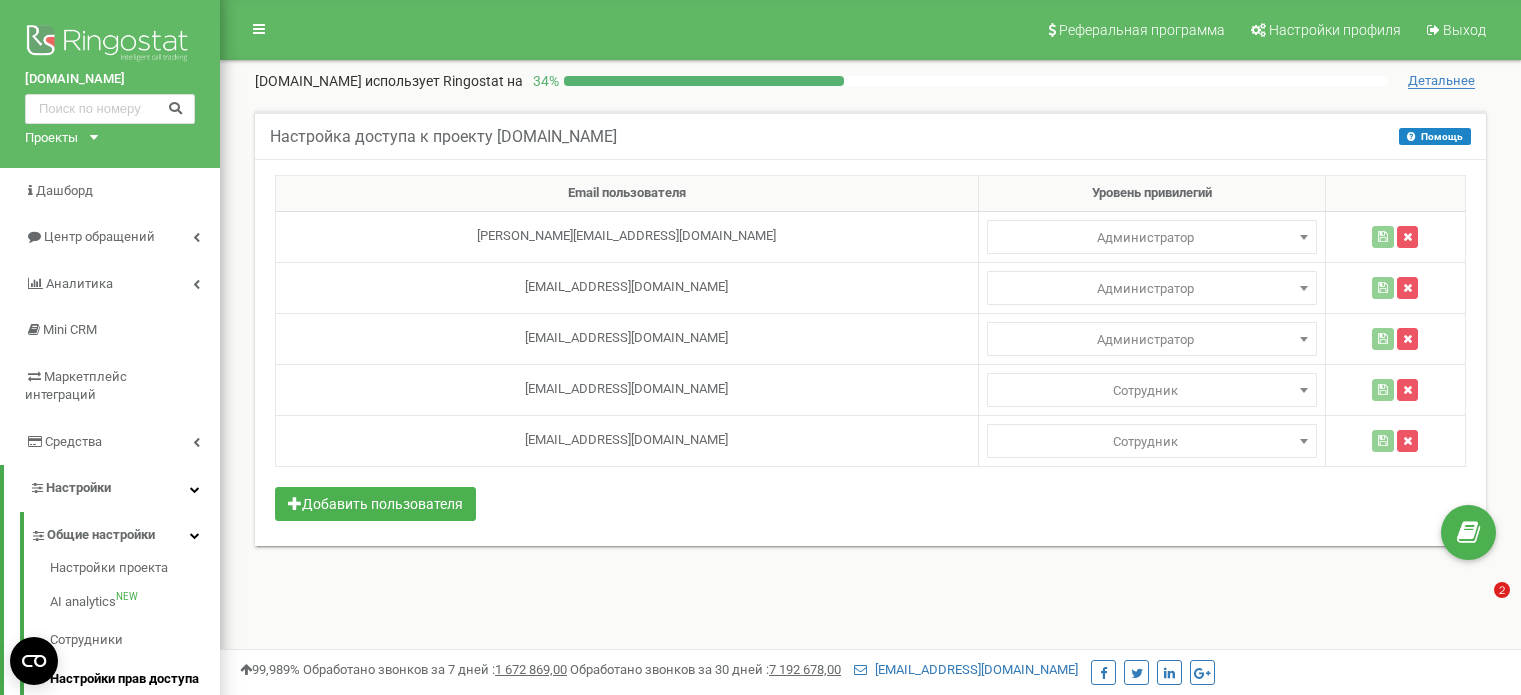 scroll, scrollTop: 0, scrollLeft: 0, axis: both 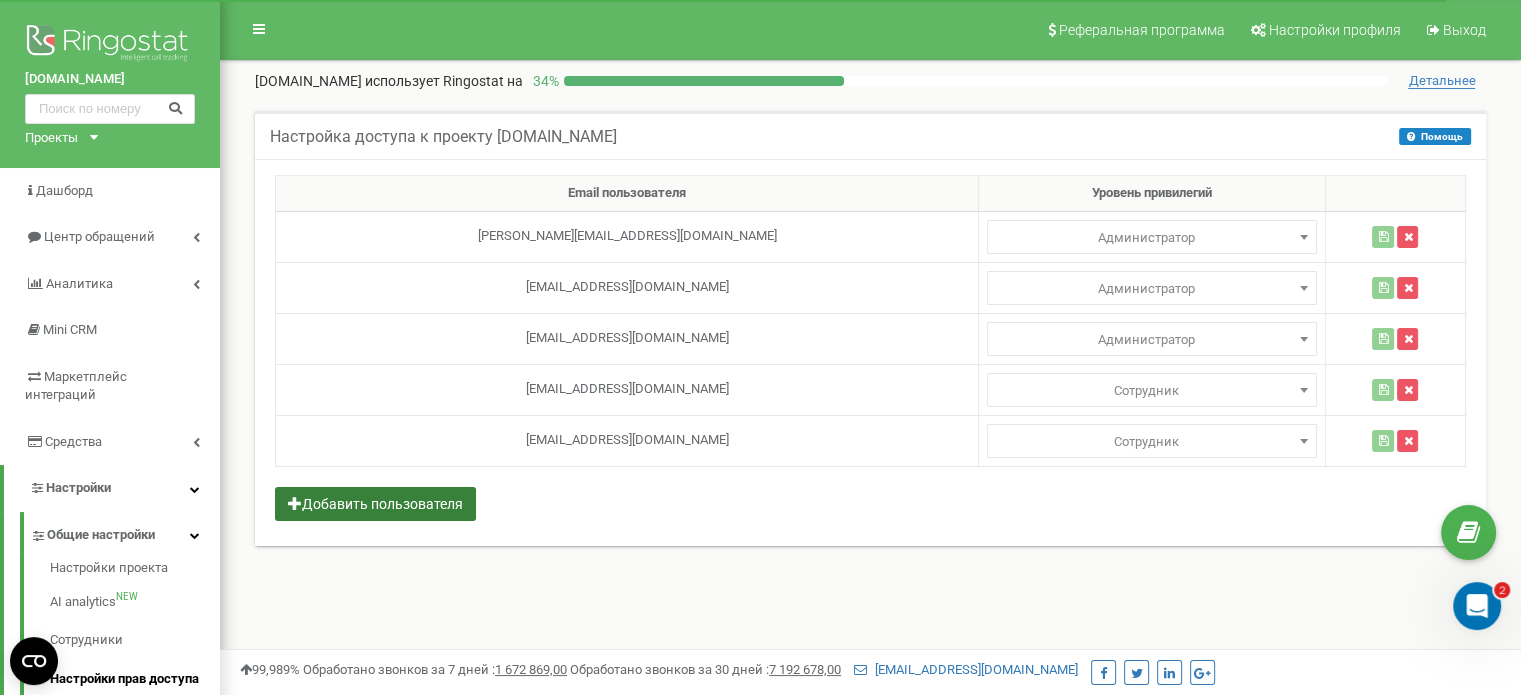 click on "Добавить пользователя" at bounding box center (375, 504) 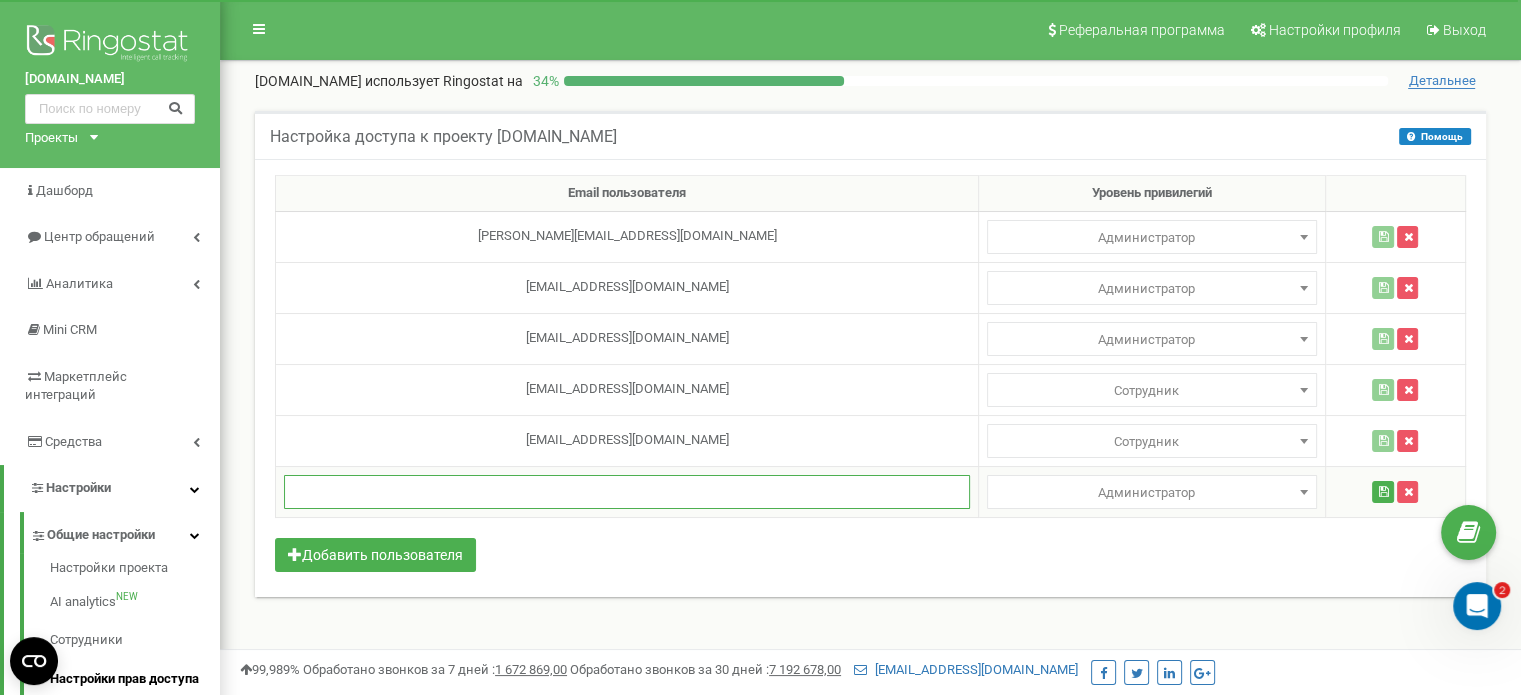 click at bounding box center (627, 492) 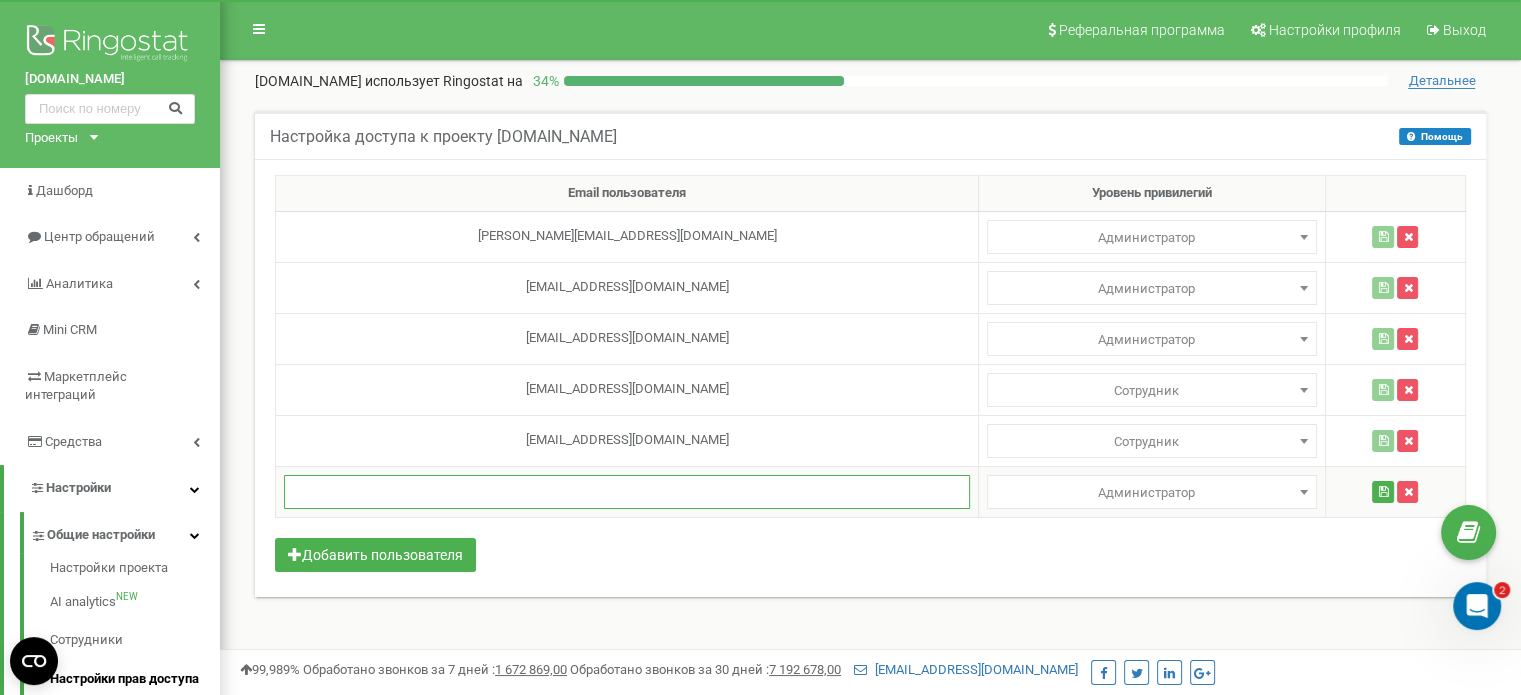 paste on "dariia.ivanova@daritelconsult.com" 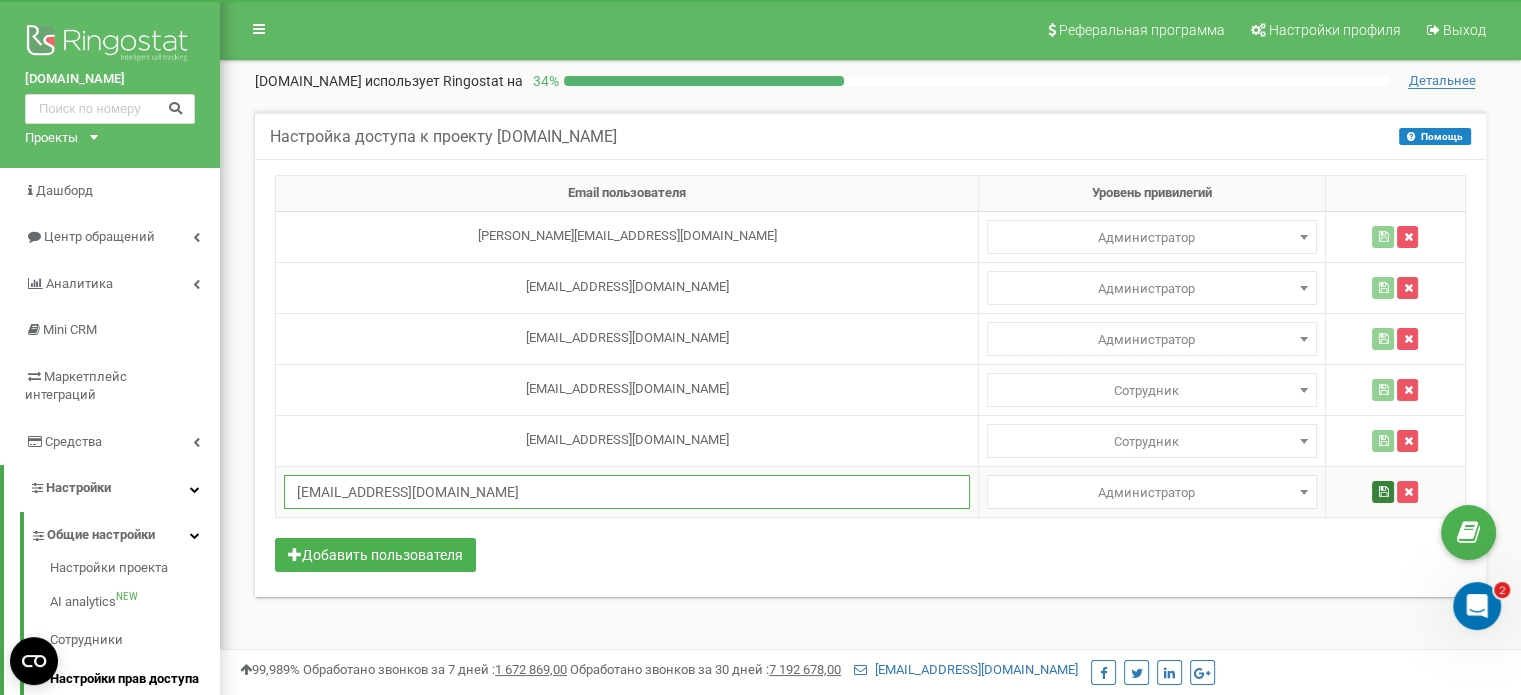 type on "dariia.ivanova@daritelconsult.com" 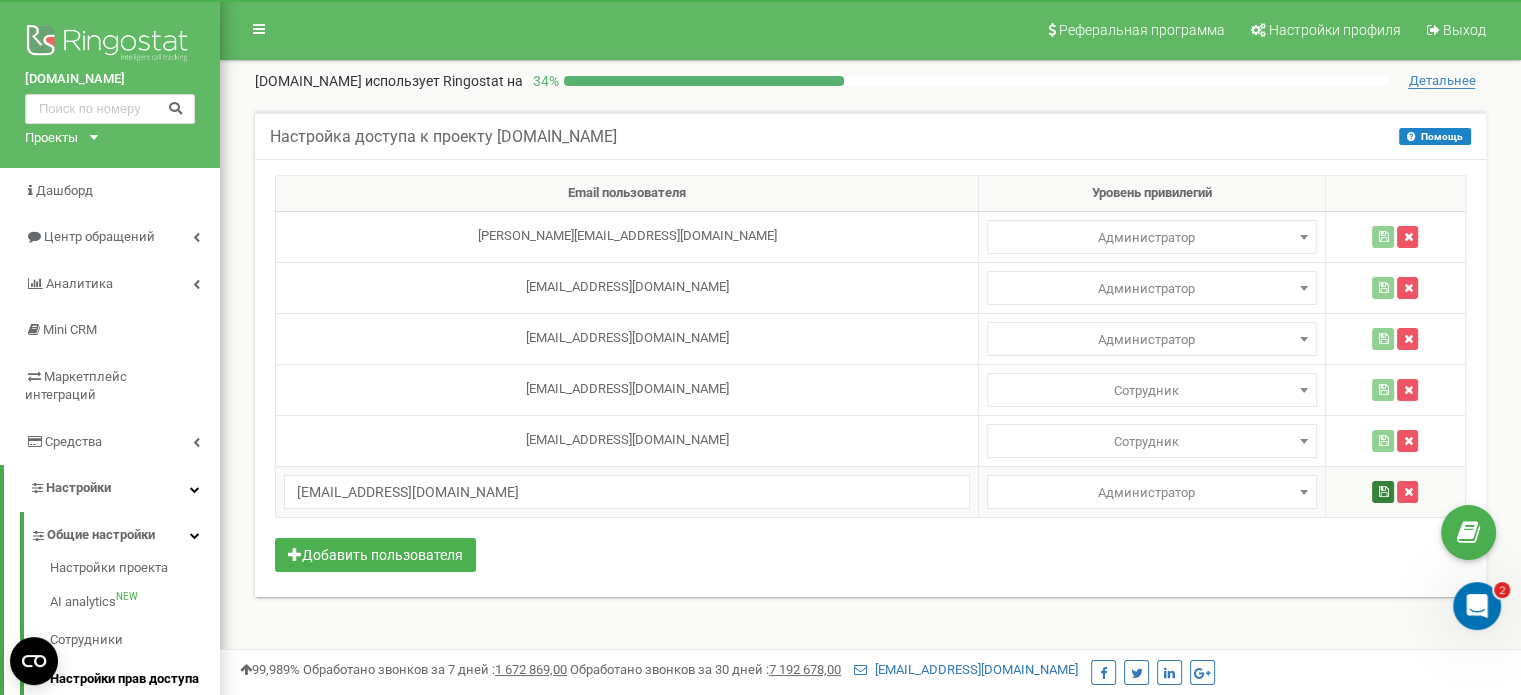 click at bounding box center [1383, 492] 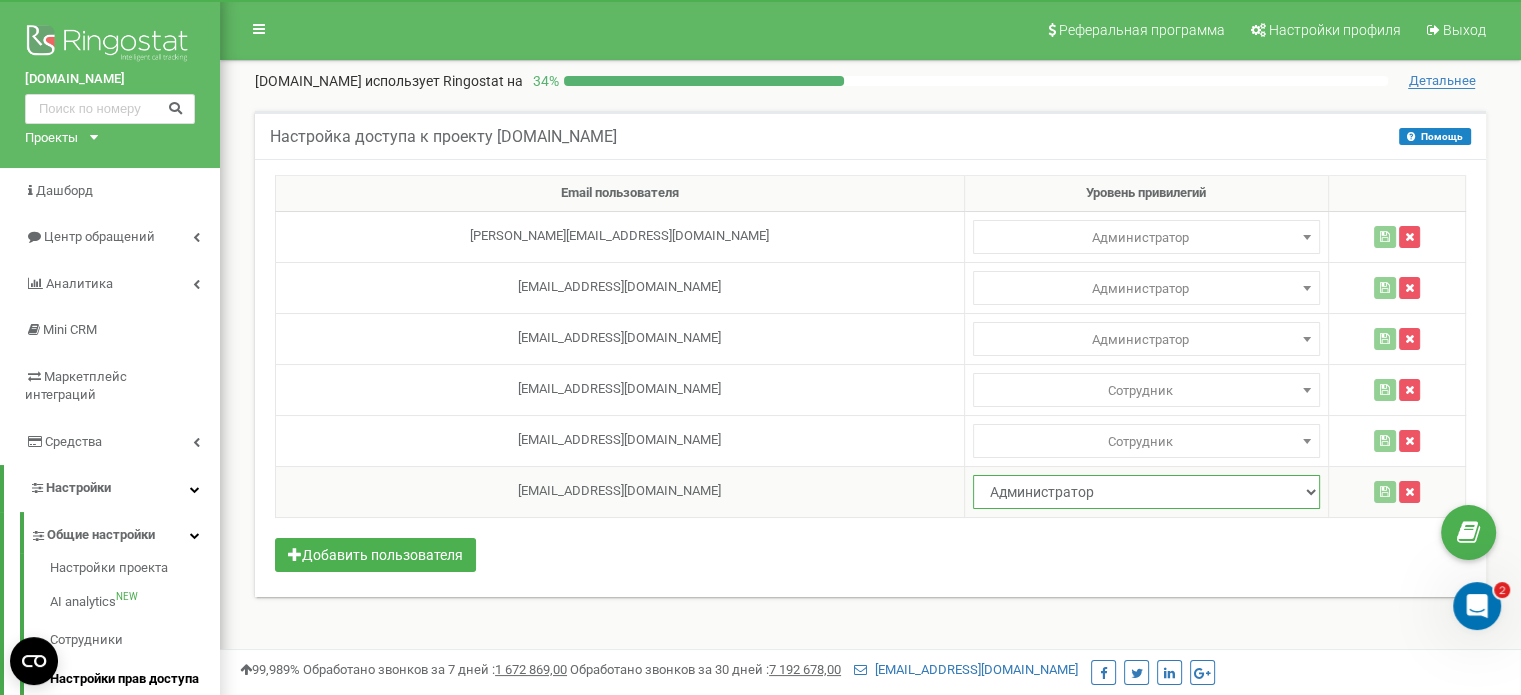 click on "Администратор
Аналитик" at bounding box center (1146, 492) 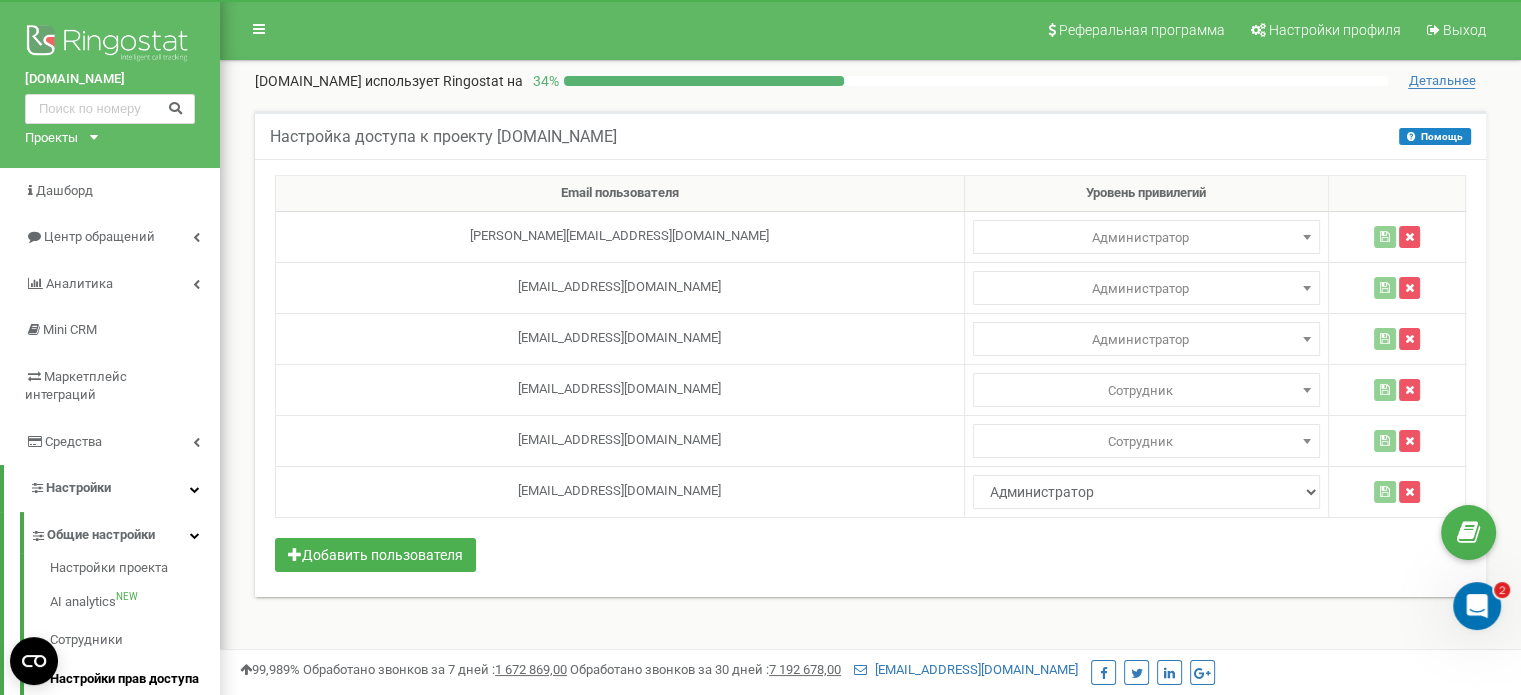 click on "Детальнее" at bounding box center [1441, 81] 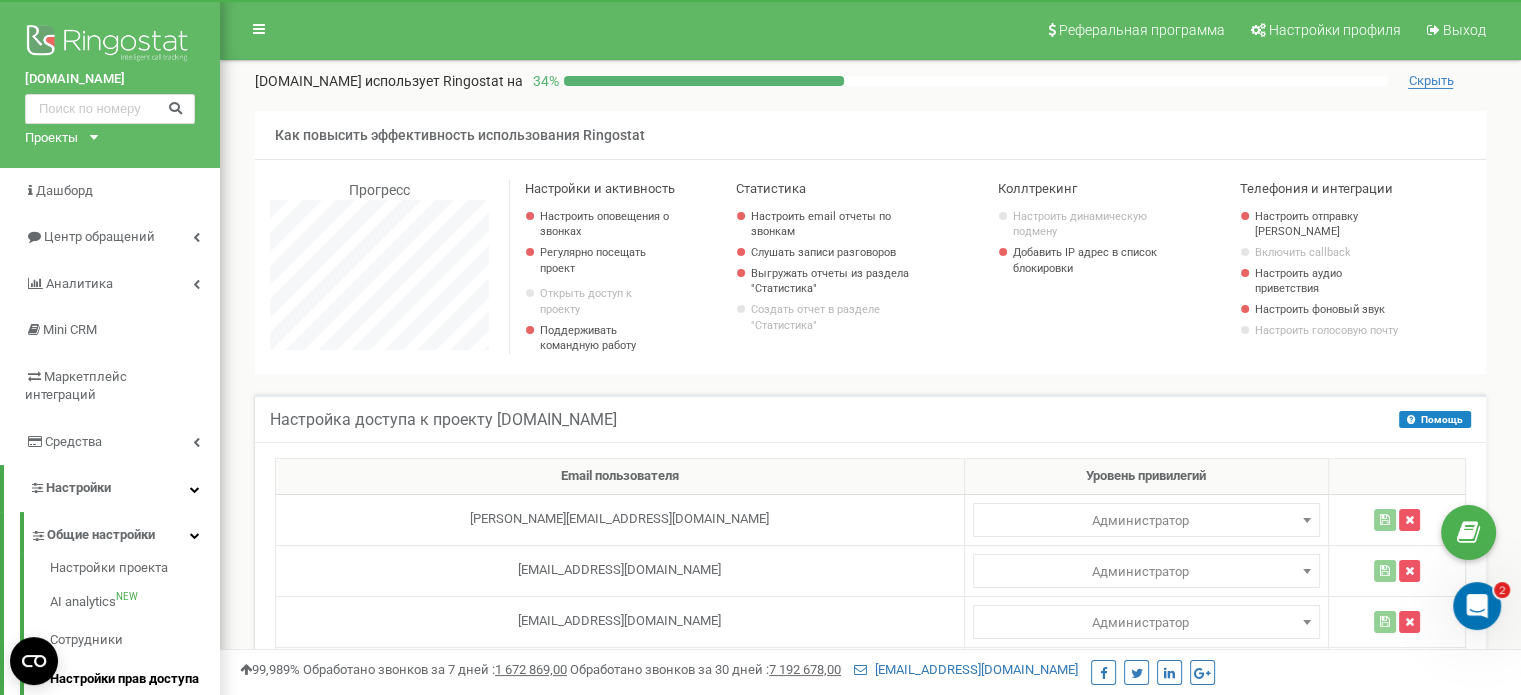 scroll, scrollTop: 998800, scrollLeft: 998699, axis: both 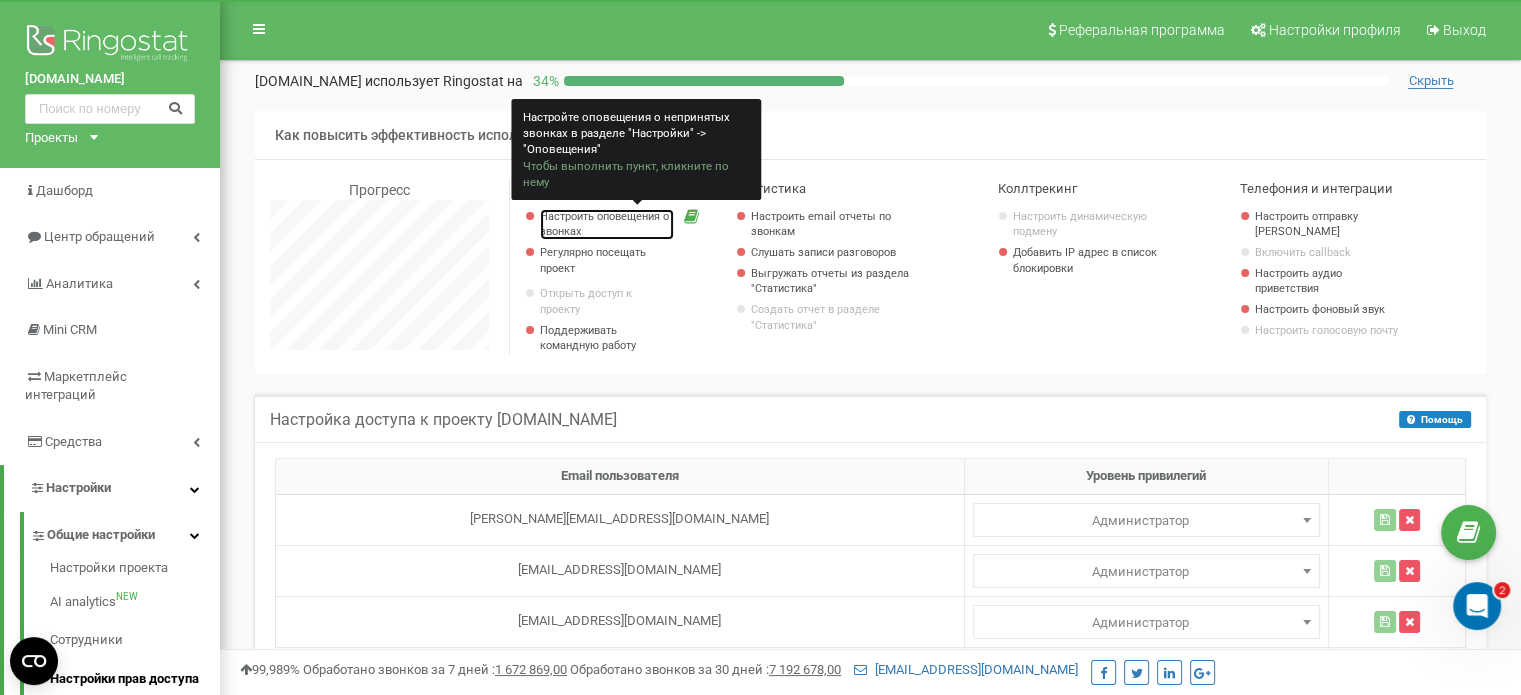click on "Настроить оповещения о звонках" at bounding box center (607, 224) 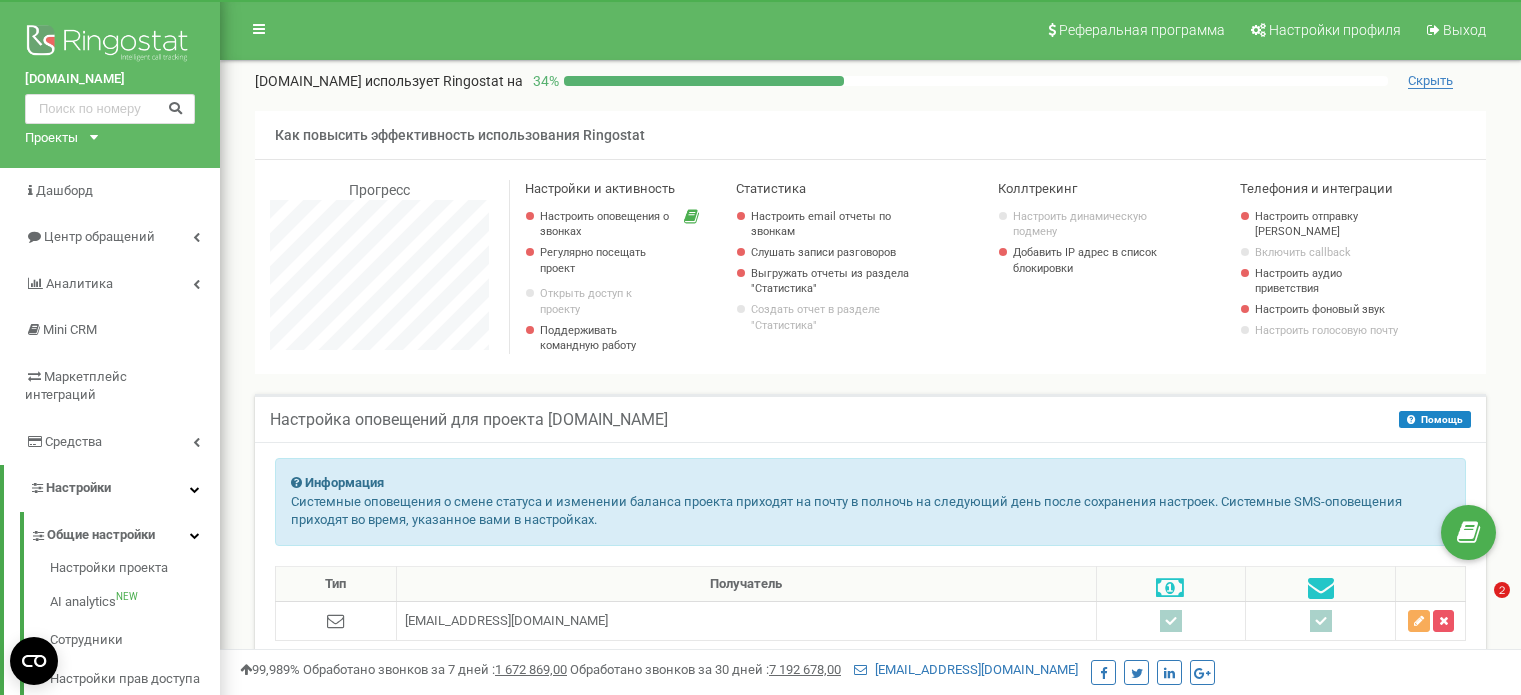 scroll, scrollTop: 0, scrollLeft: 0, axis: both 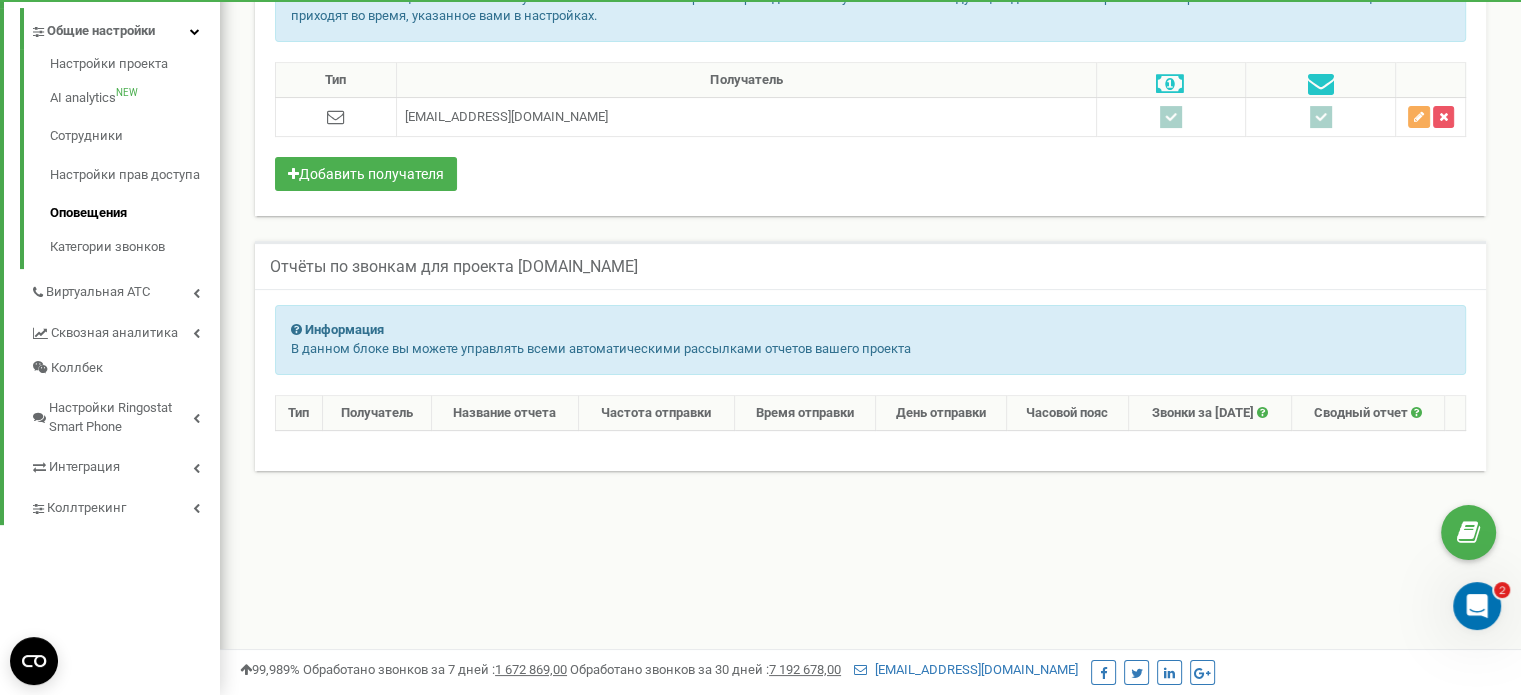 click on "Частота отправки" at bounding box center [656, 413] 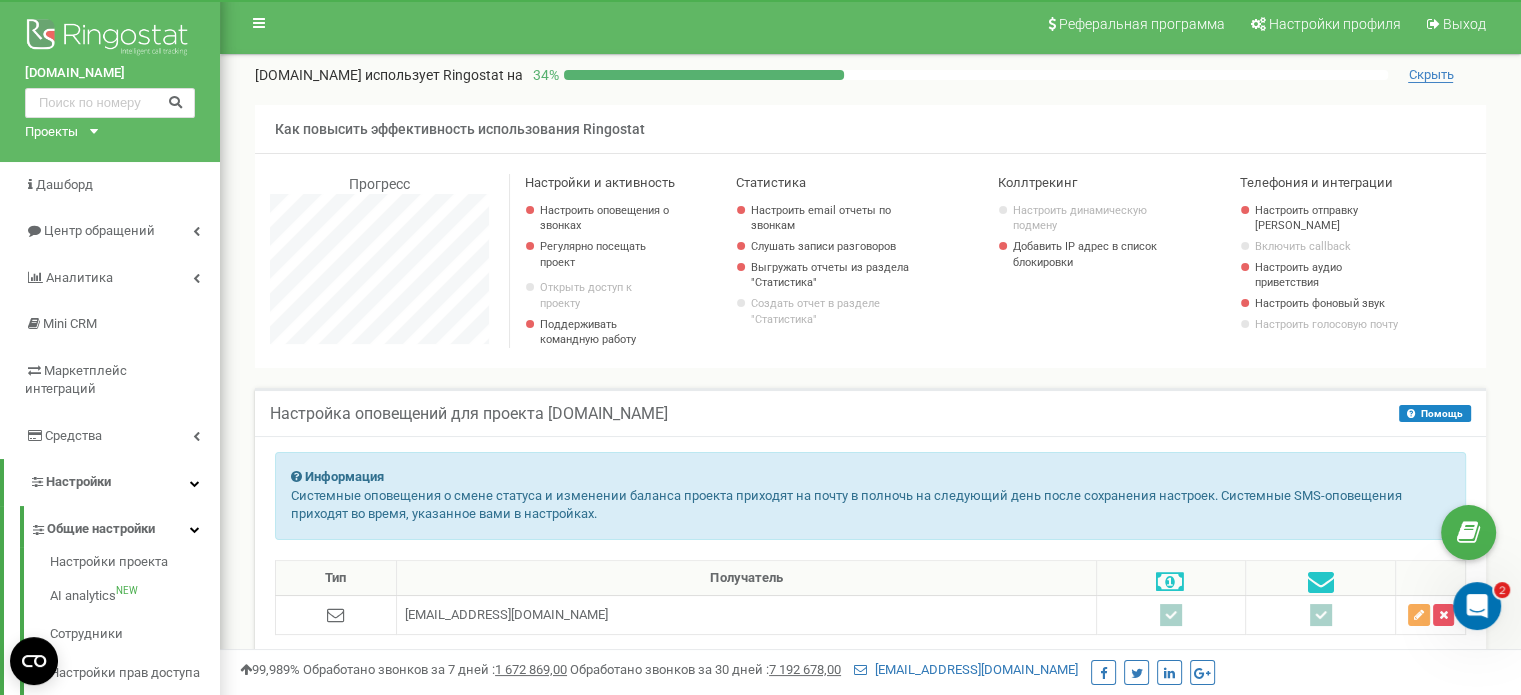 scroll, scrollTop: 4, scrollLeft: 0, axis: vertical 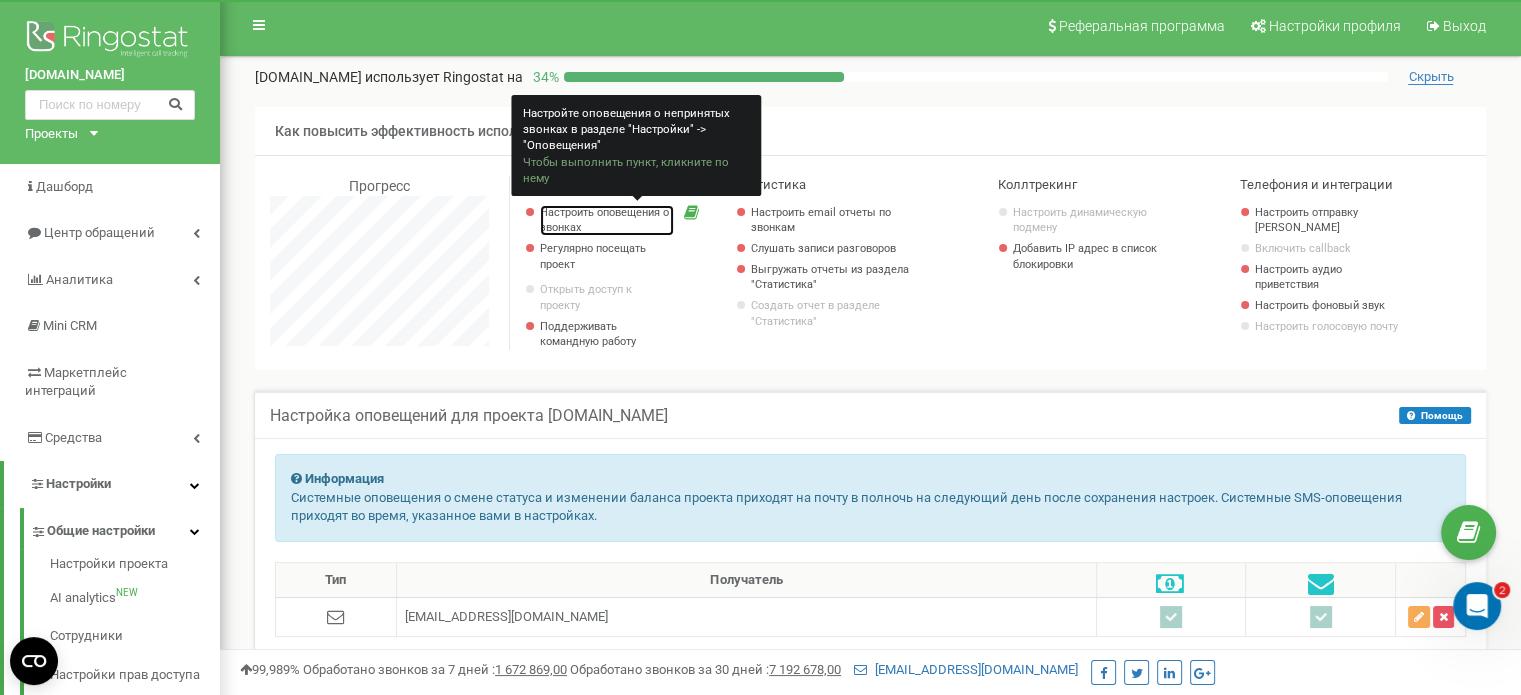 click on "Настроить оповещения о звонках" at bounding box center (607, 220) 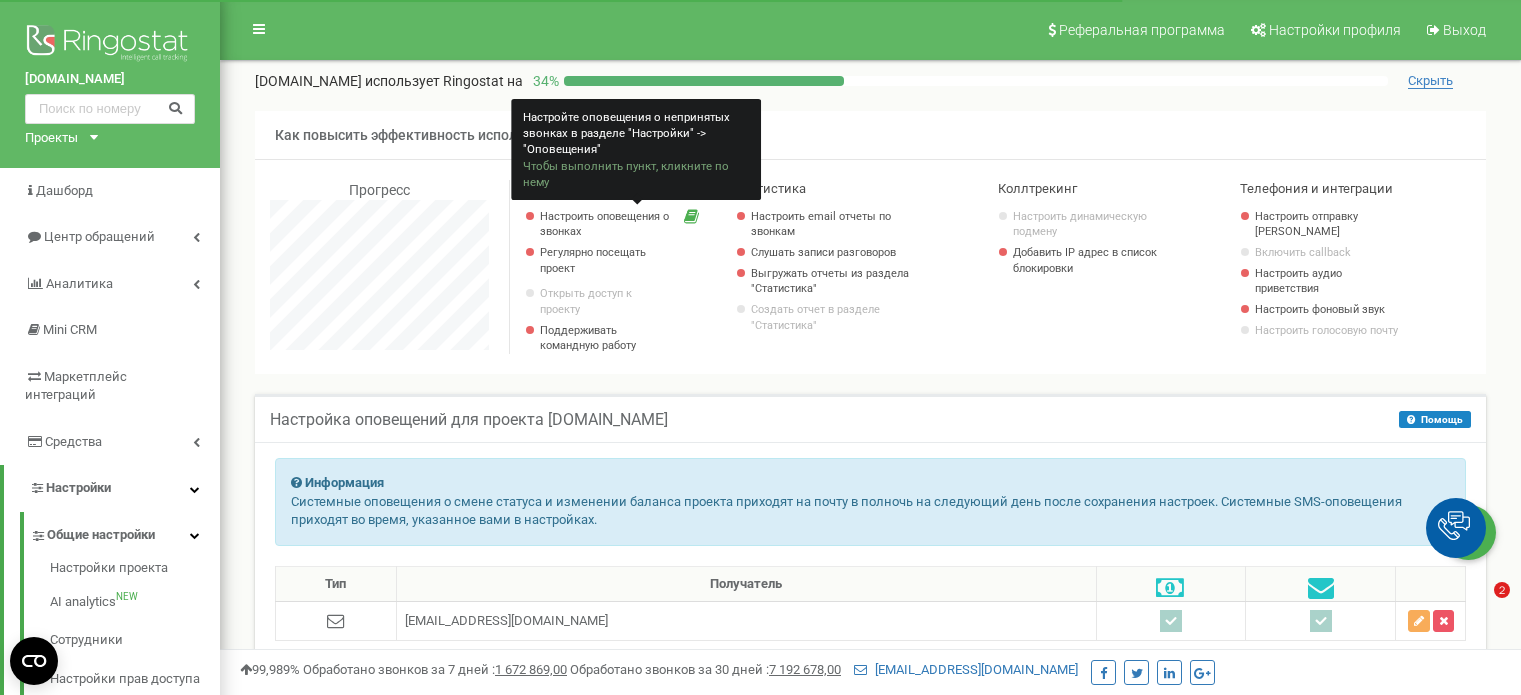 scroll, scrollTop: 0, scrollLeft: 0, axis: both 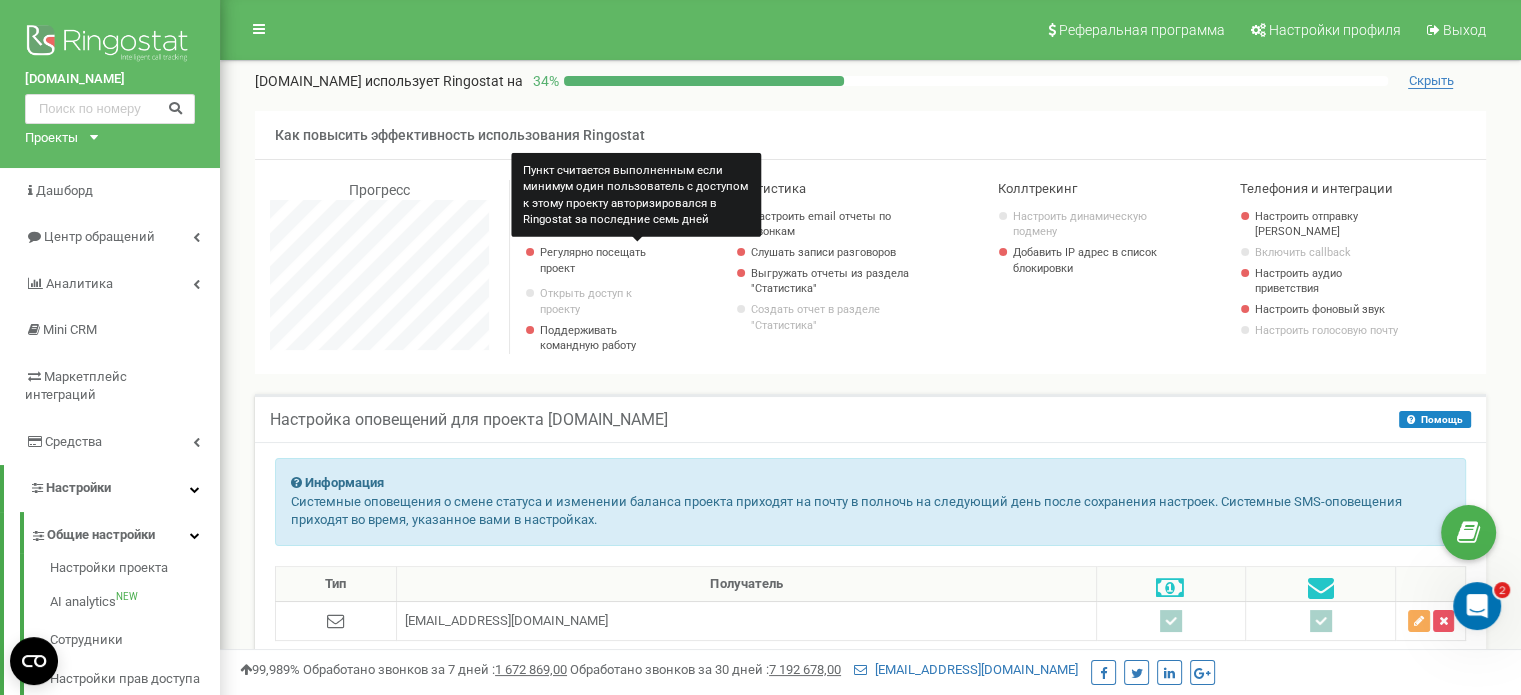 click on "Регулярно посещать проект" at bounding box center (607, 260) 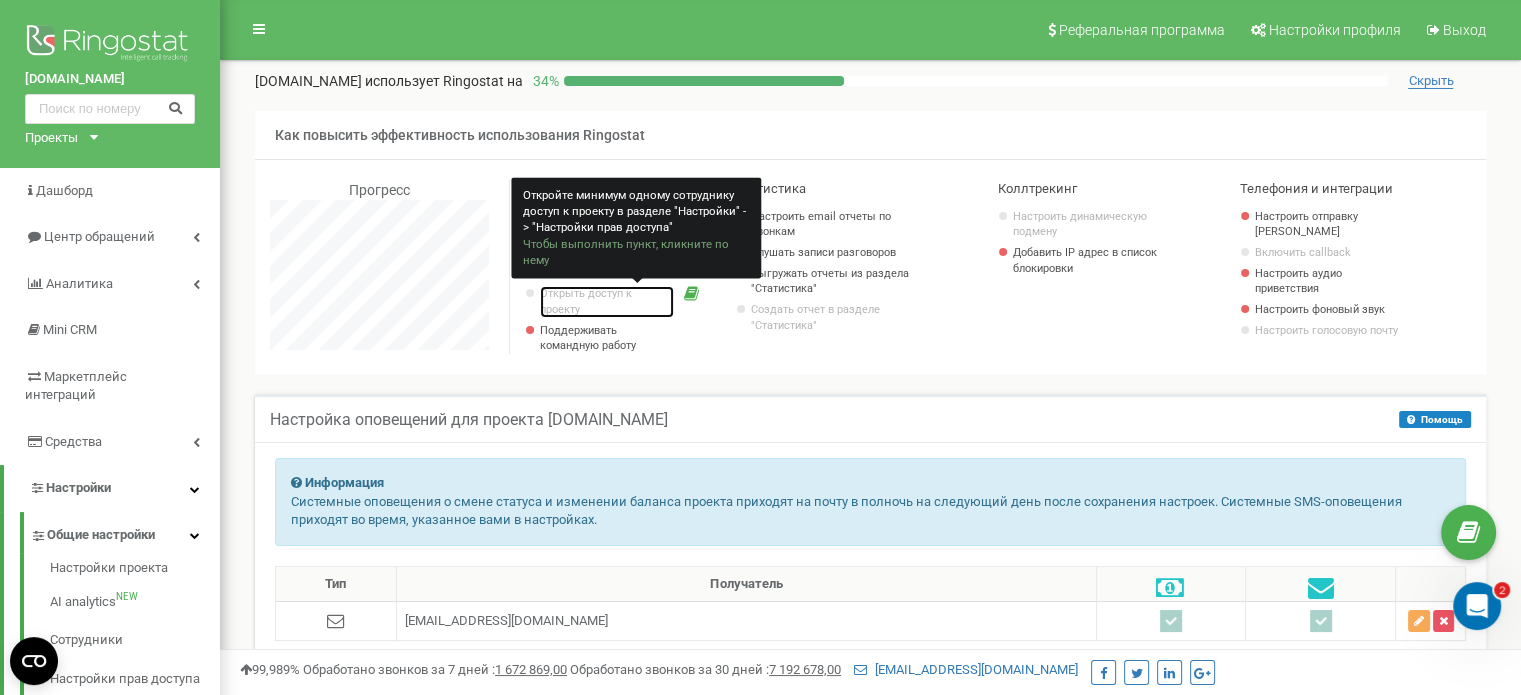 click on "Открыть доступ к проекту" at bounding box center [607, 301] 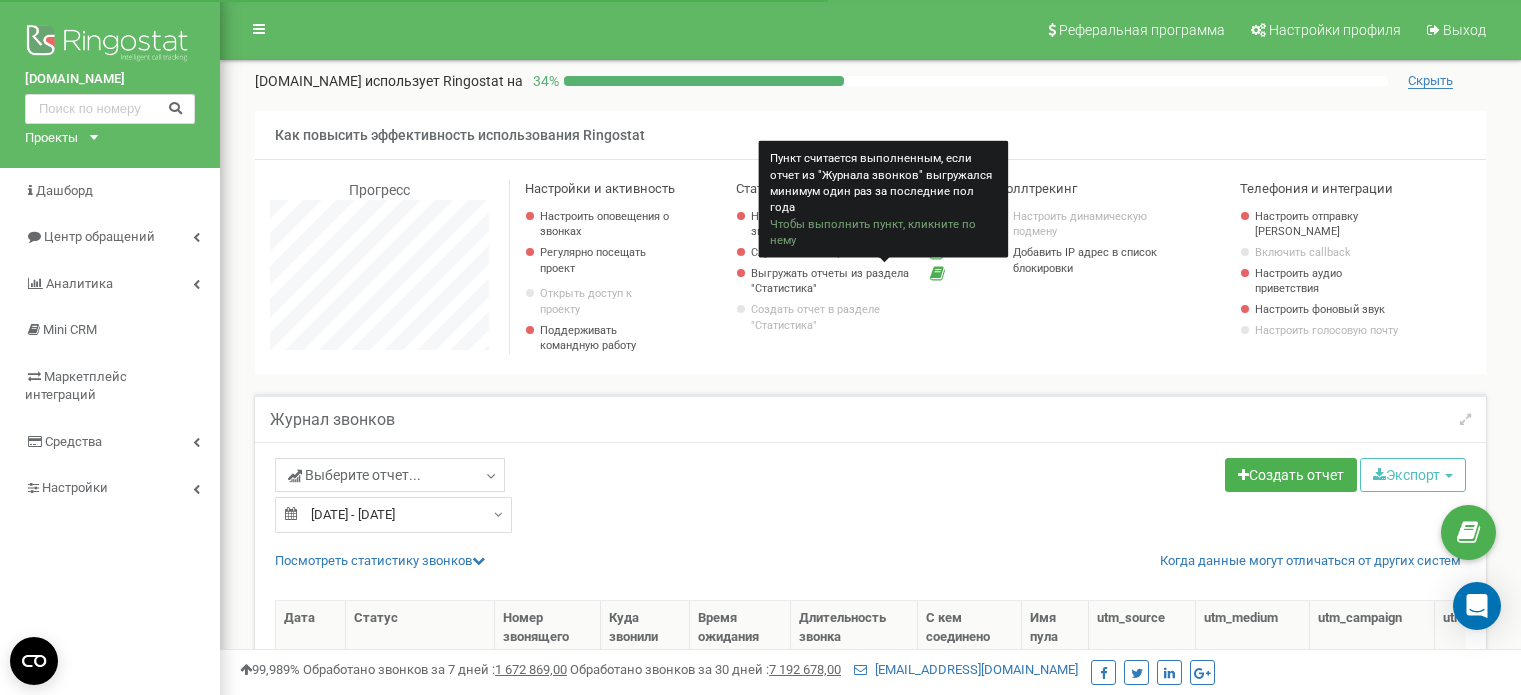 select on "50" 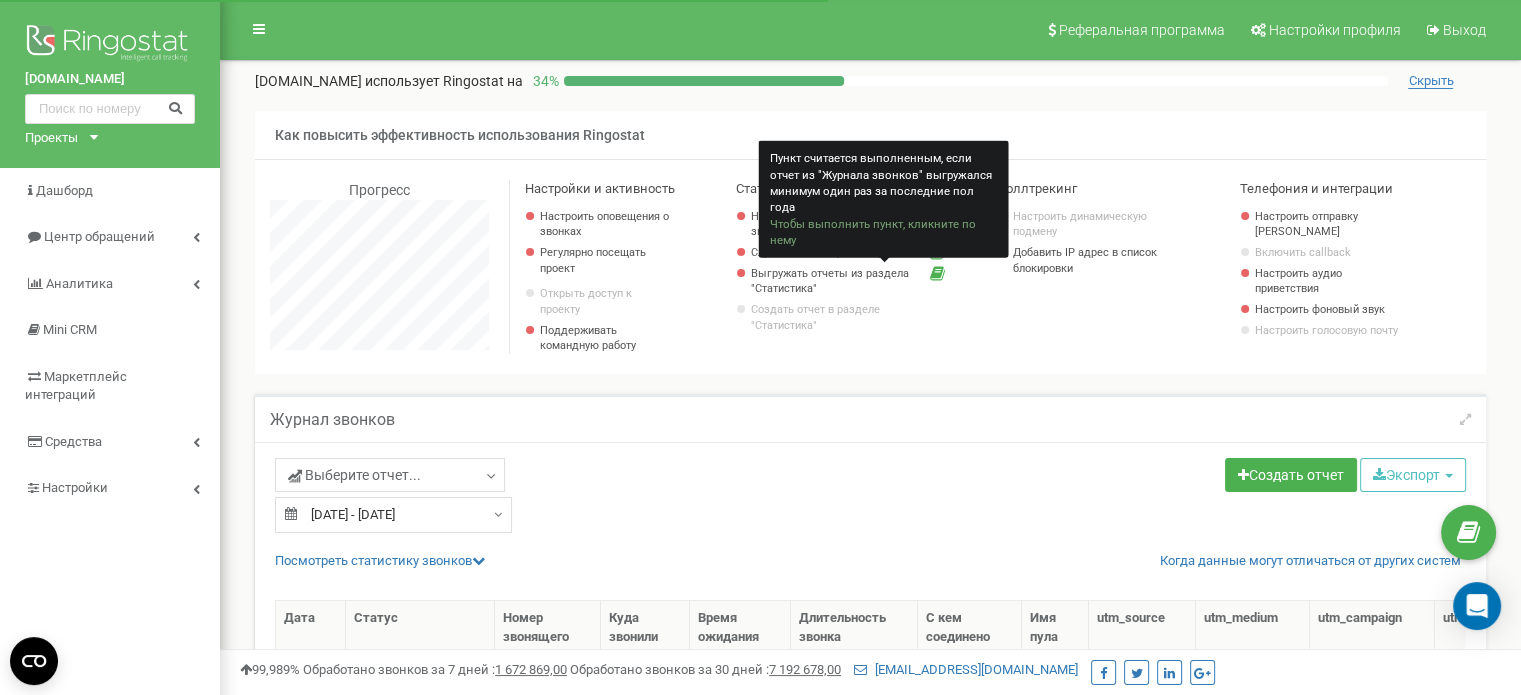 scroll, scrollTop: 0, scrollLeft: 0, axis: both 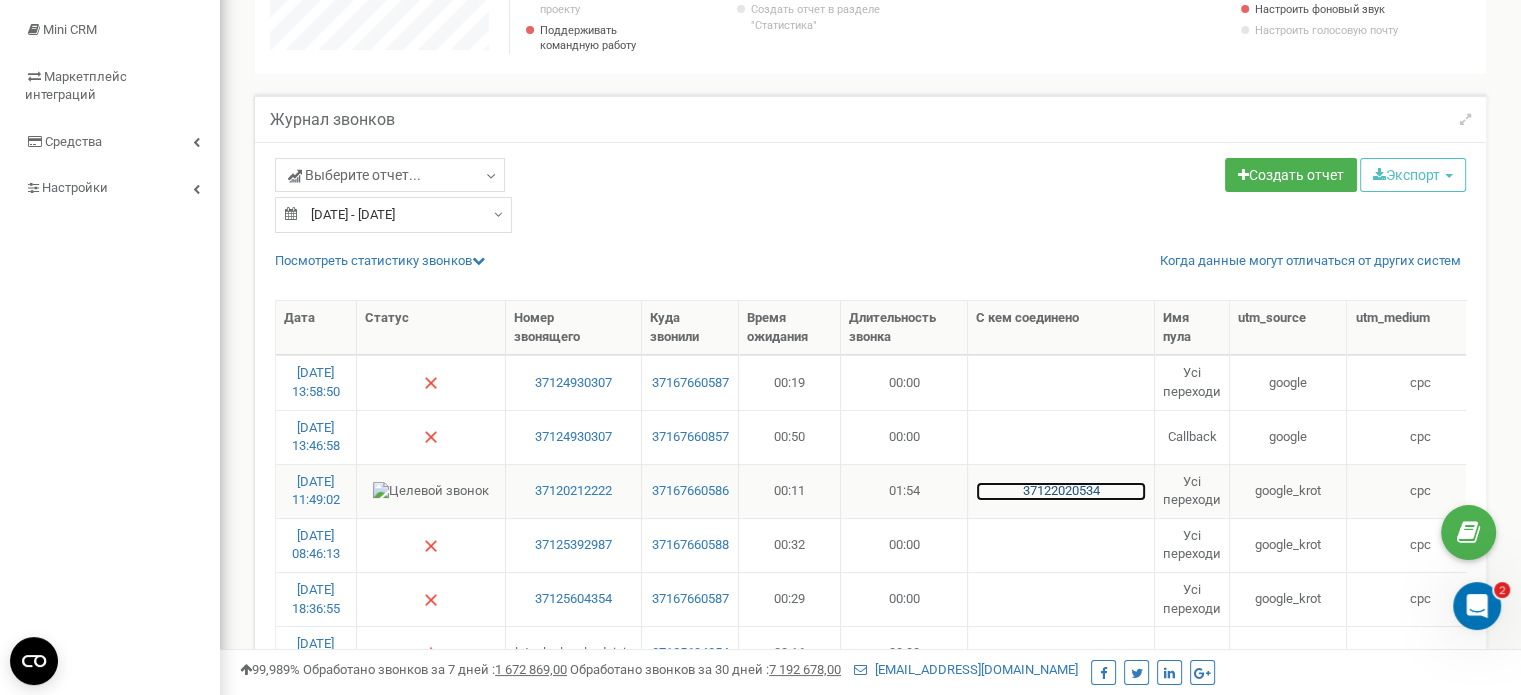 click on "37122020534" at bounding box center [1061, 491] 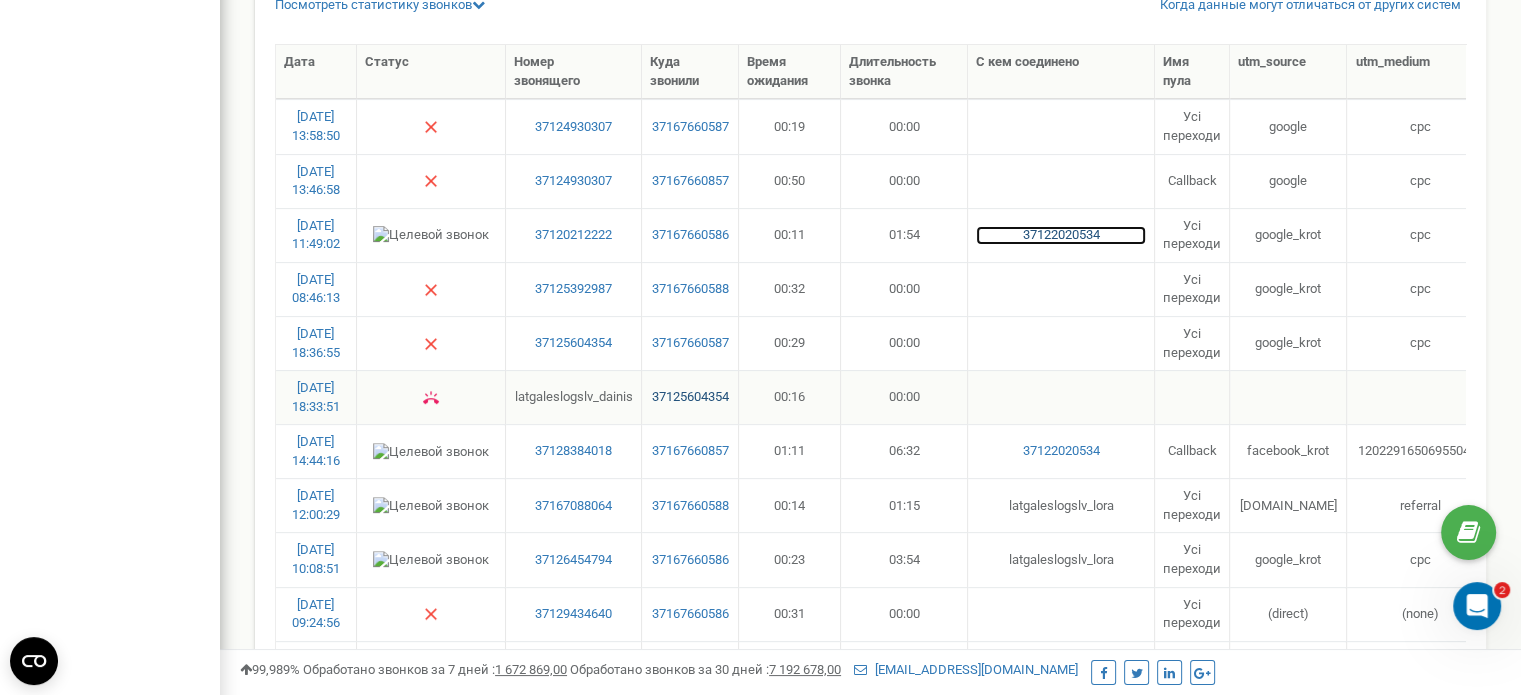 scroll, scrollTop: 600, scrollLeft: 0, axis: vertical 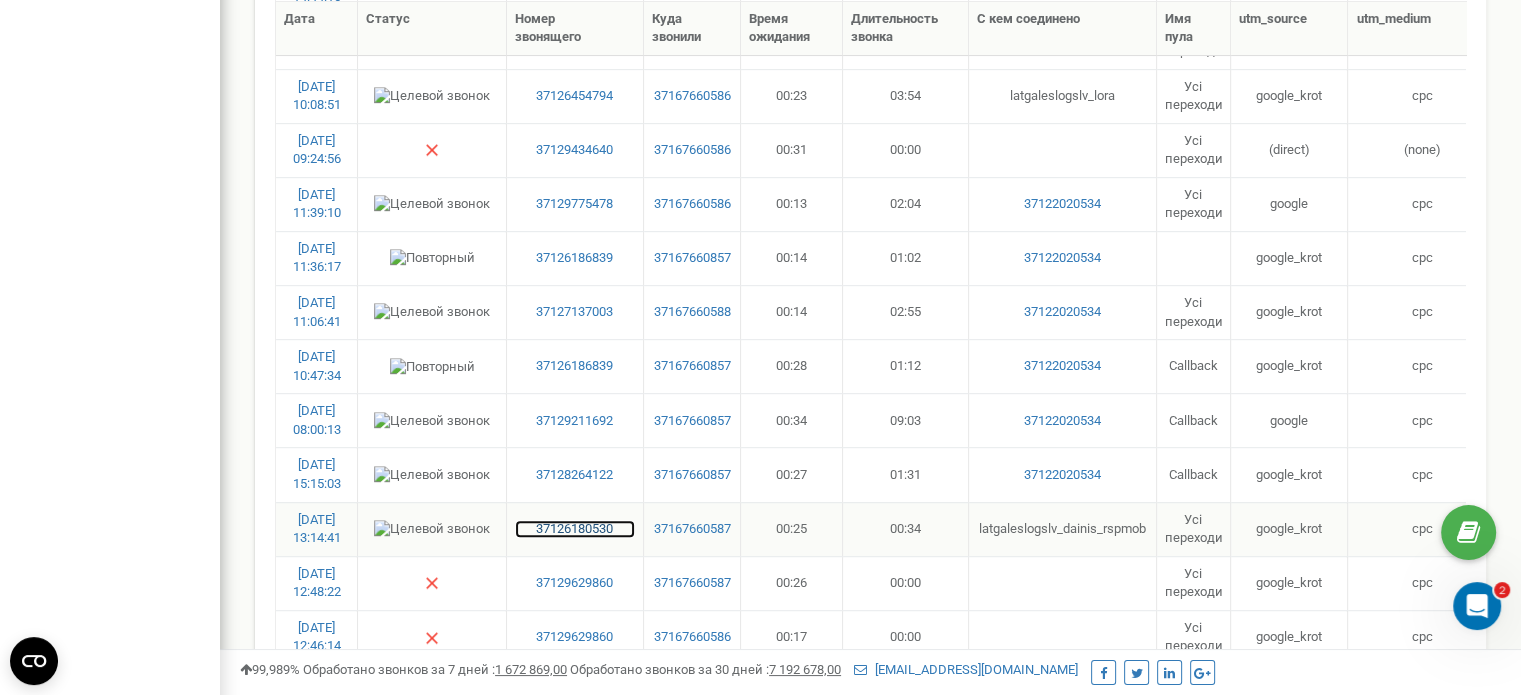 click on "37126180530" at bounding box center (575, 529) 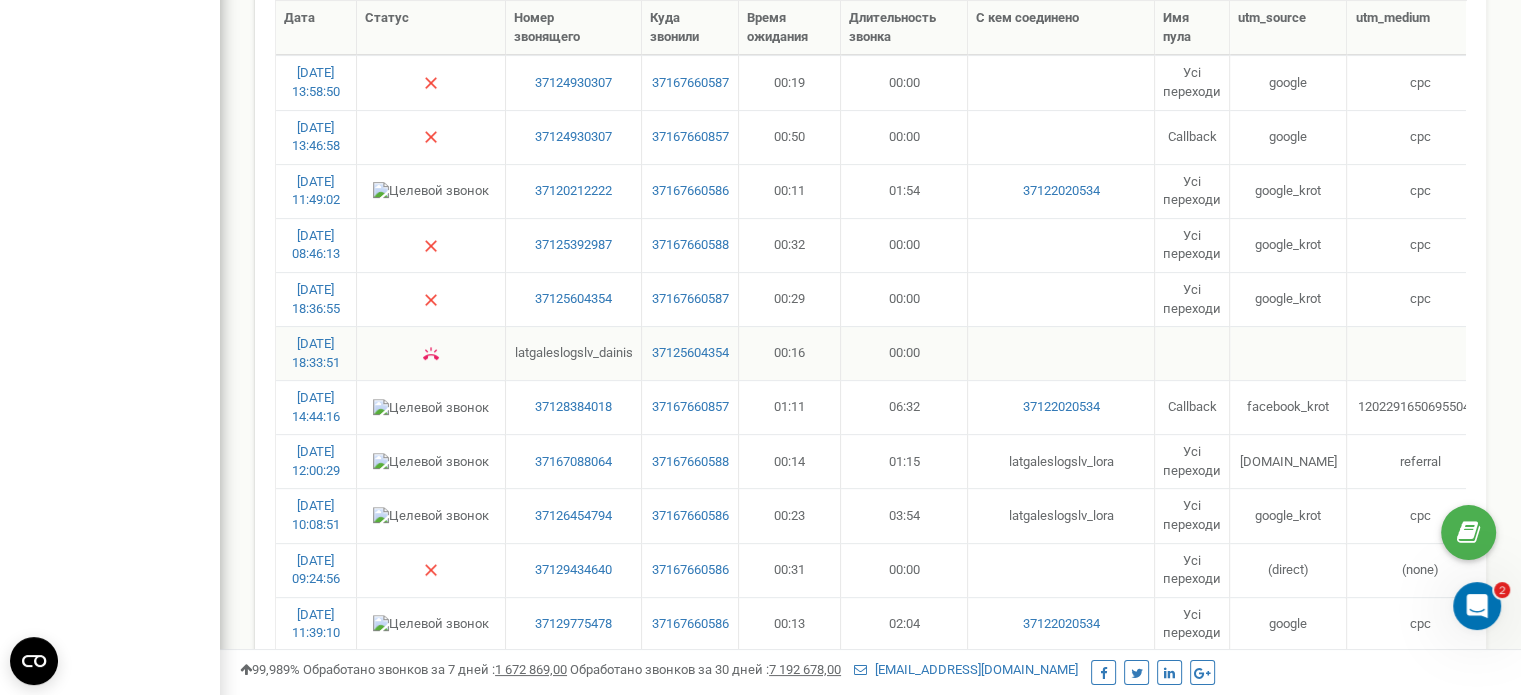 scroll, scrollTop: 217, scrollLeft: 0, axis: vertical 